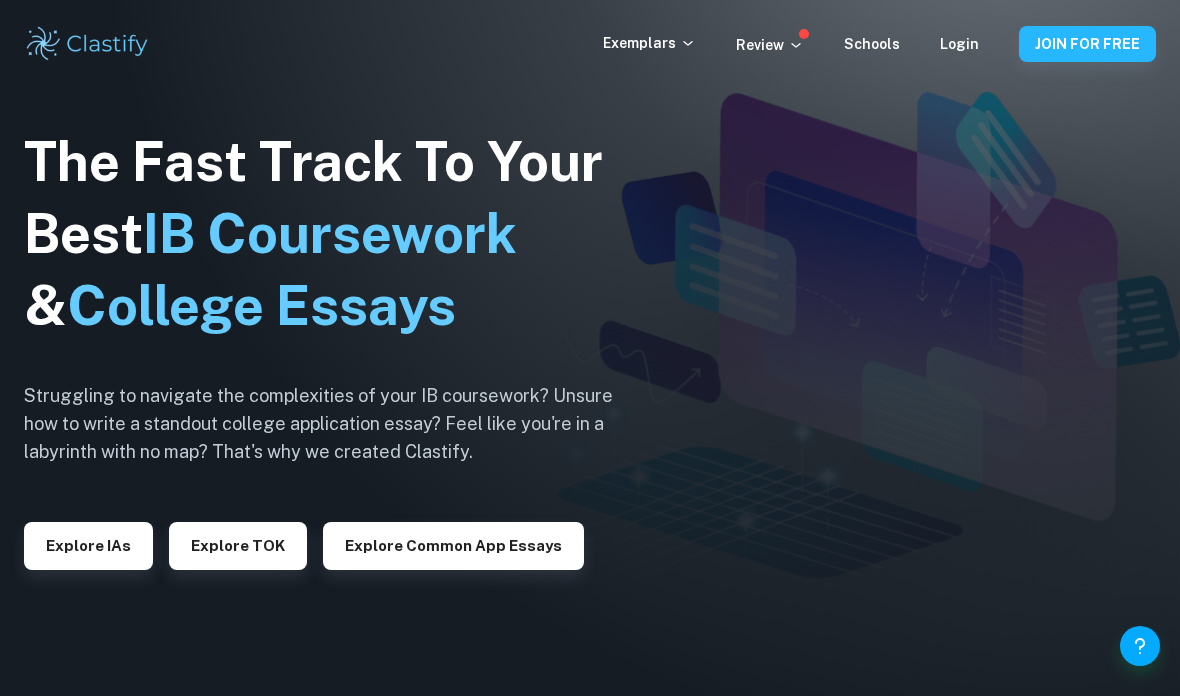 scroll, scrollTop: 0, scrollLeft: 0, axis: both 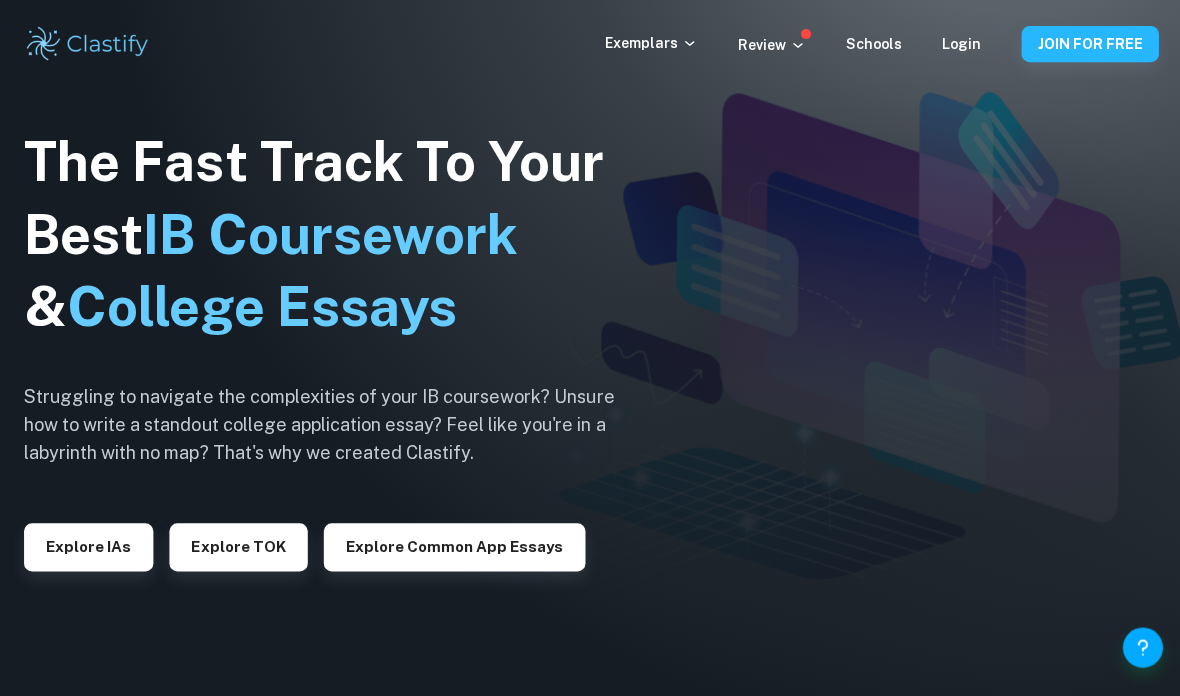 click on "Explore IAs" at bounding box center (88, 546) 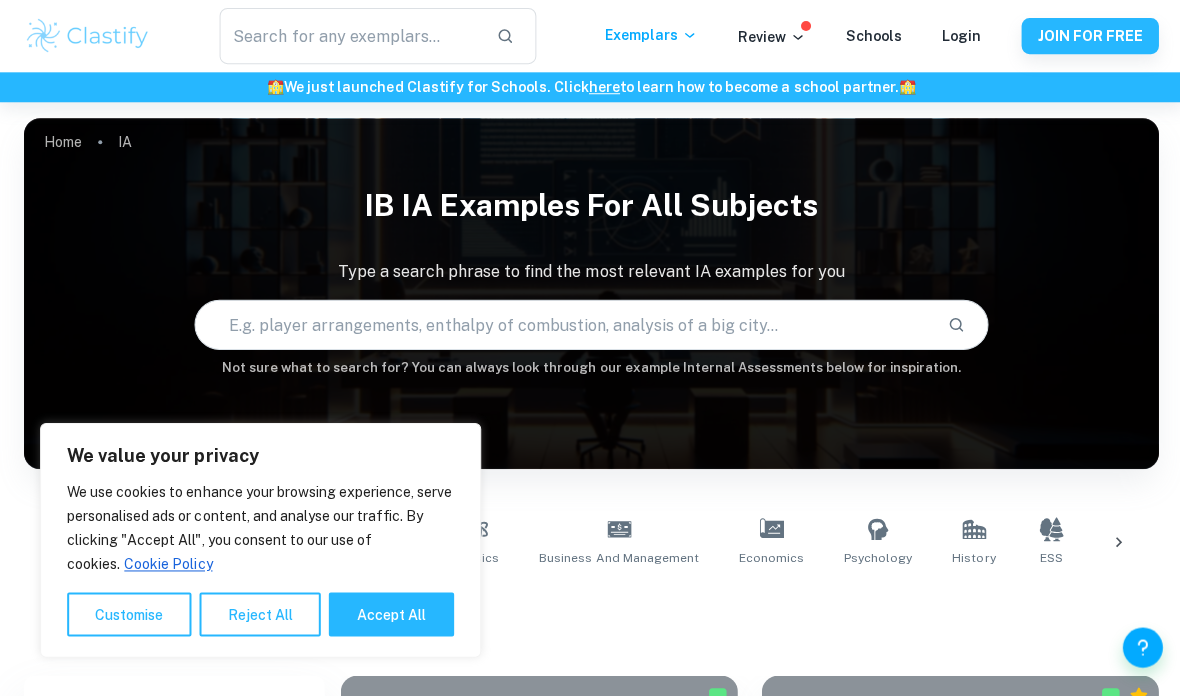 click on "Accept All" at bounding box center (390, 613) 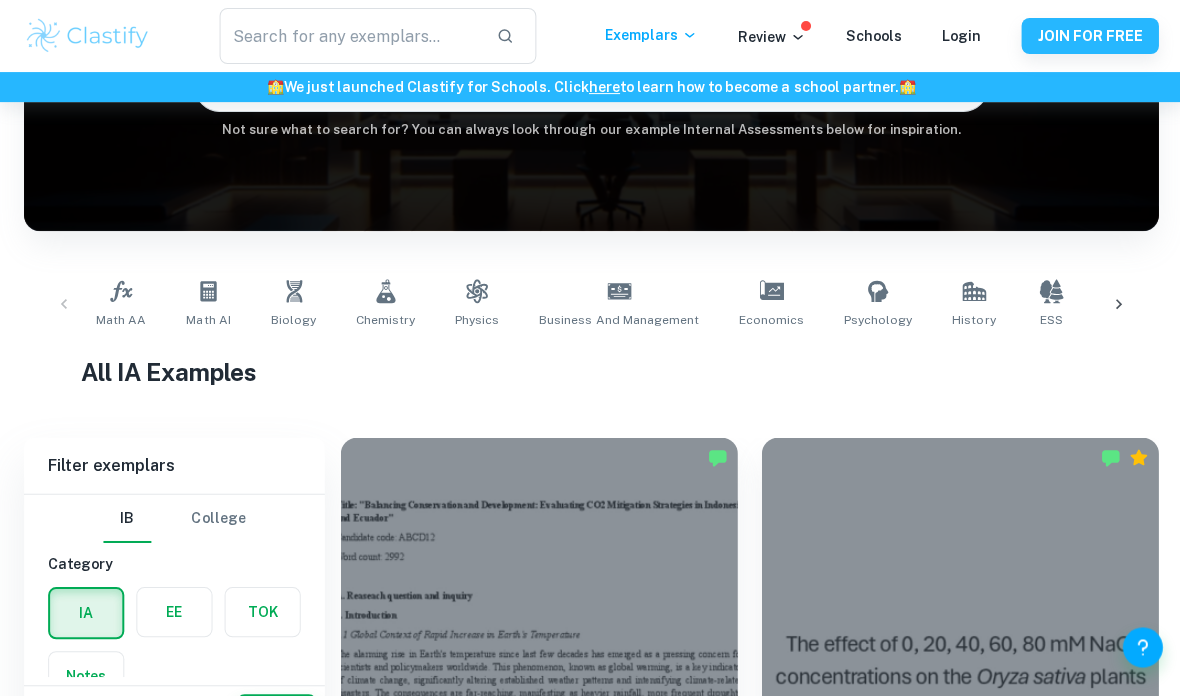 scroll, scrollTop: 239, scrollLeft: 0, axis: vertical 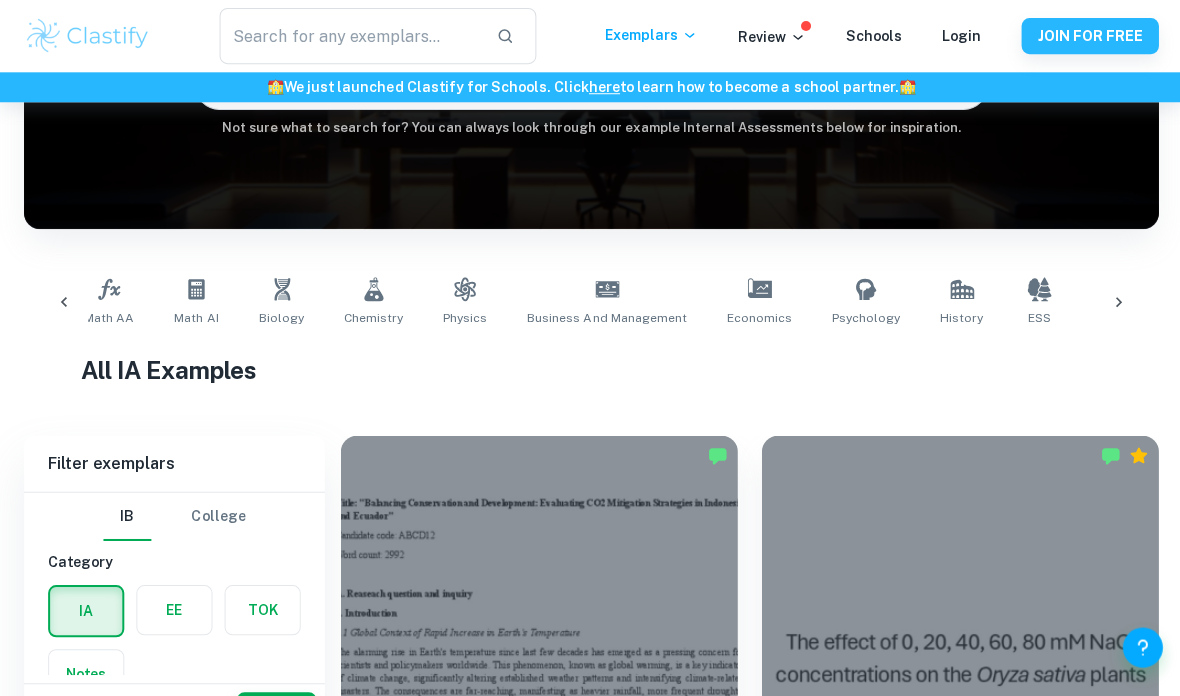 click on "Math AI" at bounding box center [196, 302] 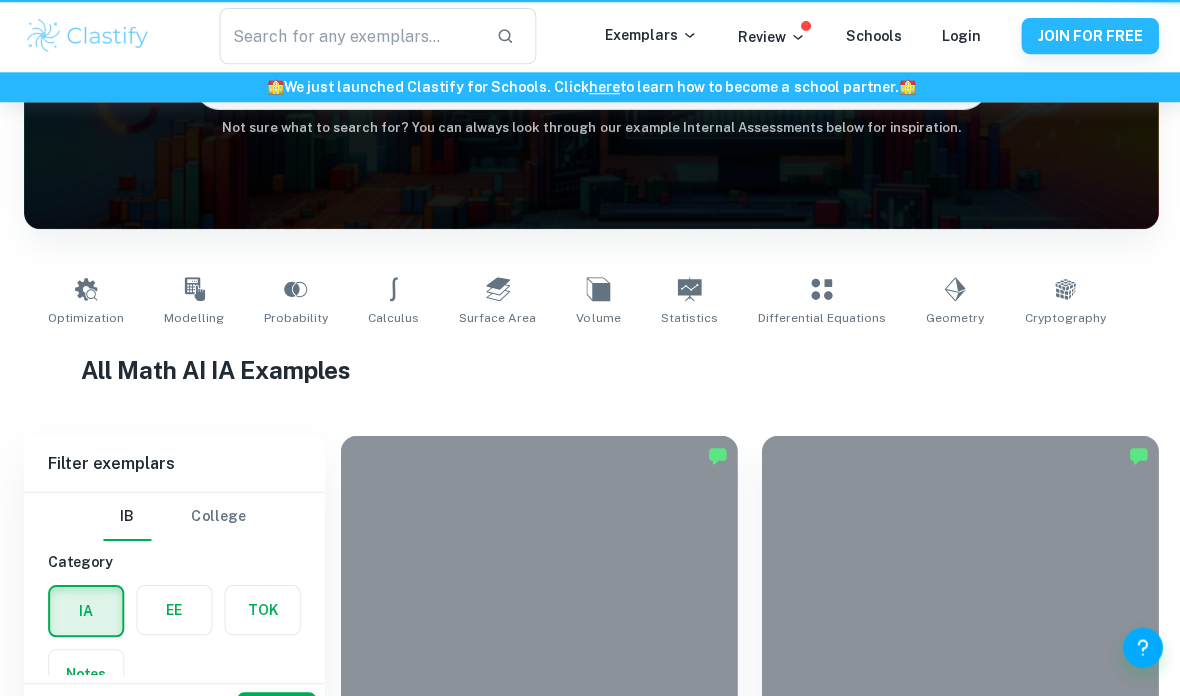 type on "Math AI" 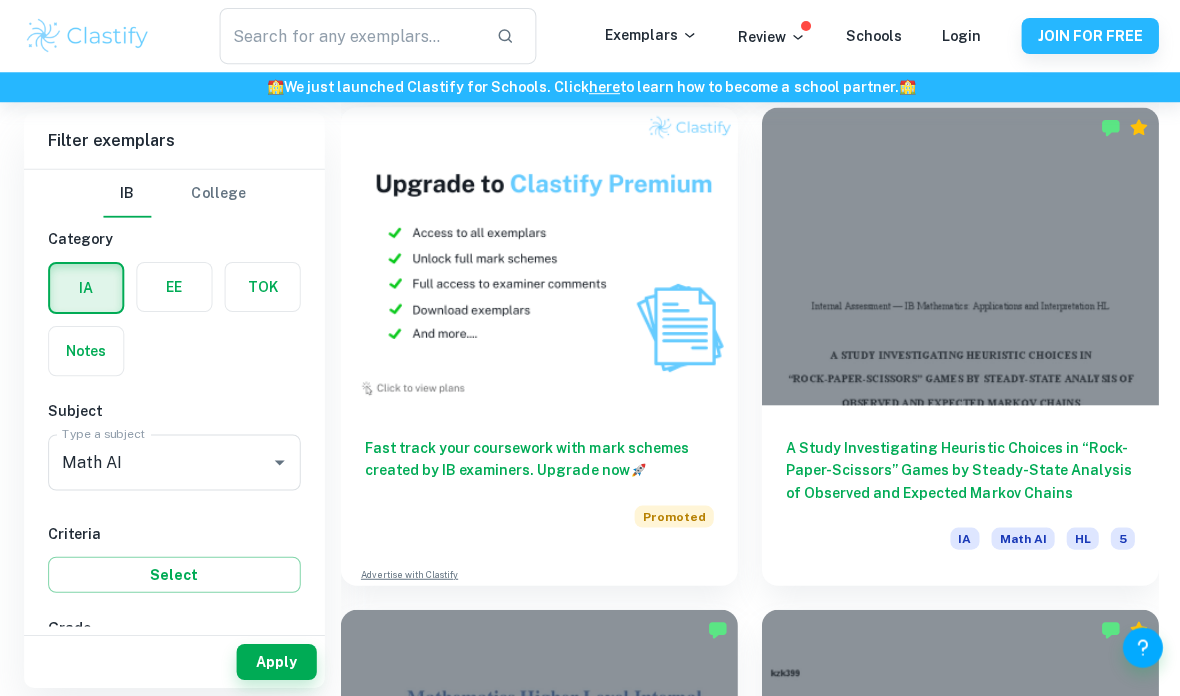 scroll, scrollTop: 2071, scrollLeft: 0, axis: vertical 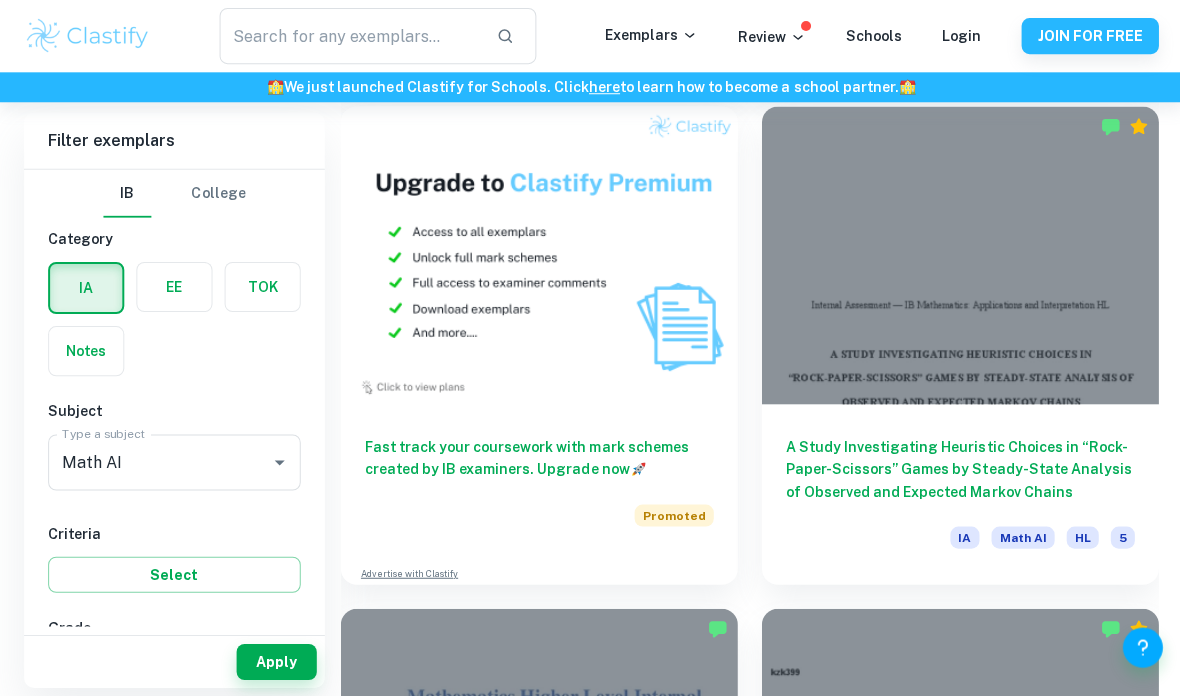 click at bounding box center [958, 254] 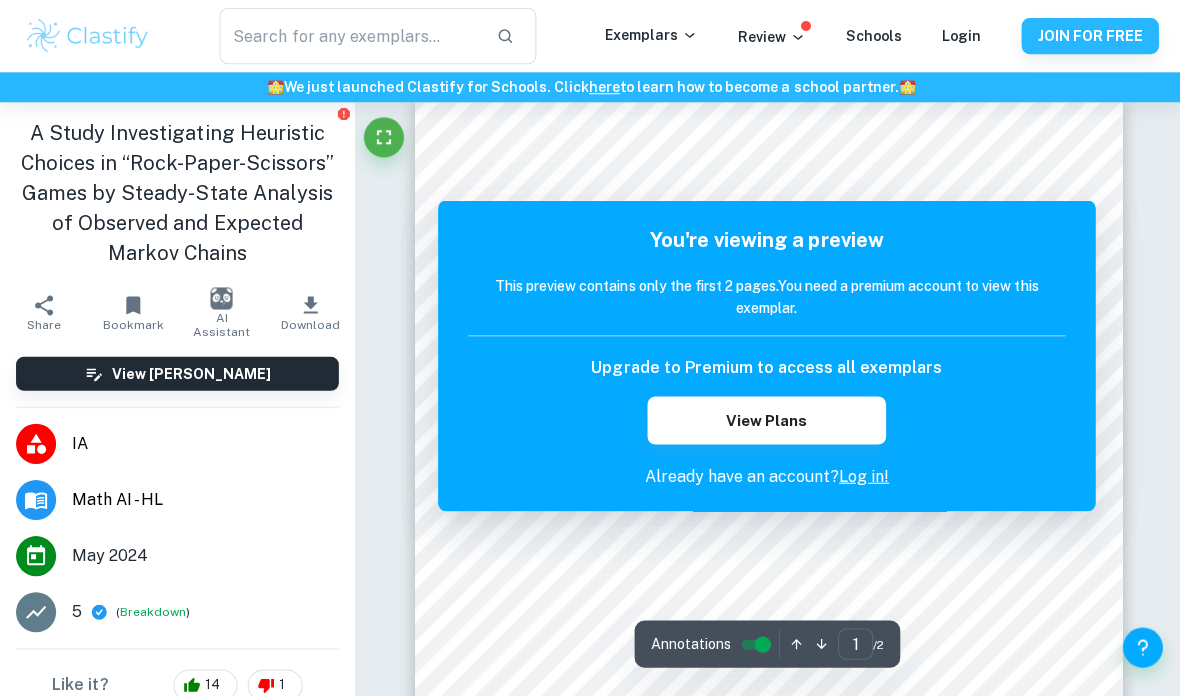 scroll, scrollTop: 51, scrollLeft: 0, axis: vertical 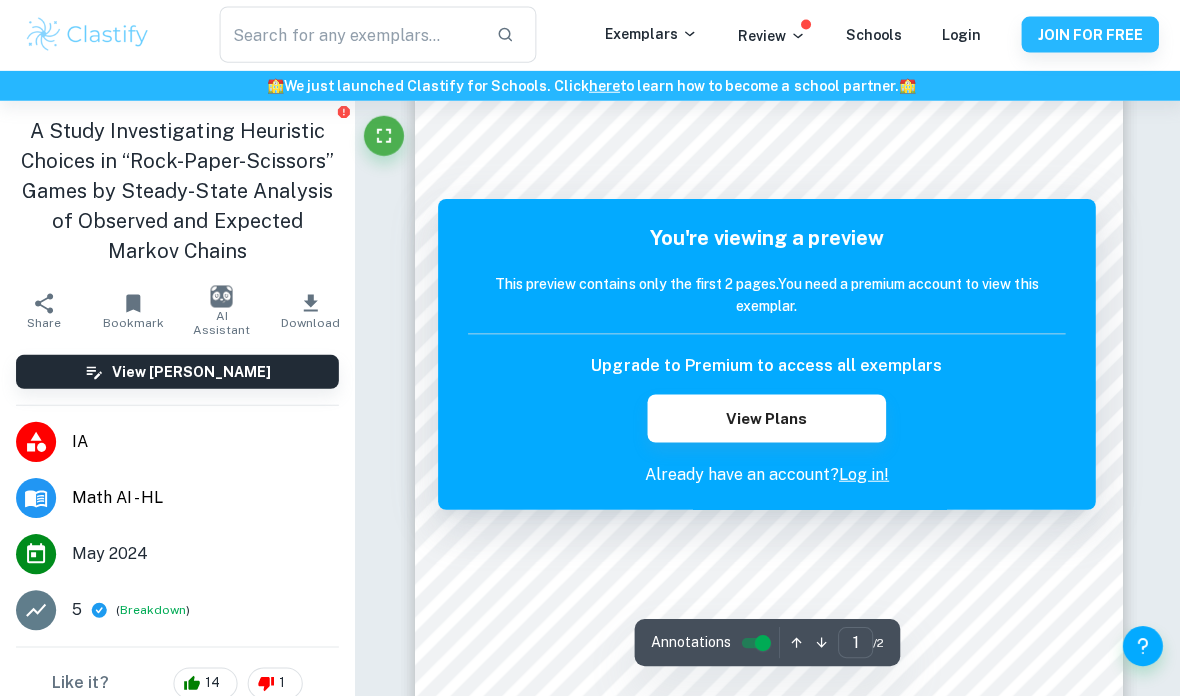 click on "Log in!" at bounding box center [862, 474] 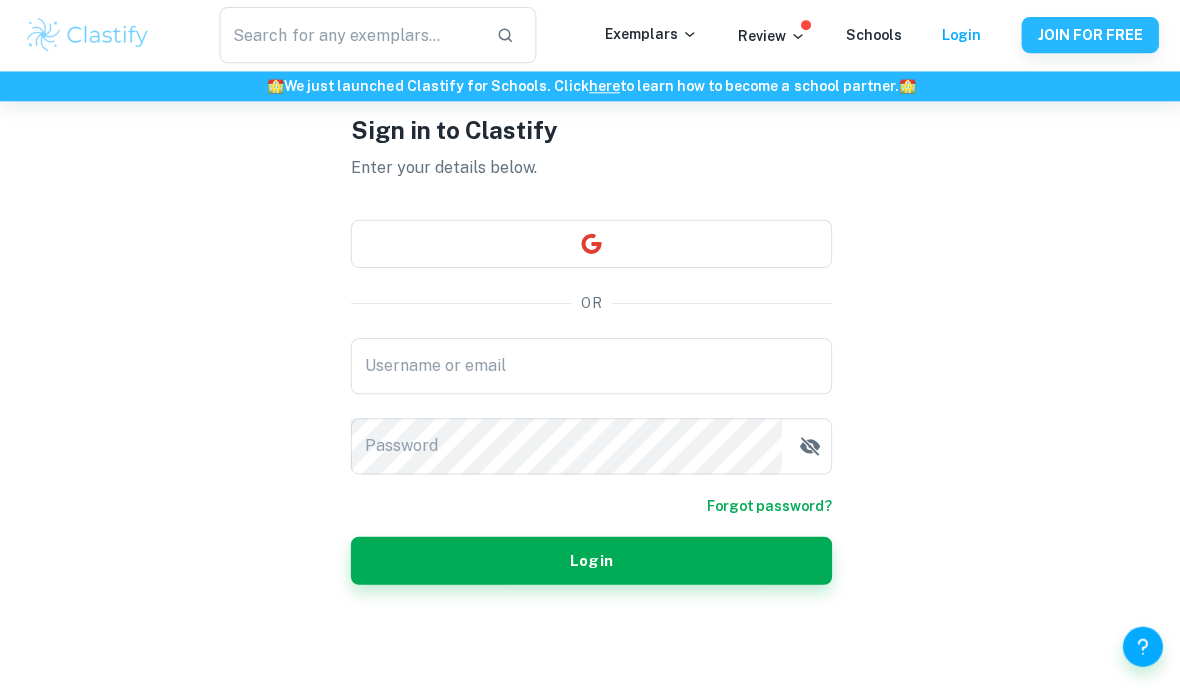 scroll, scrollTop: 0, scrollLeft: 0, axis: both 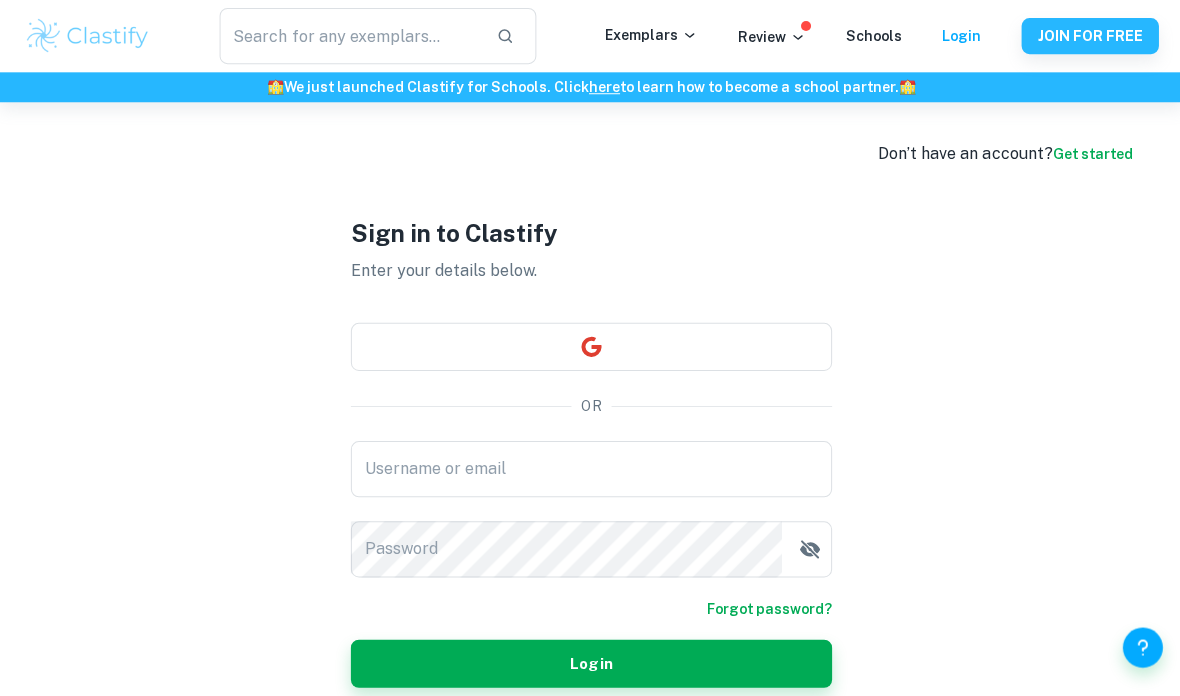 click at bounding box center [590, 346] 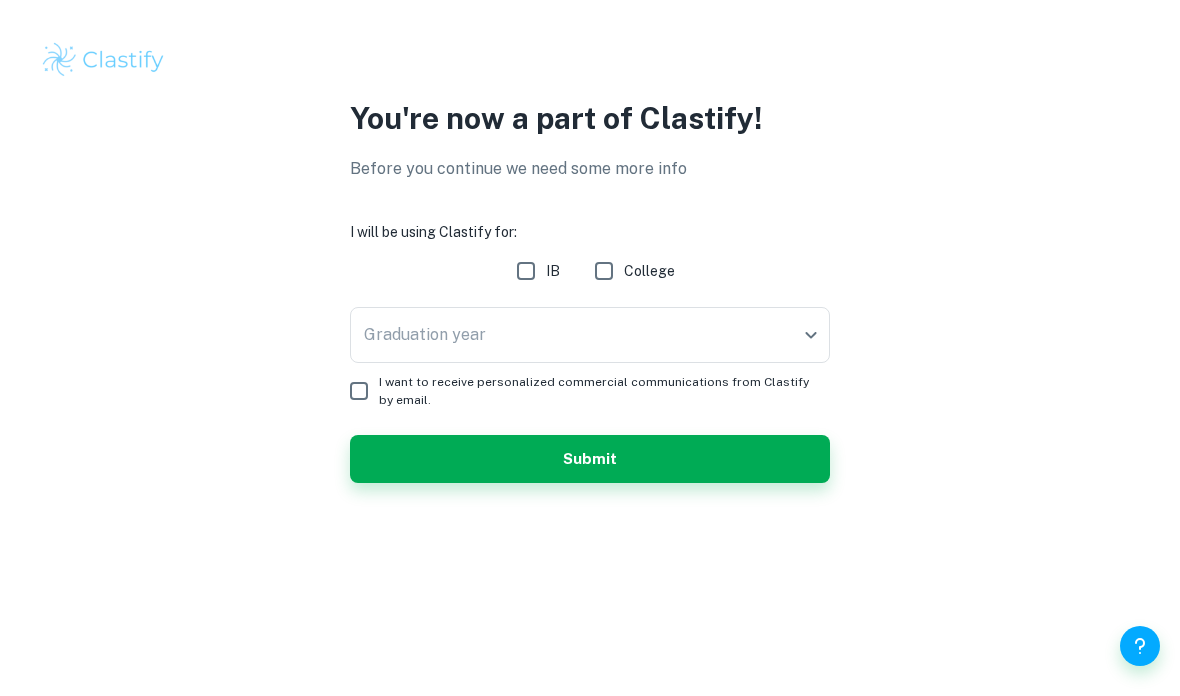 scroll, scrollTop: 0, scrollLeft: 0, axis: both 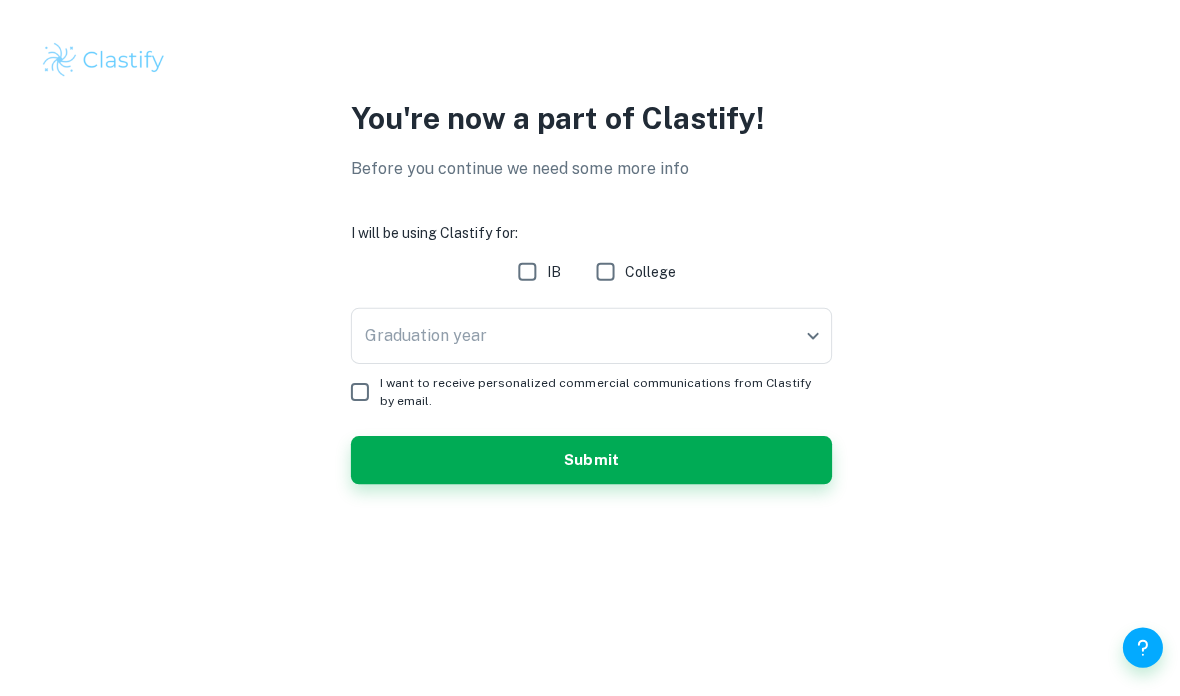 click on "We value your privacy We use cookies to enhance your browsing experience, serve personalised ads or content, and analyse our traffic. By clicking "Accept All", you consent to our use of cookies.   Cookie Policy Customise   Reject All   Accept All   Customise Consent Preferences   We use cookies to help you navigate efficiently and perform certain functions. You will find detailed information about all cookies under each consent category below. The cookies that are categorised as "Necessary" are stored on your browser as they are essential for enabling the basic functionalities of the site. ...  Show more For more information on how Google's third-party cookies operate and handle your data, see:   Google Privacy Policy Necessary Always Active Necessary cookies are required to enable the basic features of this site, such as providing secure log-in or adjusting your consent preferences. These cookies do not store any personally identifiable data. Functional Analytics Performance Advertisement Uncategorised" at bounding box center (590, 348) 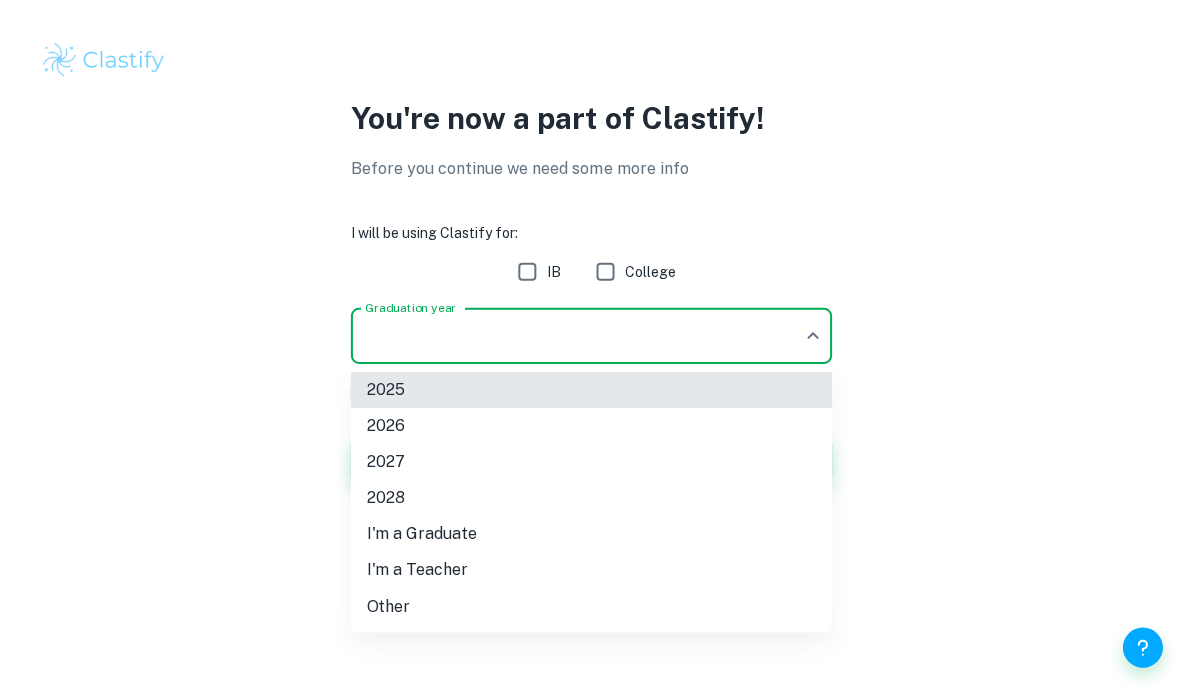 click on "2026" at bounding box center [590, 425] 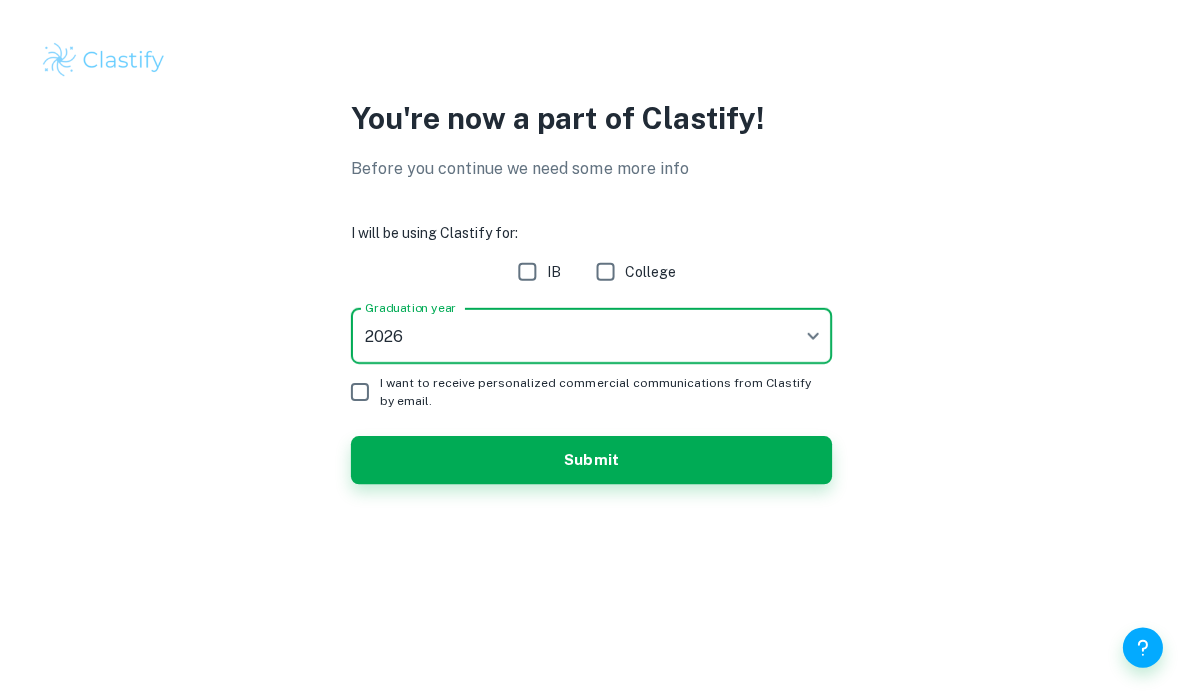 click on "IB" at bounding box center (526, 271) 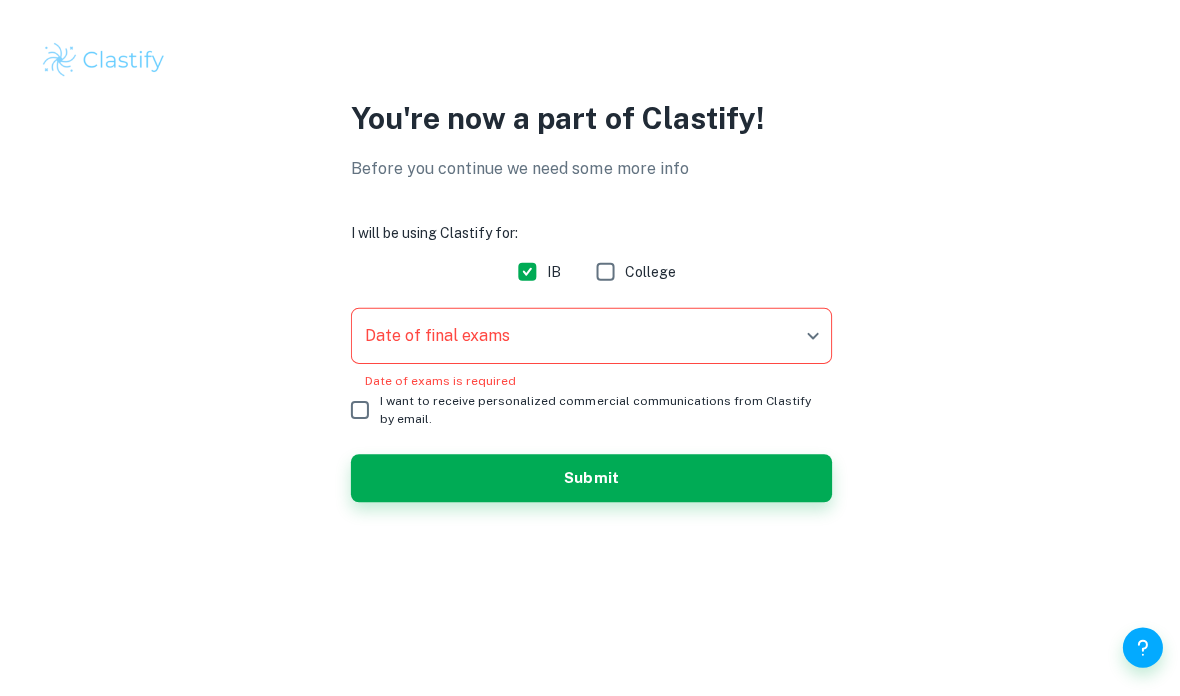 click on "We value your privacy We use cookies to enhance your browsing experience, serve personalised ads or content, and analyse our traffic. By clicking "Accept All", you consent to our use of cookies.   Cookie Policy Customise   Reject All   Accept All   Customise Consent Preferences   We use cookies to help you navigate efficiently and perform certain functions. You will find detailed information about all cookies under each consent category below. The cookies that are categorised as "Necessary" are stored on your browser as they are essential for enabling the basic functionalities of the site. ...  Show more For more information on how Google's third-party cookies operate and handle your data, see:   Google Privacy Policy Necessary Always Active Necessary cookies are required to enable the basic features of this site, such as providing secure log-in or adjusting your consent preferences. These cookies do not store any personally identifiable data. Functional Analytics Performance Advertisement Uncategorised" at bounding box center [590, 348] 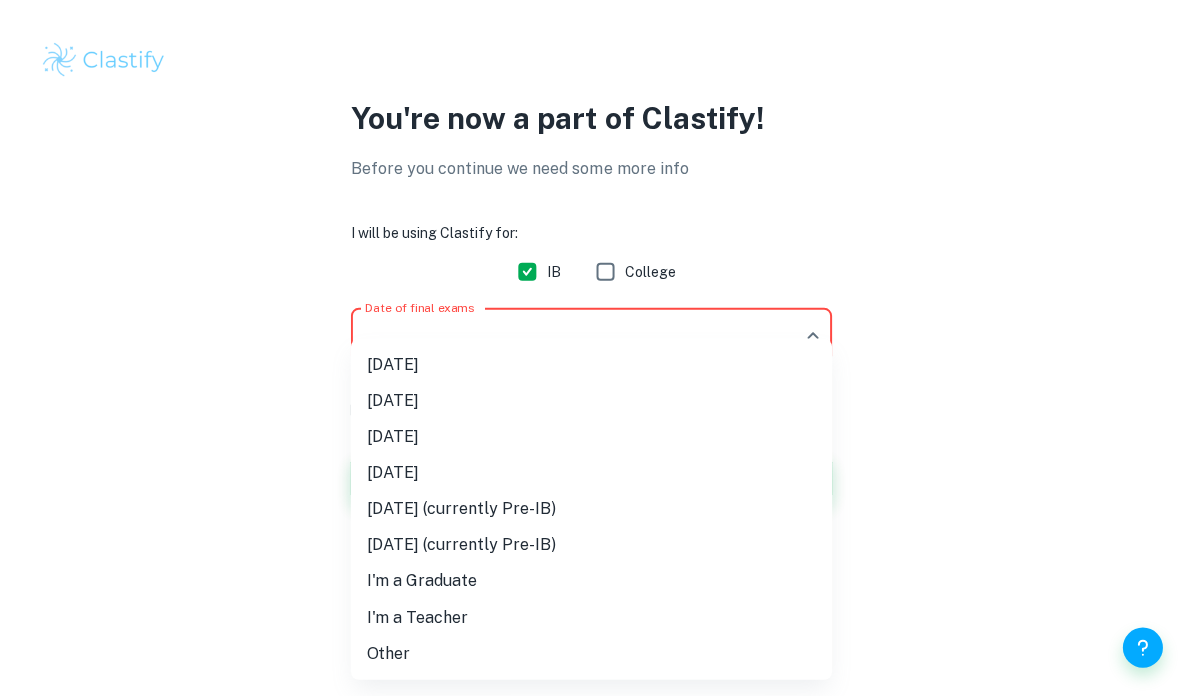 click on "November 2026" at bounding box center [590, 472] 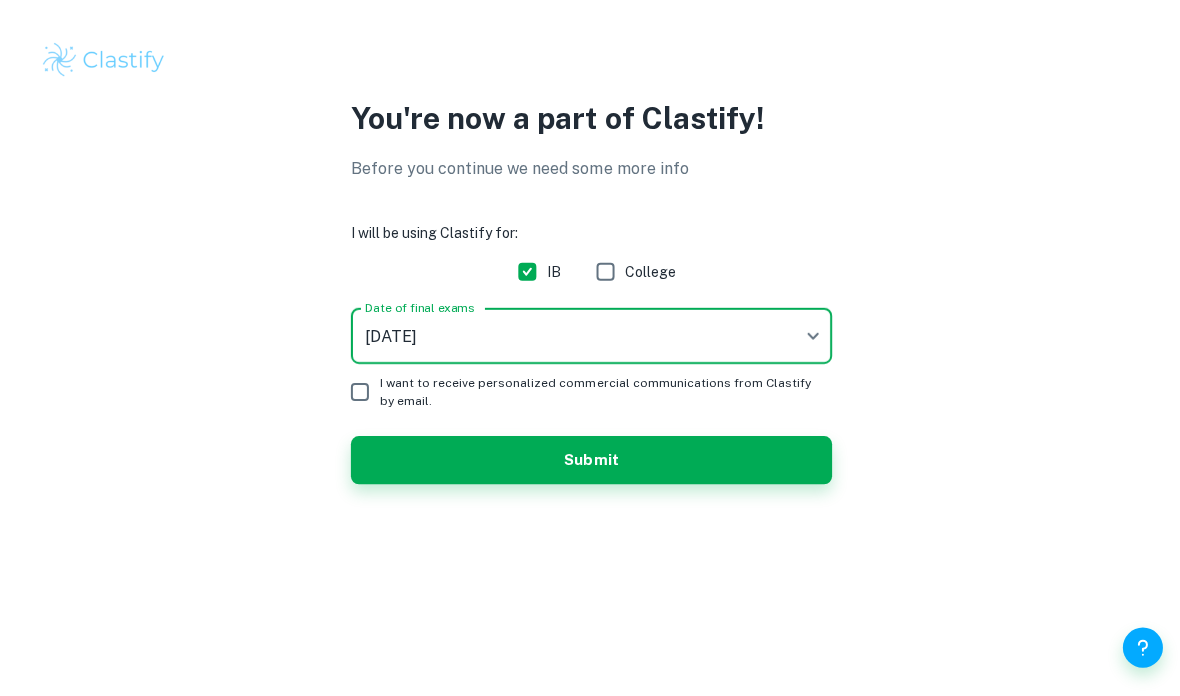 click on "I want to receive personalized commercial communications from Clastify by email." at bounding box center [359, 391] 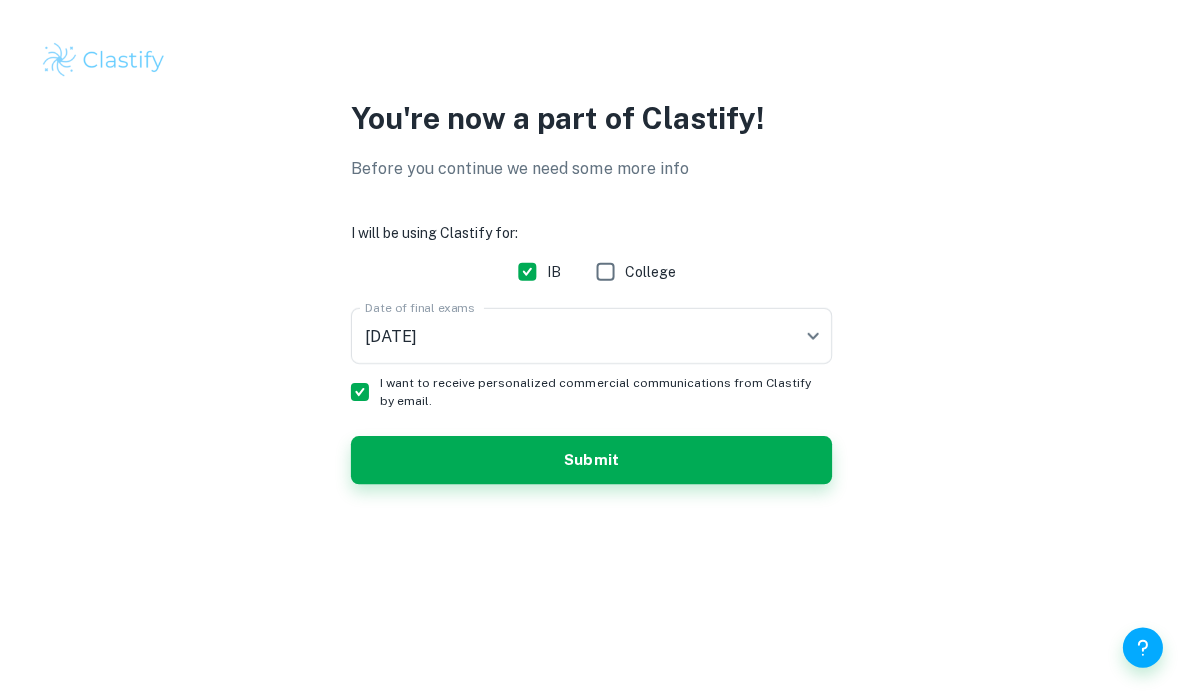 click on "I want to receive personalized commercial communications from Clastify by email." at bounding box center (359, 391) 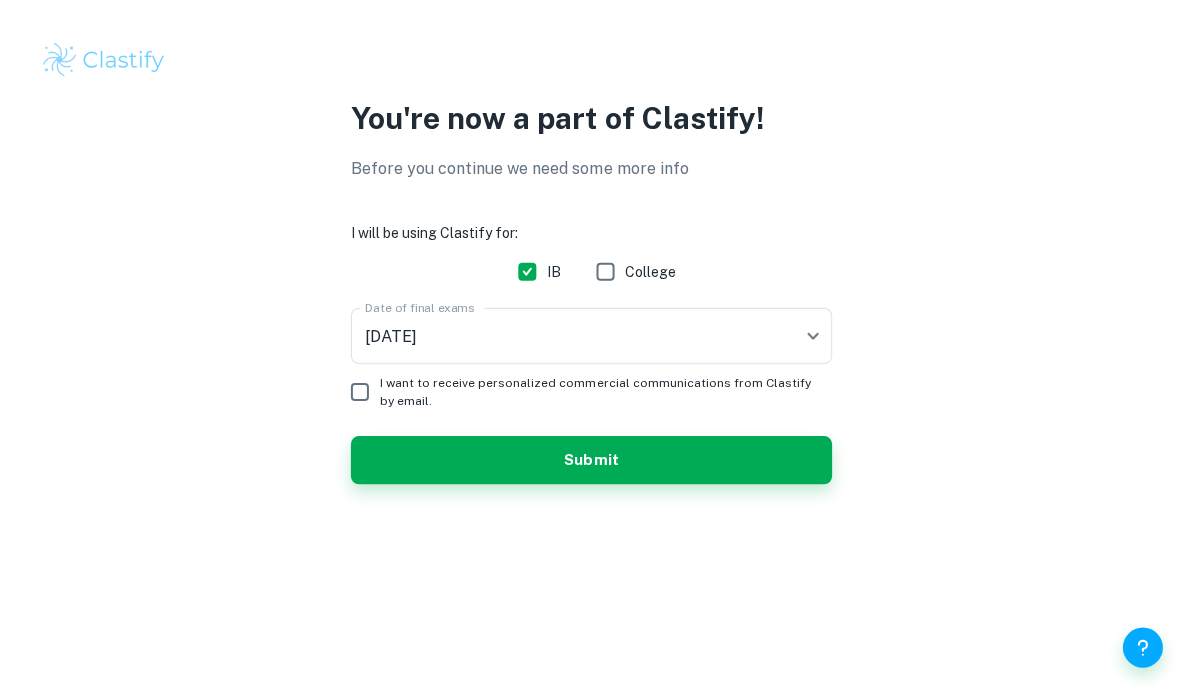 click on "Submit" at bounding box center [590, 459] 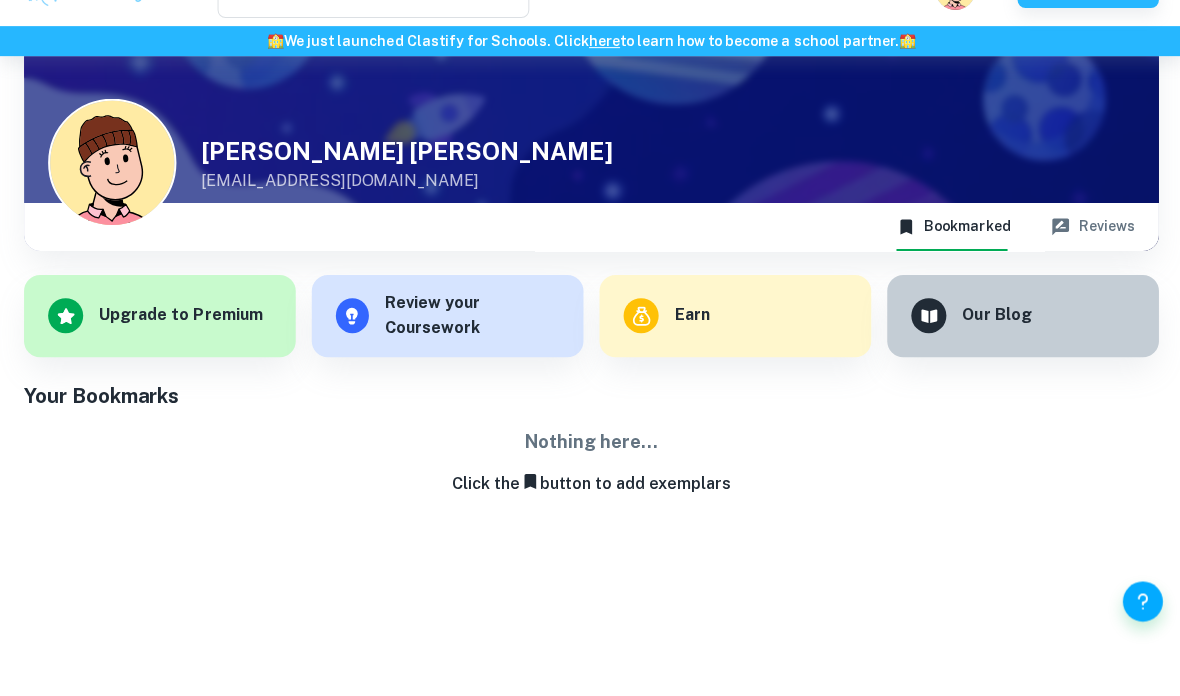 scroll, scrollTop: 102, scrollLeft: 0, axis: vertical 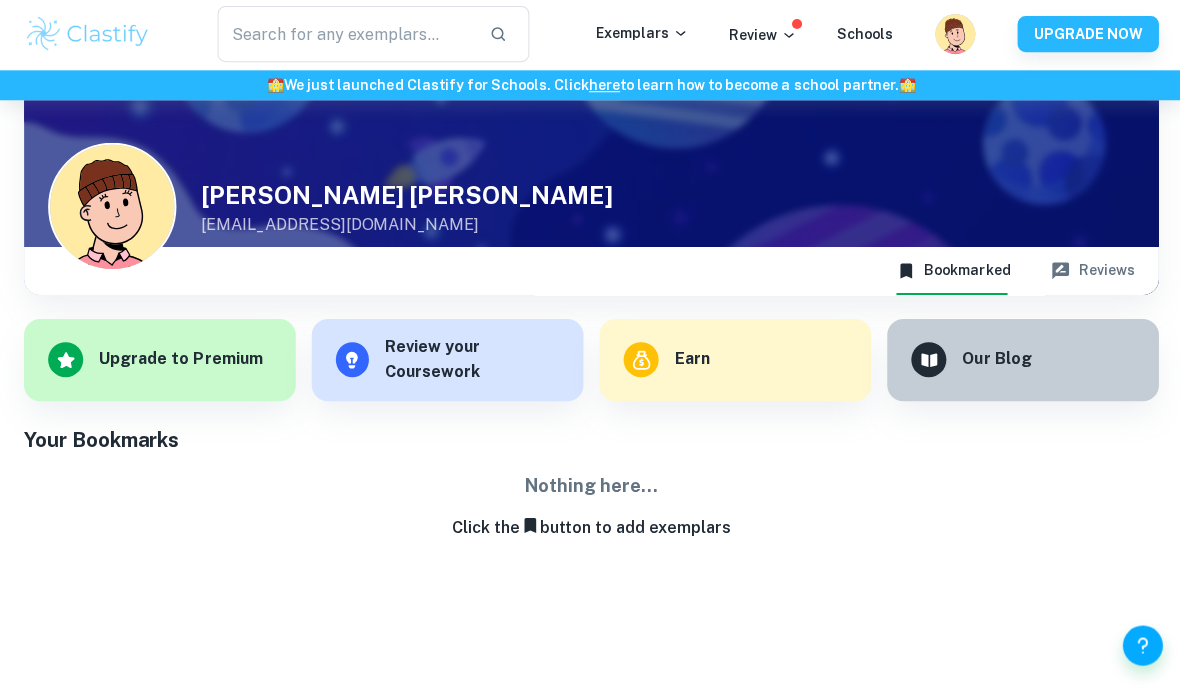 click at bounding box center (344, 36) 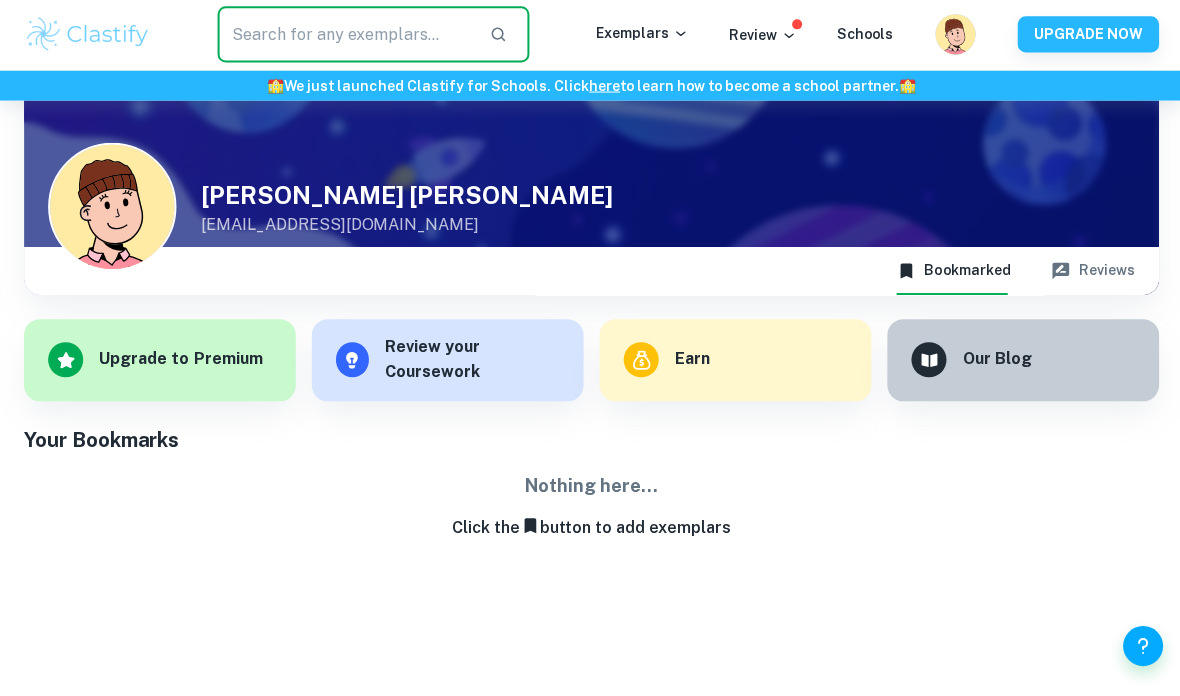 click on "Customize PAULA MARIANA CAÑAS RAMÍREZ paulacanas@ngs.edu.co" at bounding box center [590, 16] 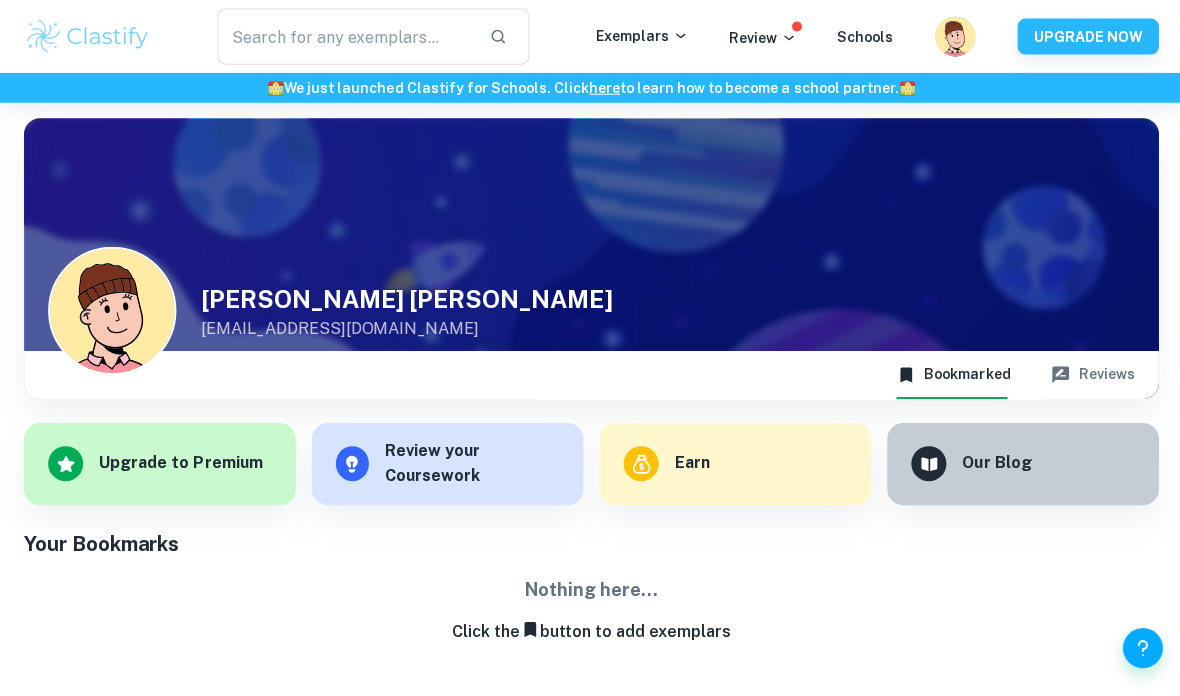 scroll, scrollTop: 0, scrollLeft: 0, axis: both 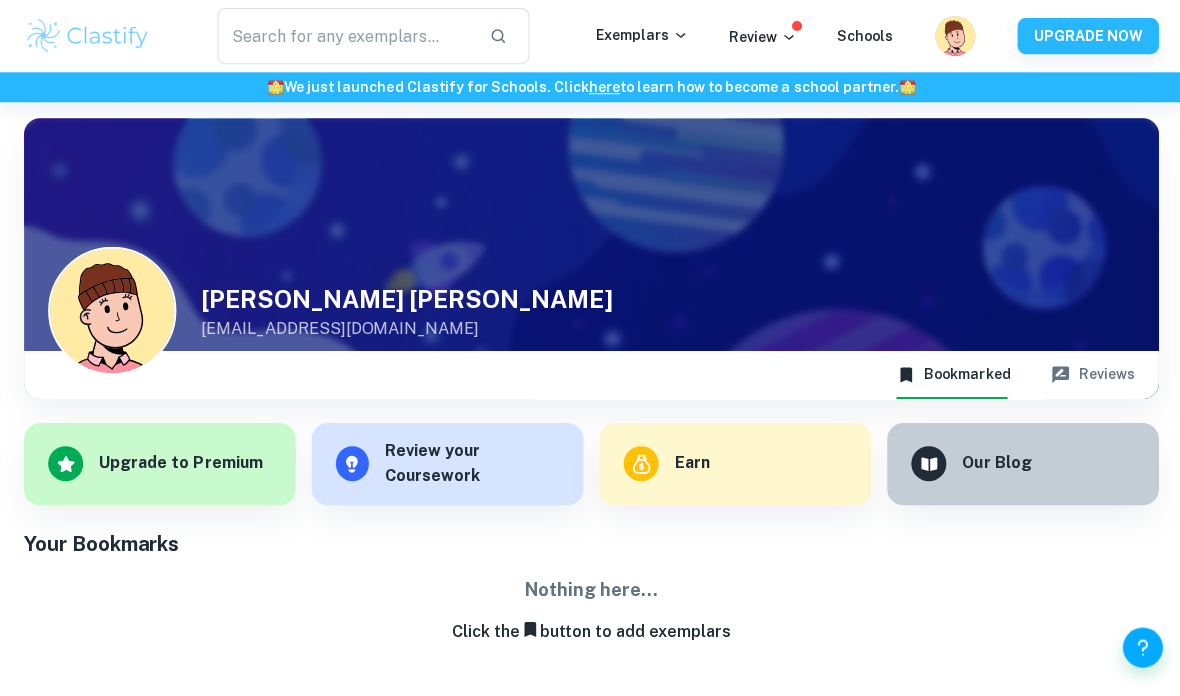 click on "Exemplars" at bounding box center (640, 35) 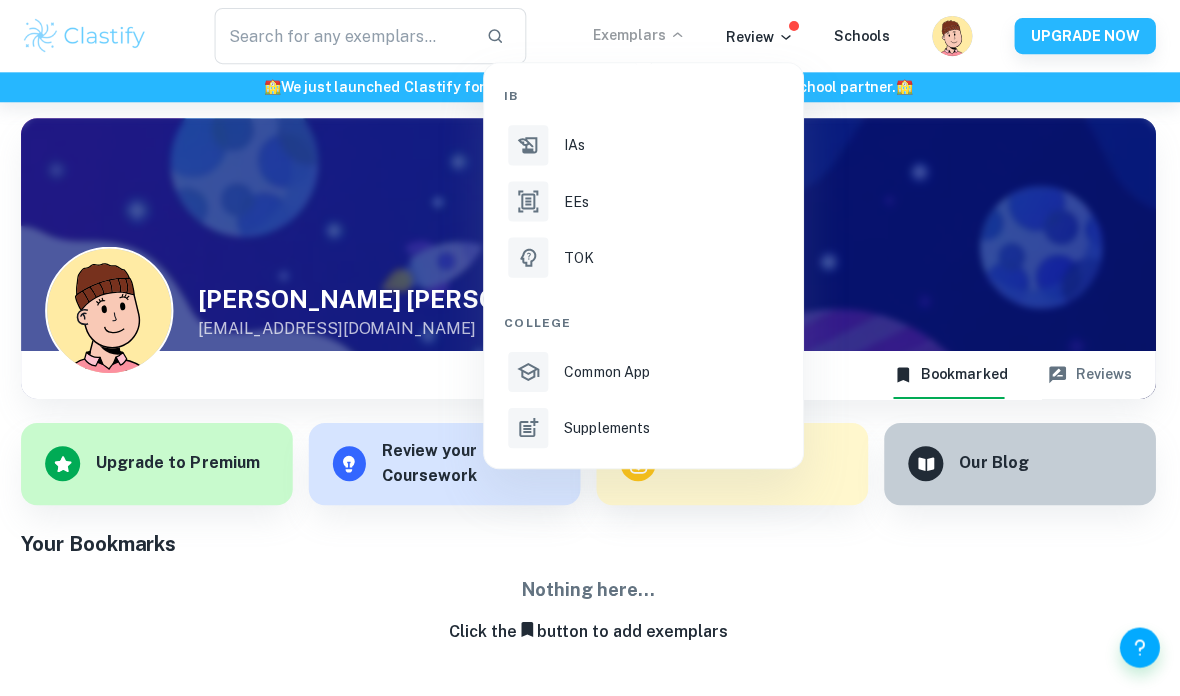 click at bounding box center (590, 348) 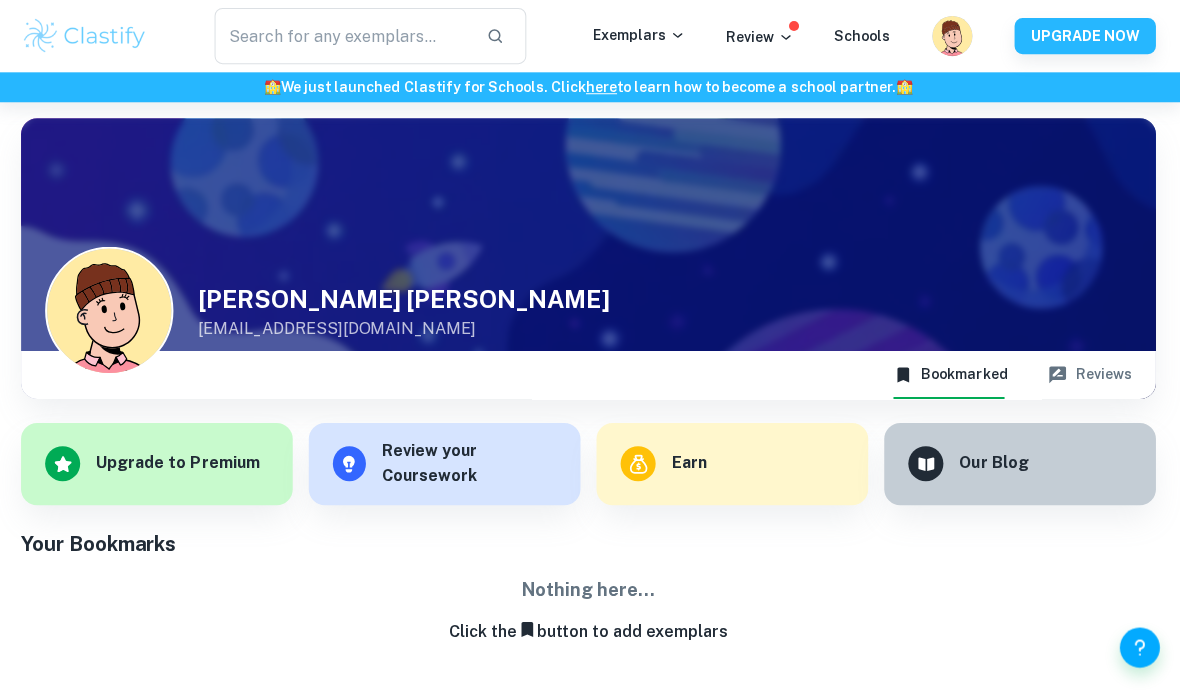 click at bounding box center (344, 36) 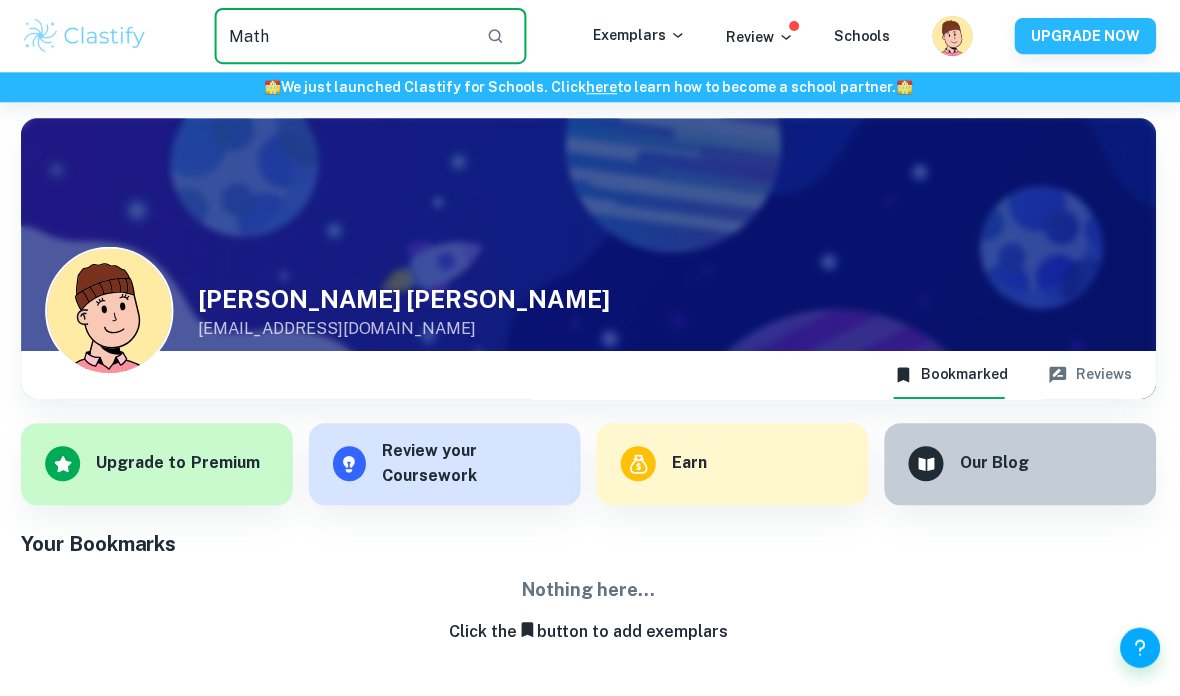 type on "Math" 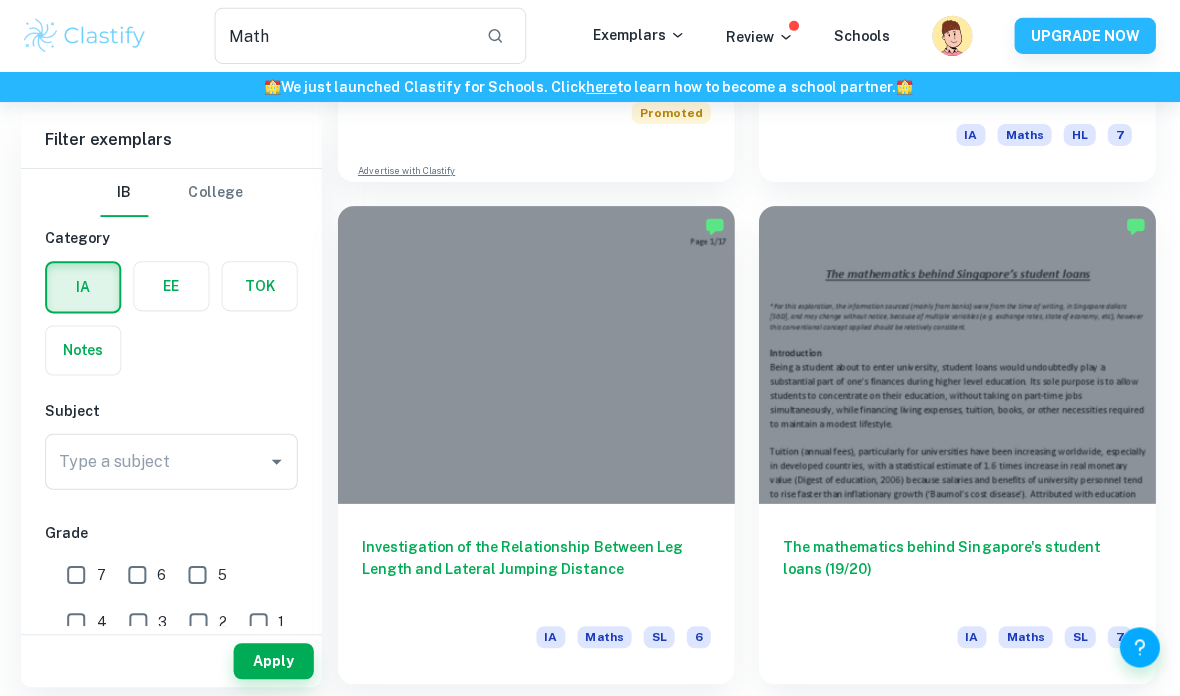 scroll, scrollTop: 1019, scrollLeft: 0, axis: vertical 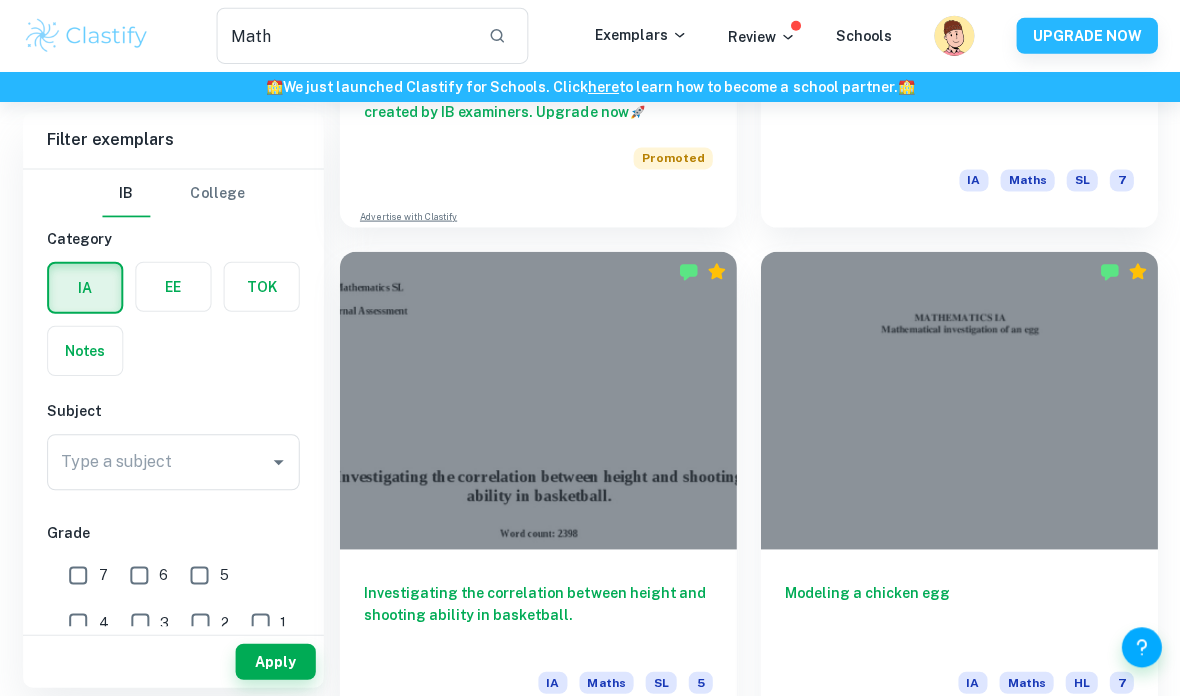 click on "Type a subject Type a subject" at bounding box center (174, 461) 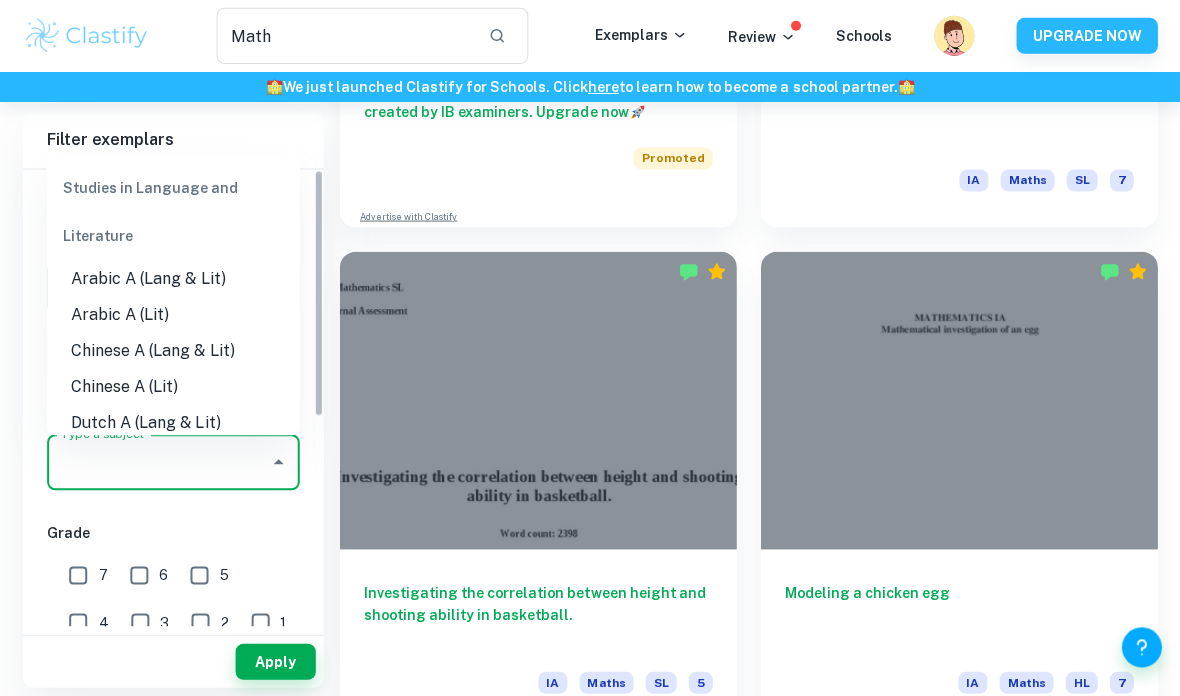 scroll, scrollTop: 1971, scrollLeft: 0, axis: vertical 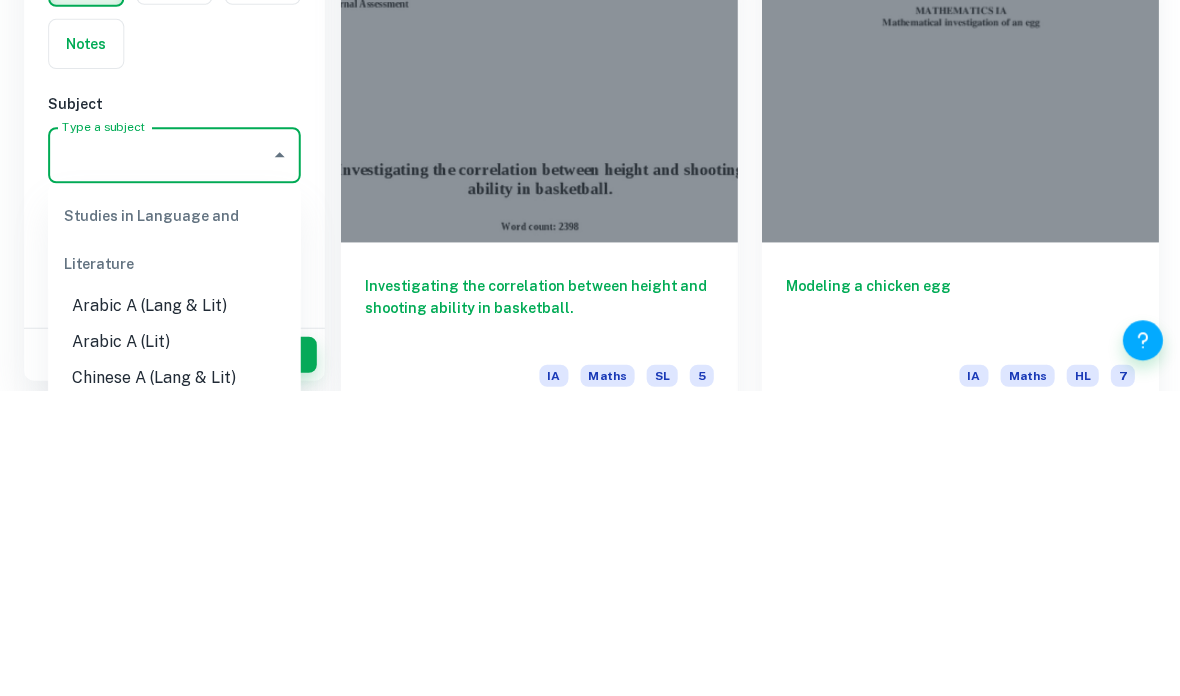 click at bounding box center [958, 399] 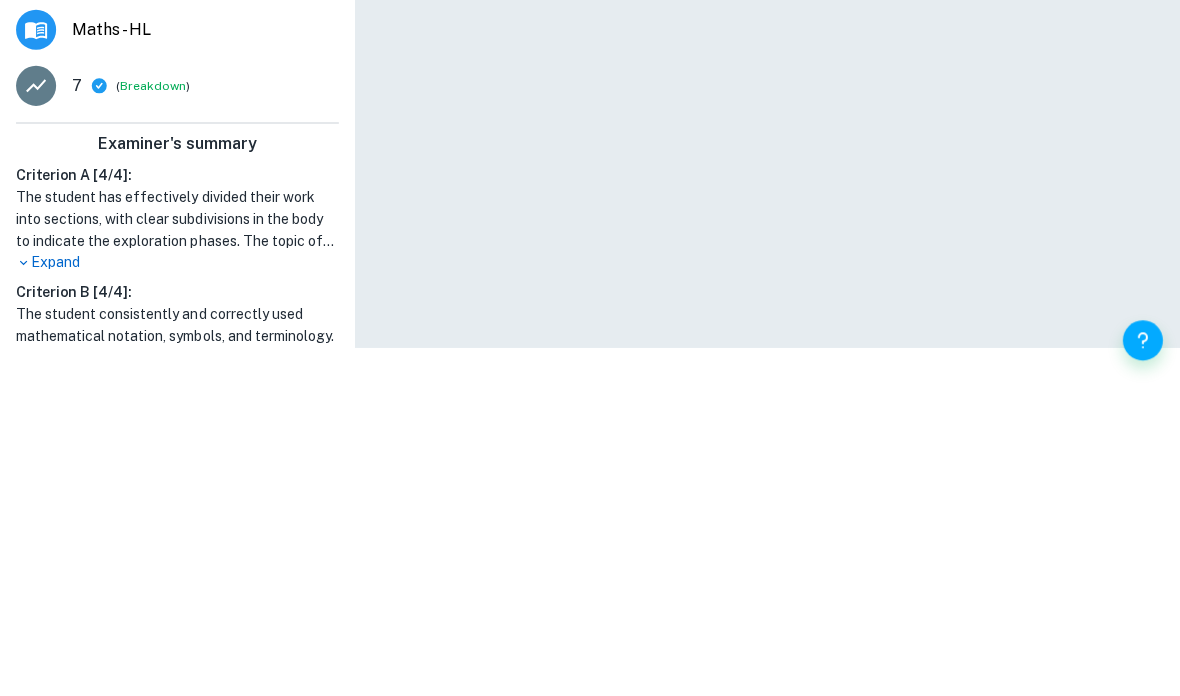 scroll, scrollTop: 0, scrollLeft: 0, axis: both 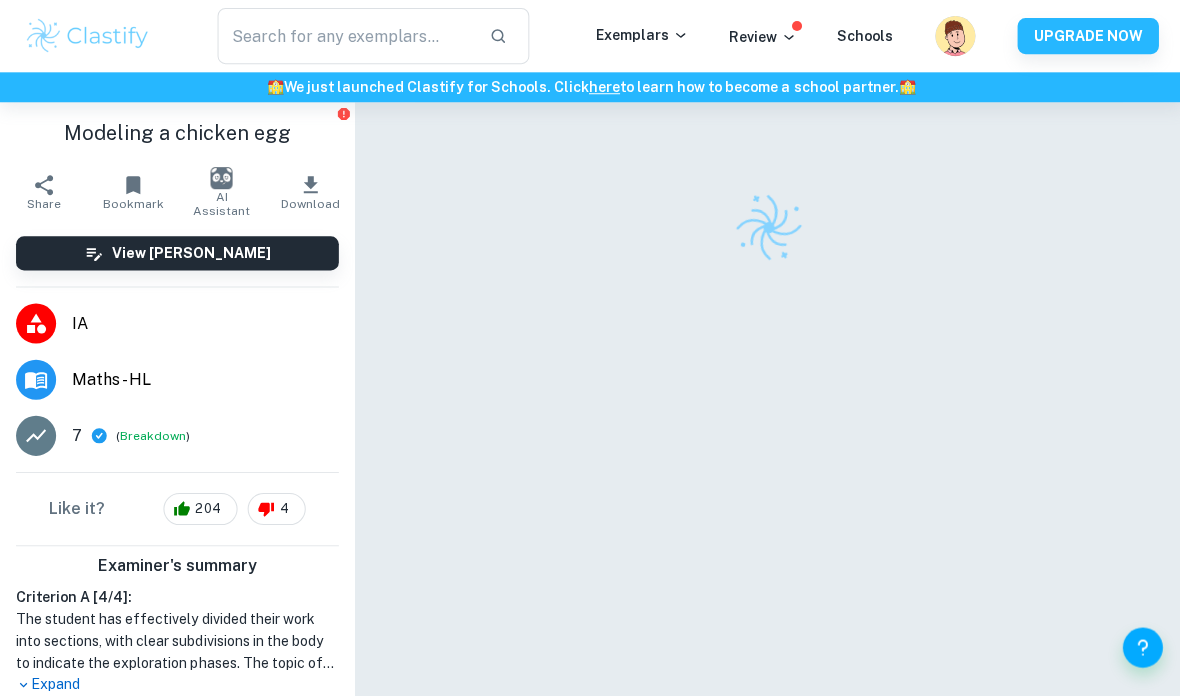 type on "Math" 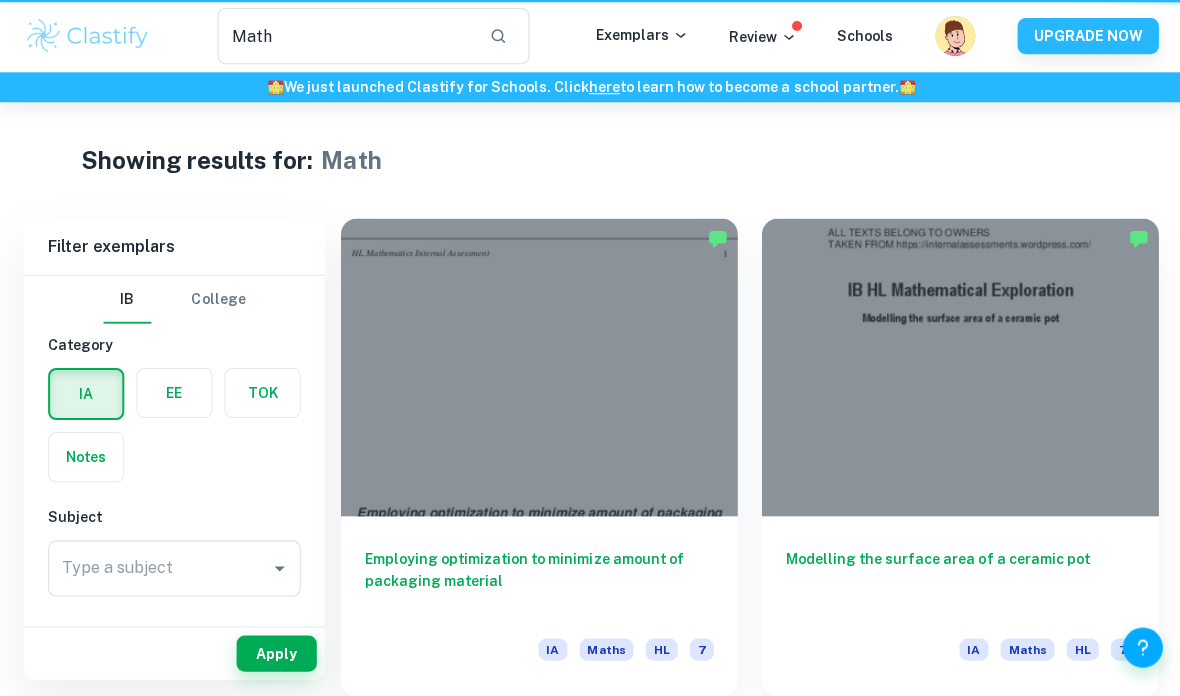 scroll, scrollTop: 2350, scrollLeft: 0, axis: vertical 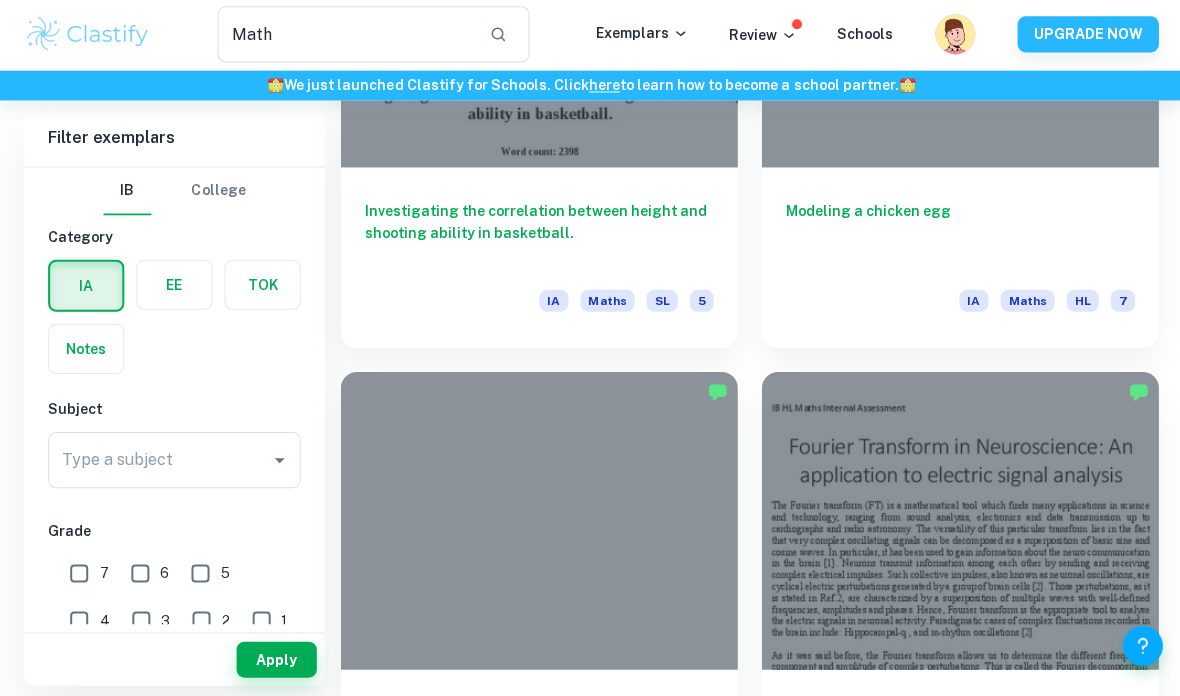 click on "Type a subject Type a subject" at bounding box center (174, 461) 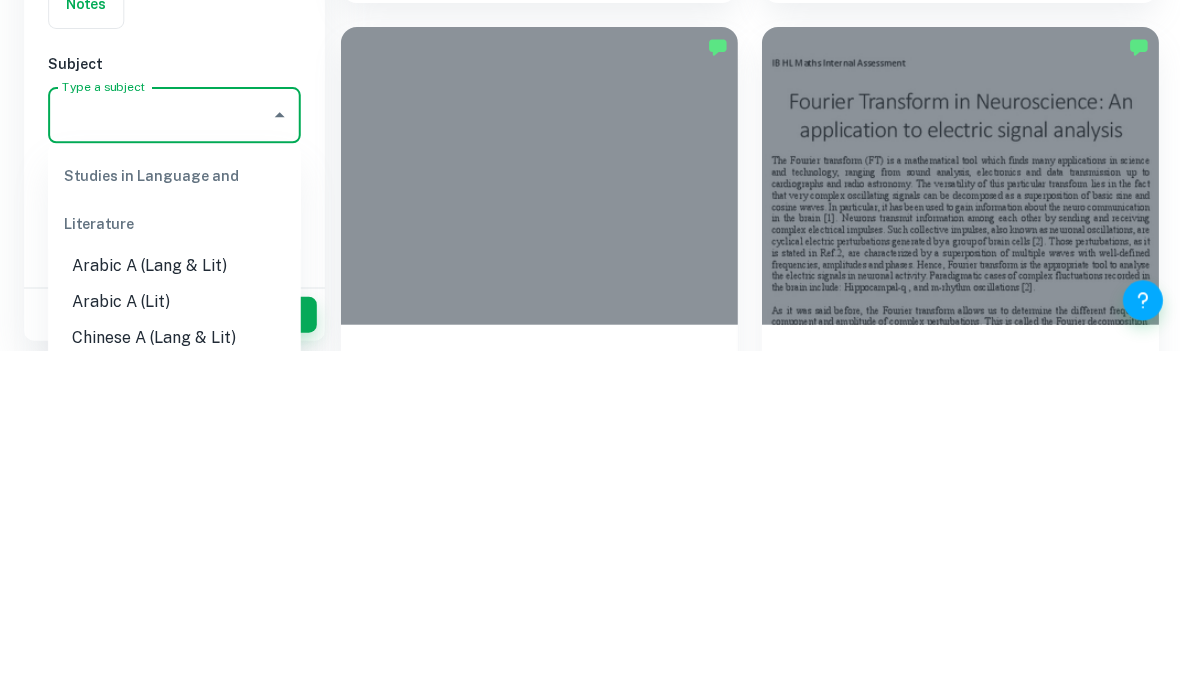 click on "Studies in Language and Literature" at bounding box center [174, 546] 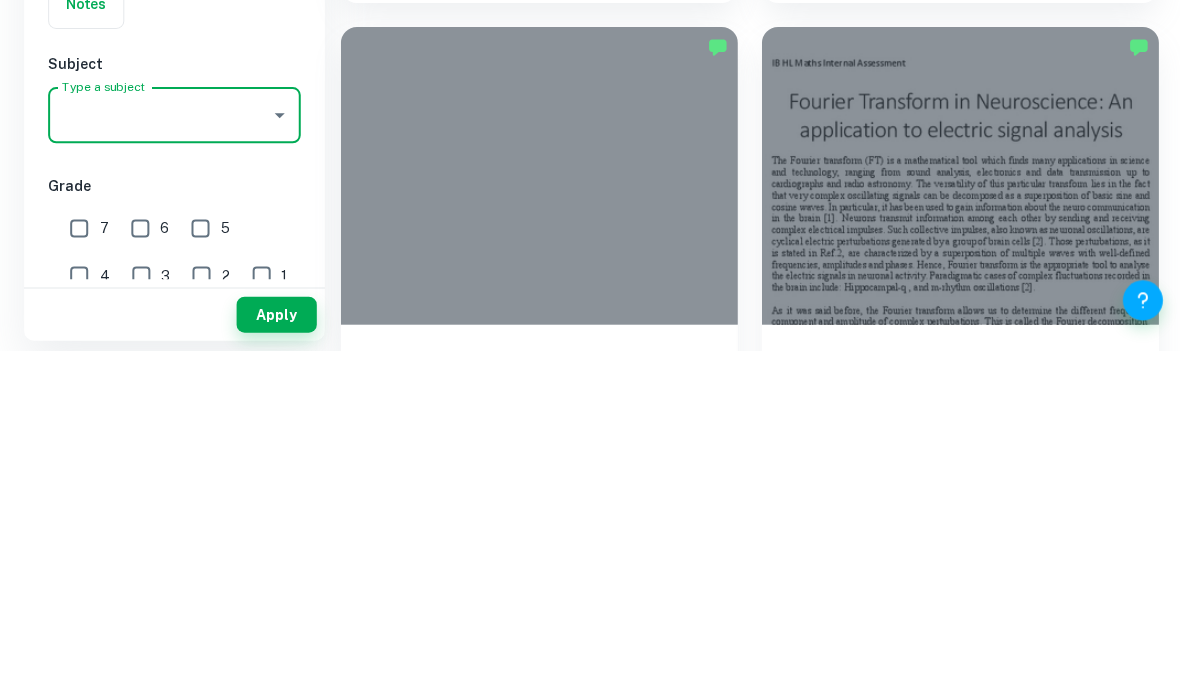 click on "Type a subject" at bounding box center [159, 461] 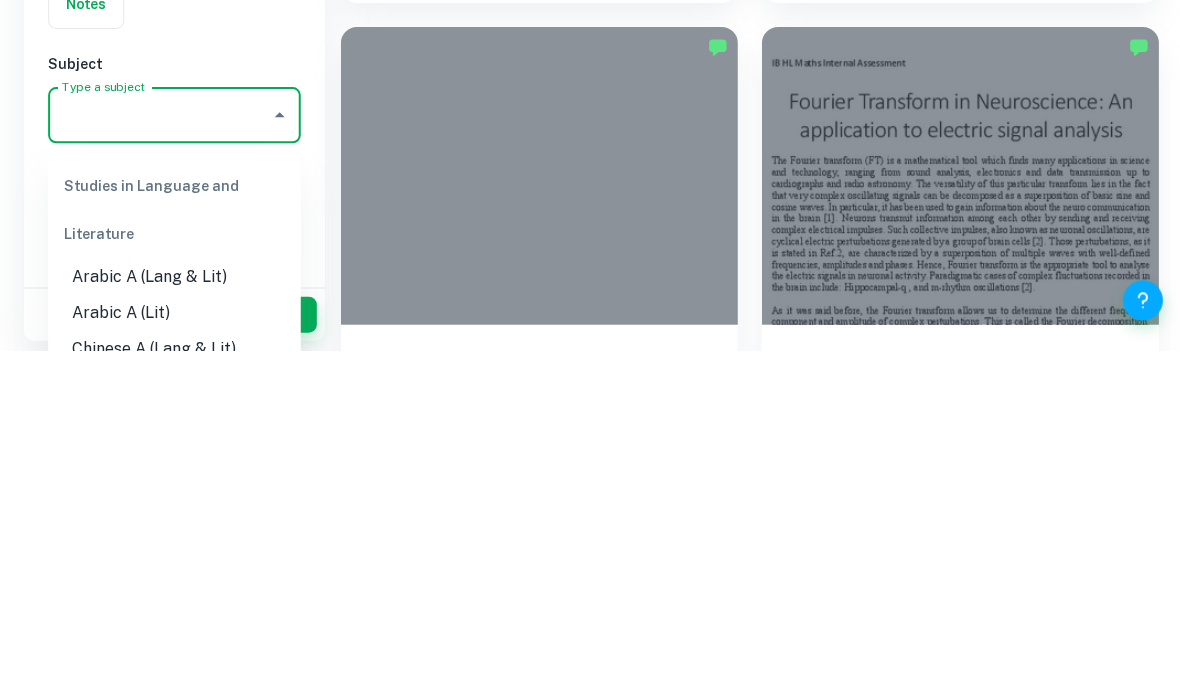 scroll, scrollTop: 2695, scrollLeft: 0, axis: vertical 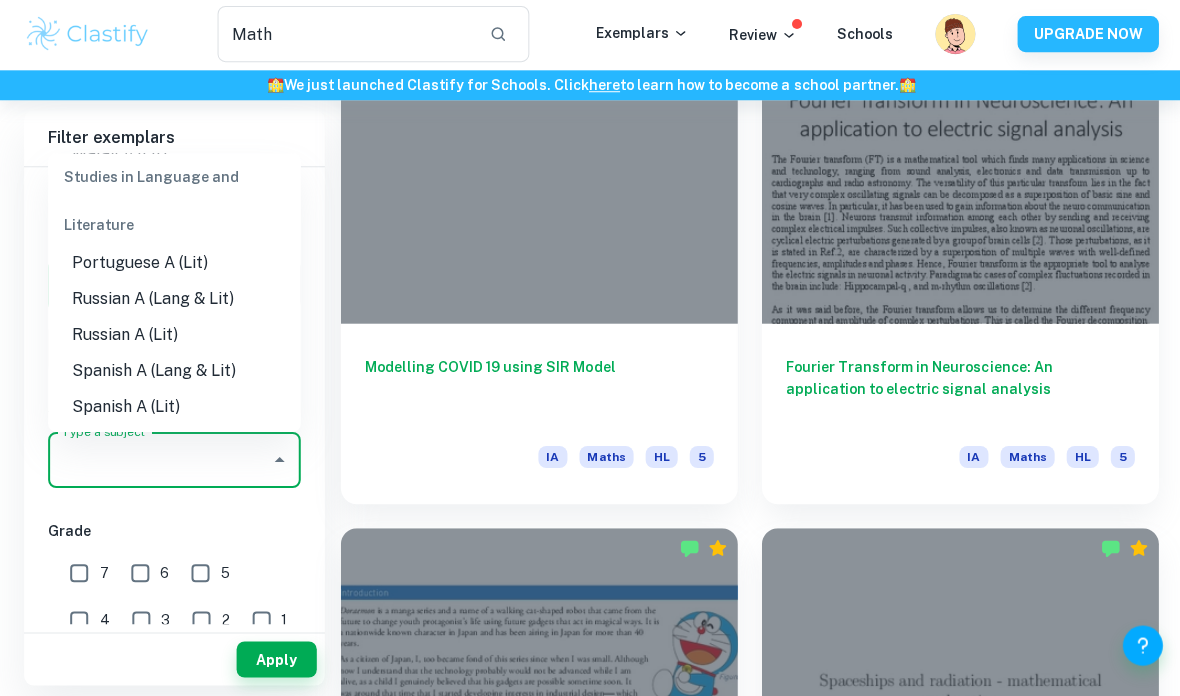 click on "Spanish A (Lang & Lit)" at bounding box center [174, 372] 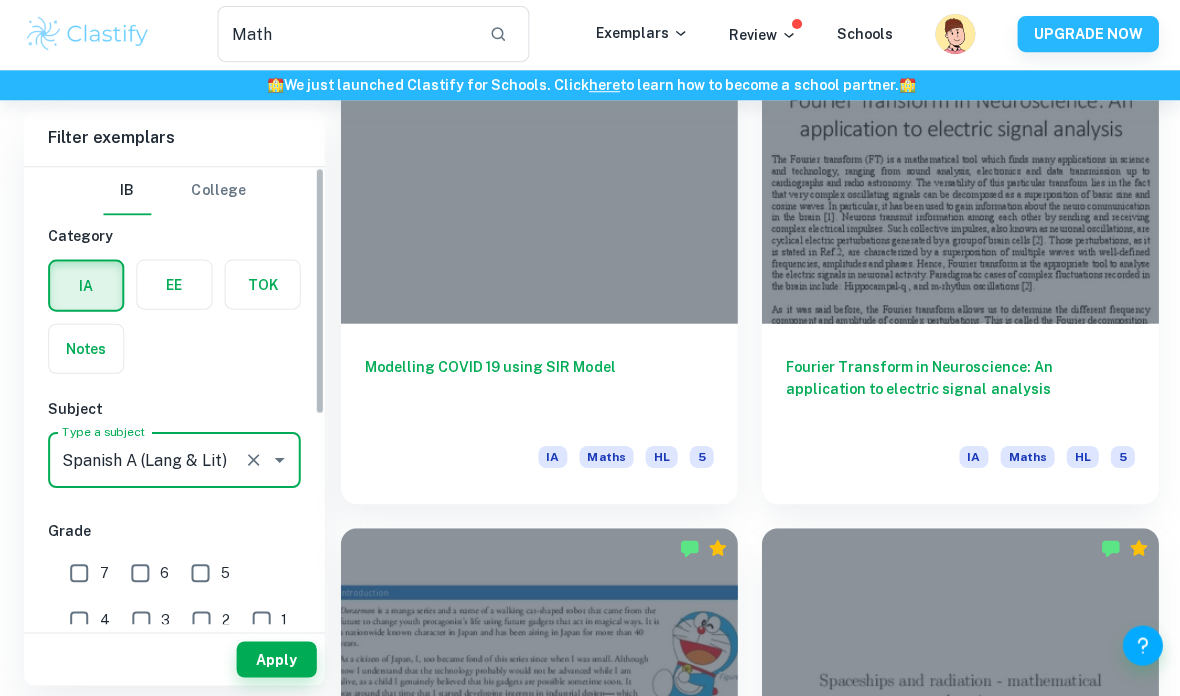 click on "IA EE TOK Notes" at bounding box center (168, 312) 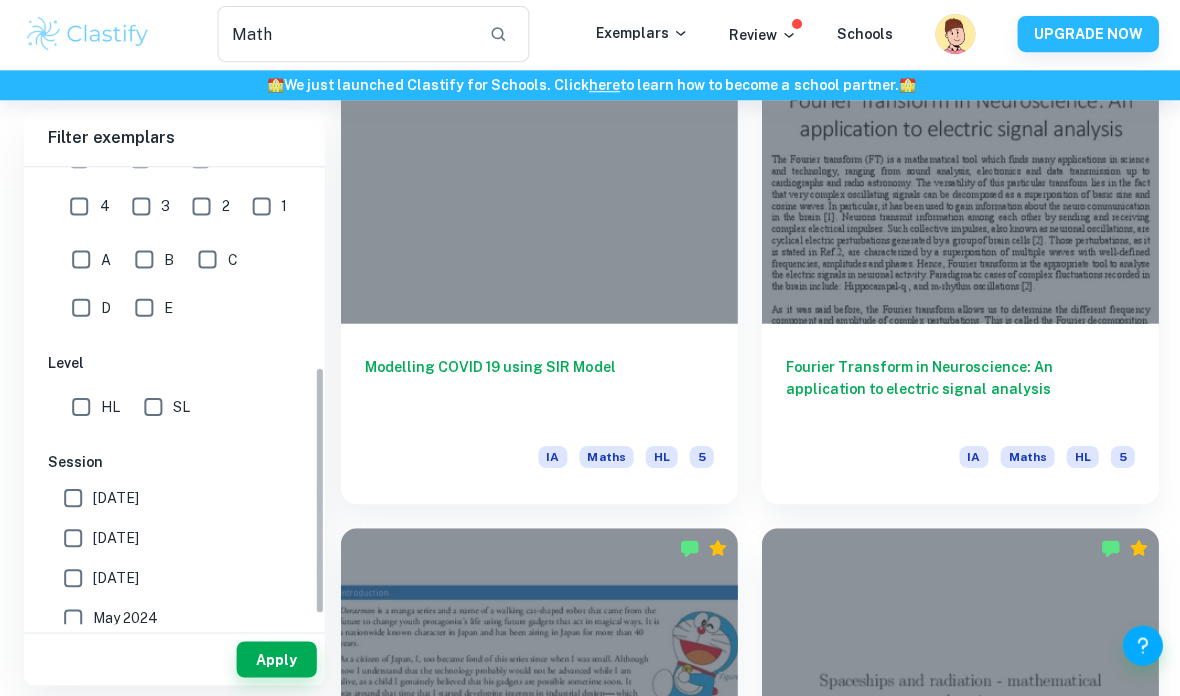 scroll, scrollTop: 412, scrollLeft: 0, axis: vertical 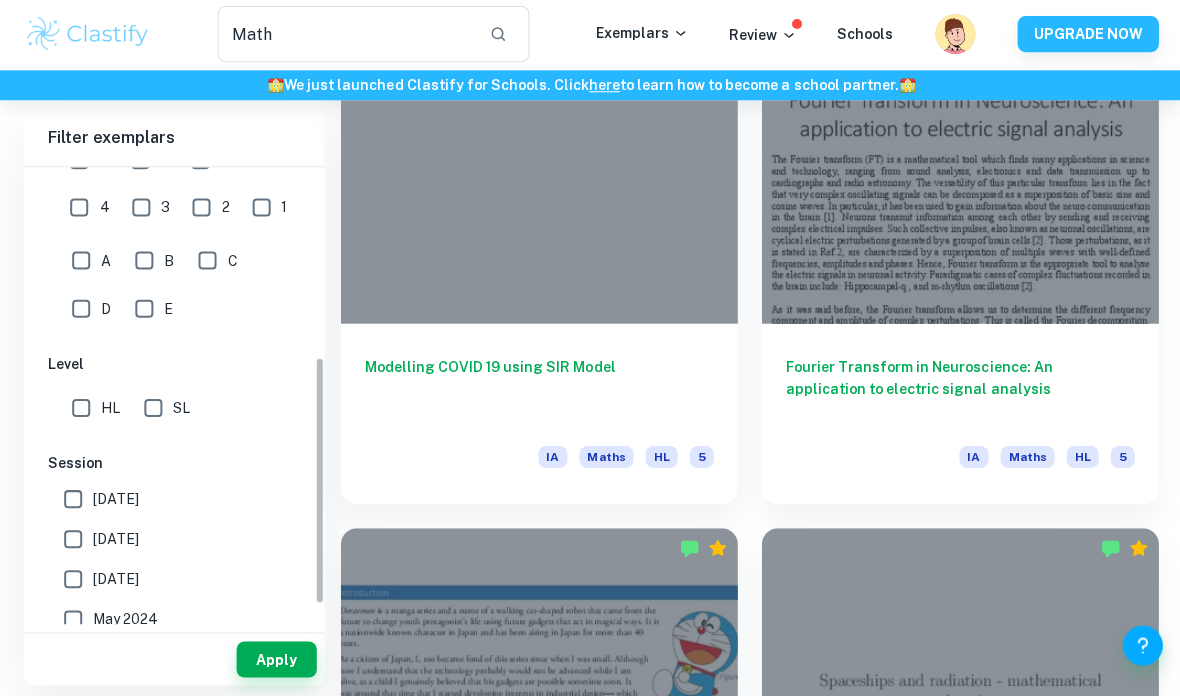 click on "SL" at bounding box center [153, 409] 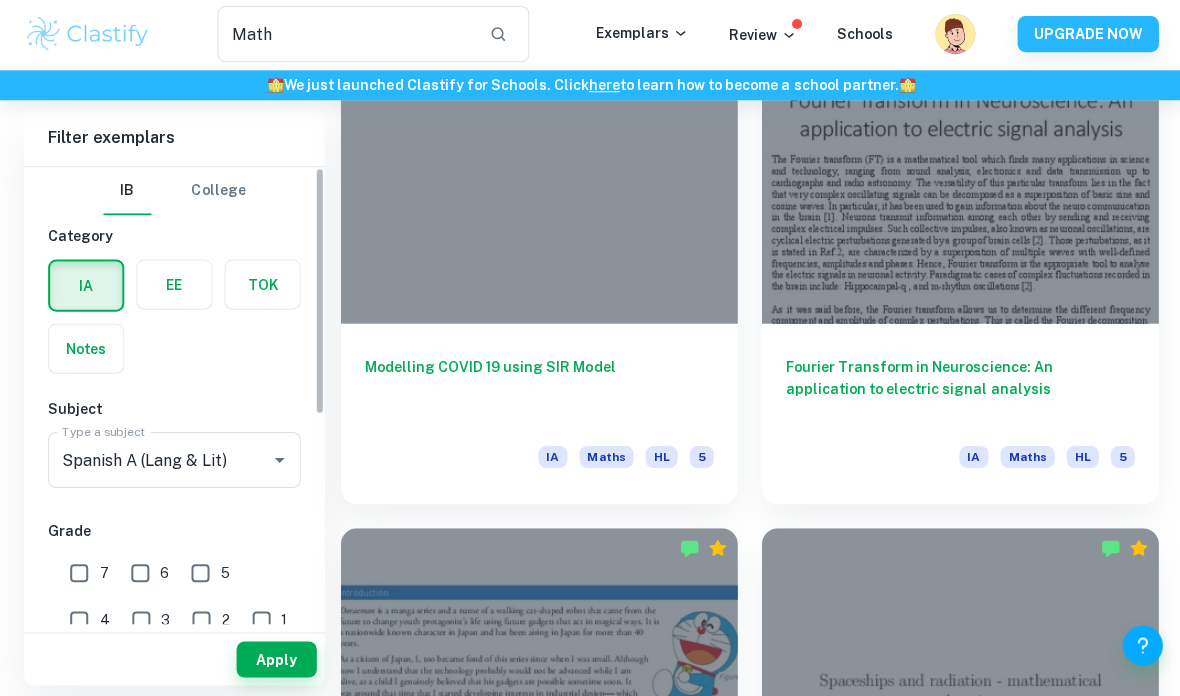 scroll, scrollTop: 0, scrollLeft: 0, axis: both 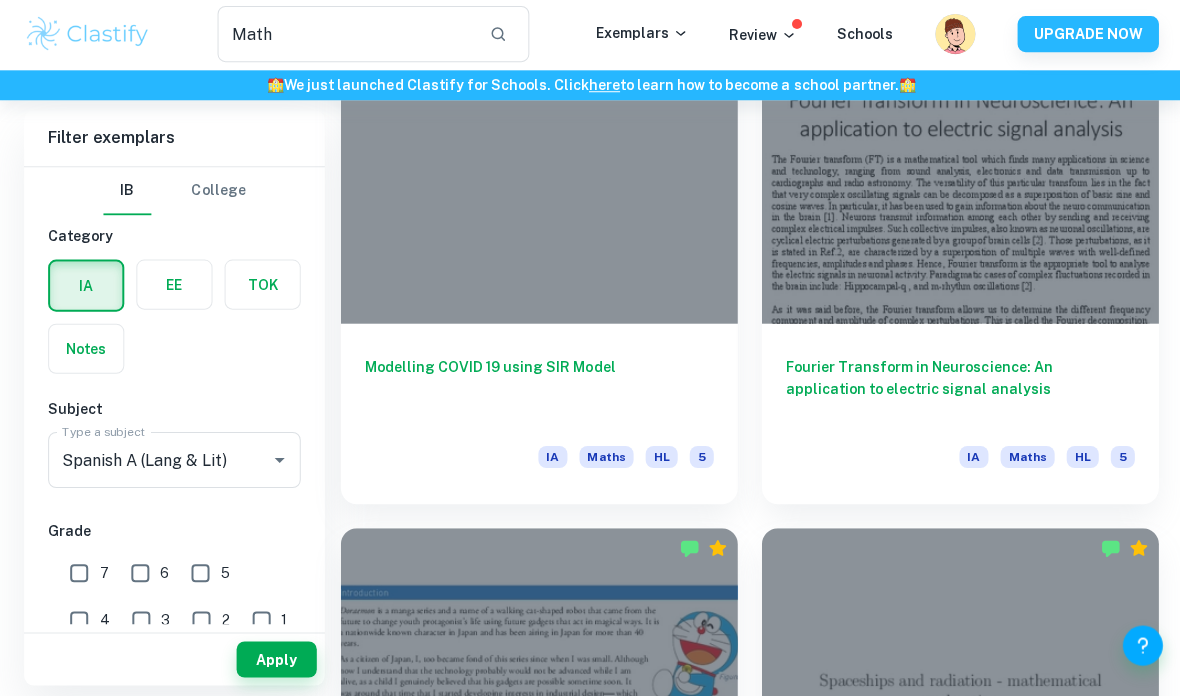 click on "Fourier Transform in Neuroscience: An application to electric signal analysis IA Maths HL 5" at bounding box center (958, 415) 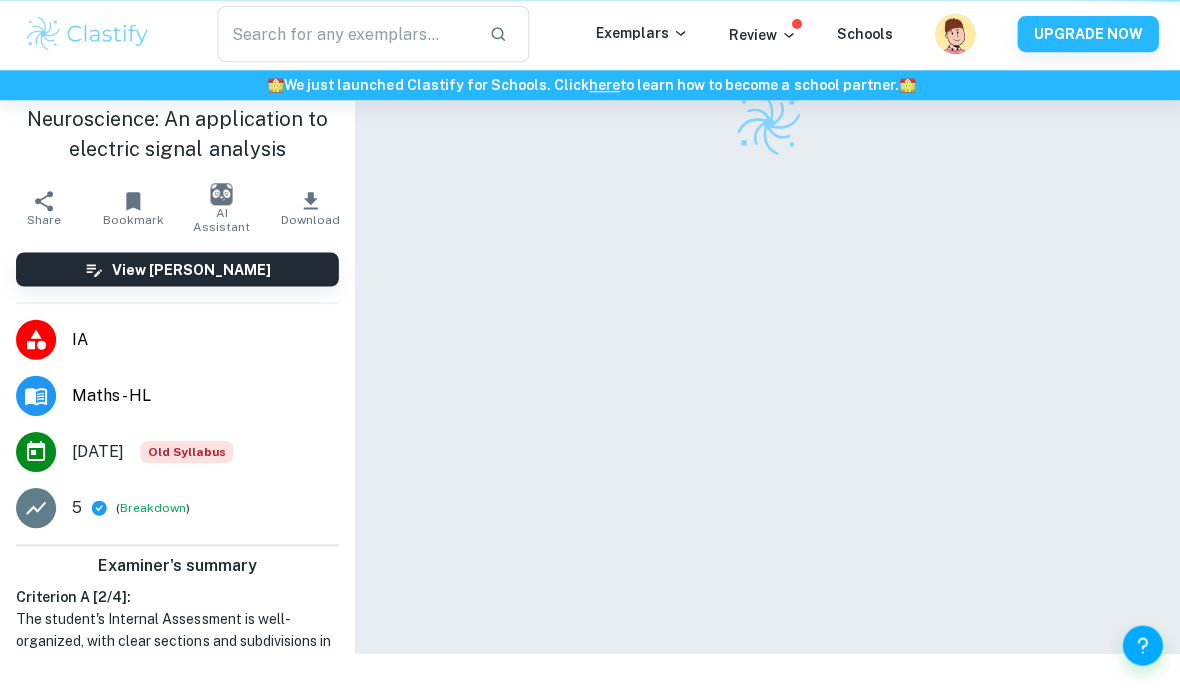 scroll, scrollTop: 0, scrollLeft: 0, axis: both 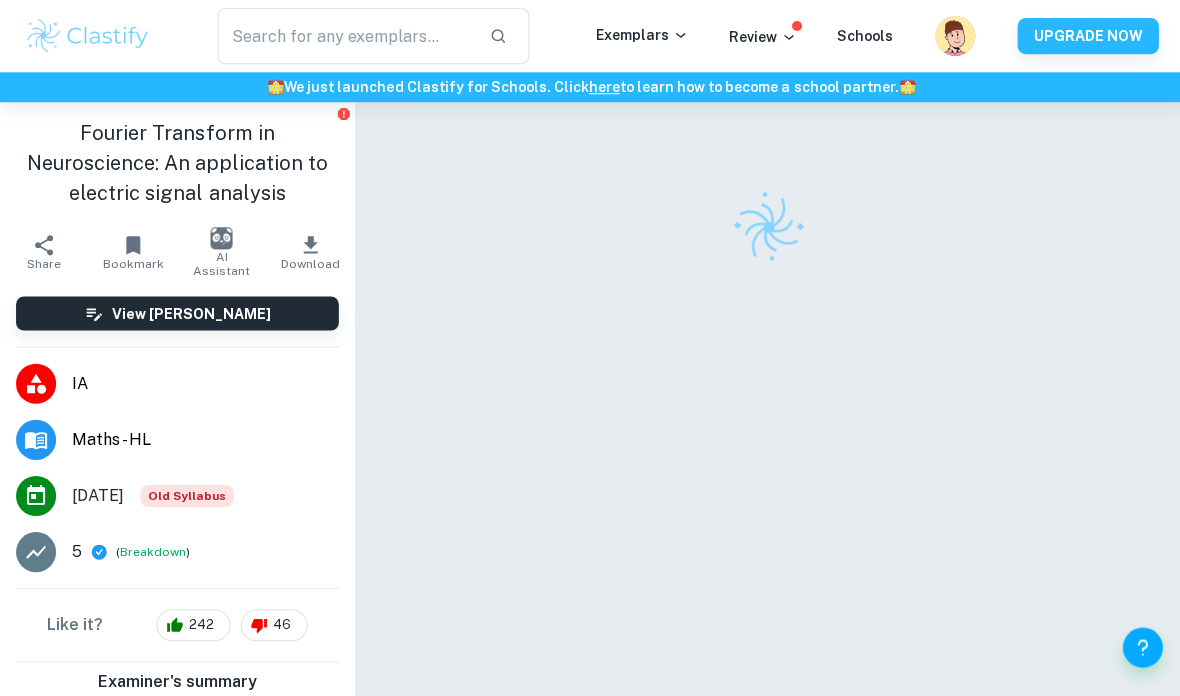 type on "Math" 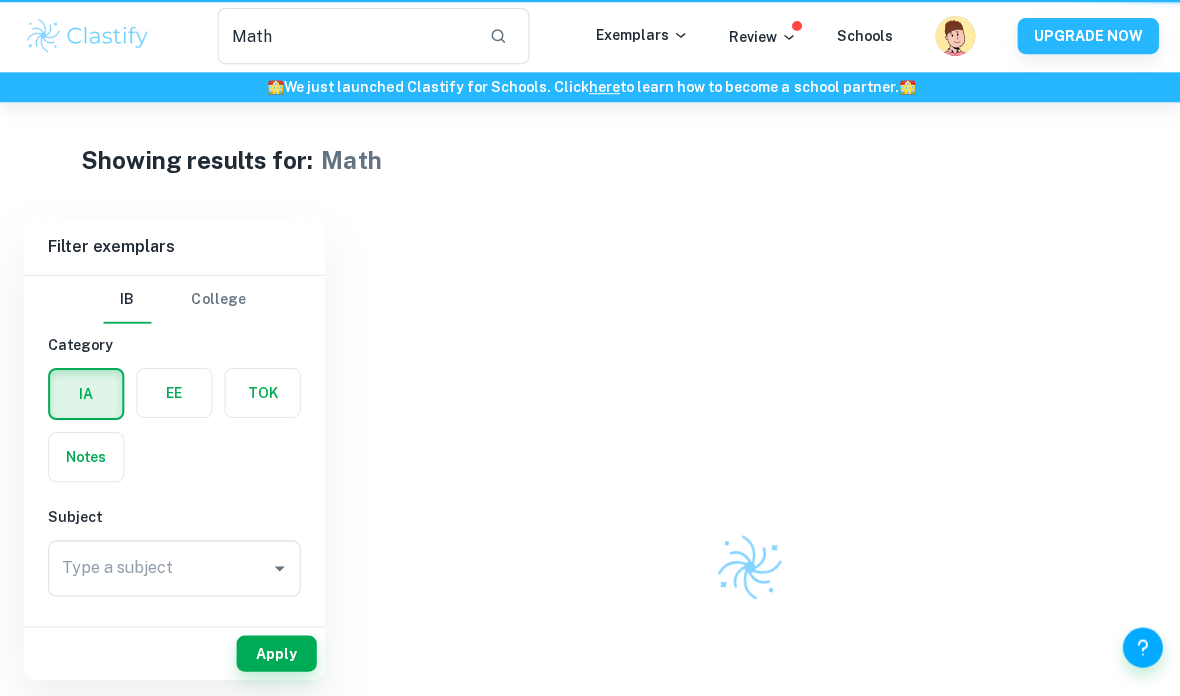 scroll, scrollTop: 298, scrollLeft: 0, axis: vertical 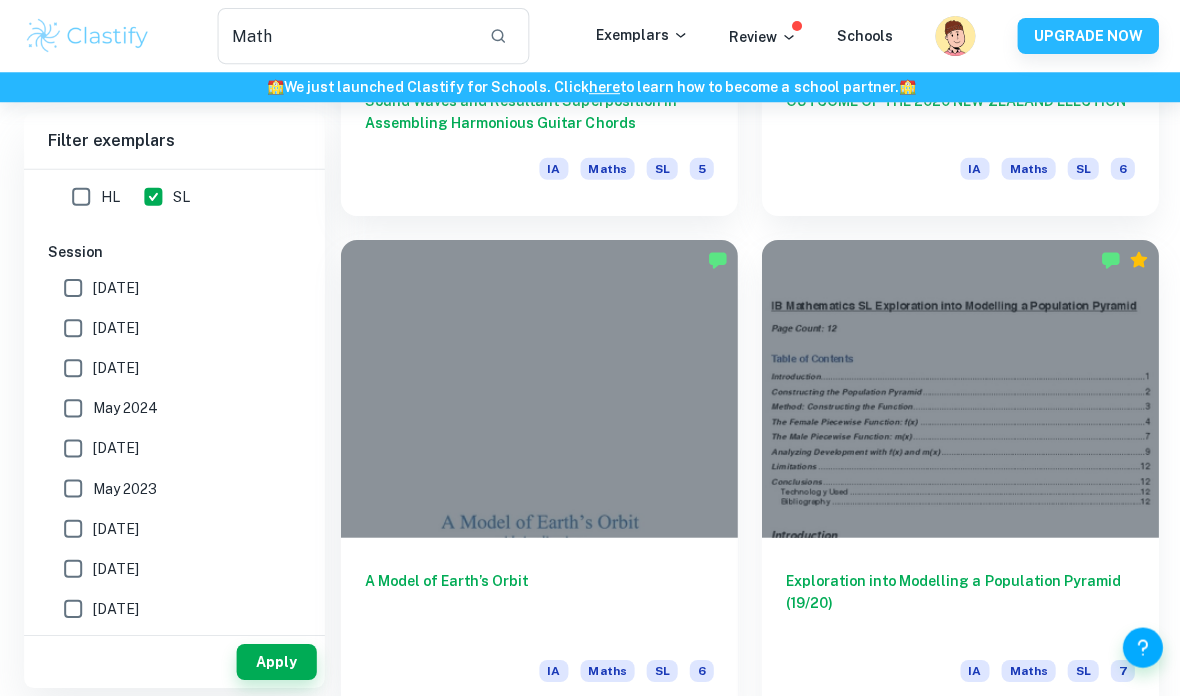 click on "A Model of Earth’s Orbit" at bounding box center [538, 601] 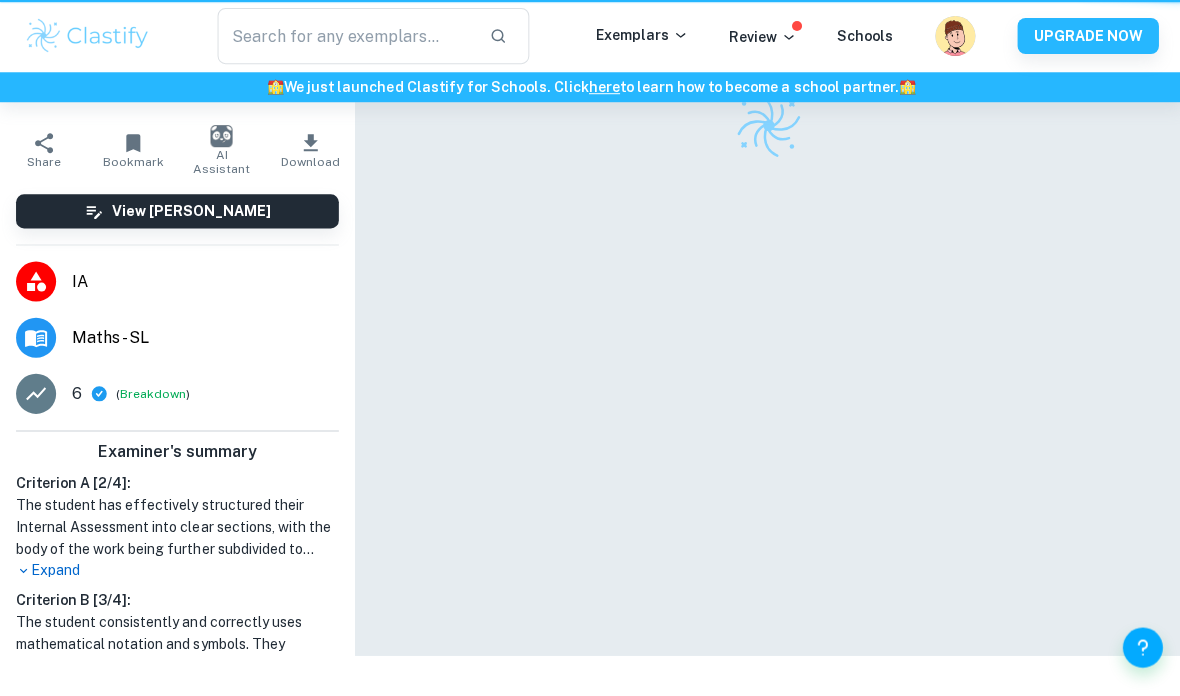 scroll, scrollTop: 0, scrollLeft: 0, axis: both 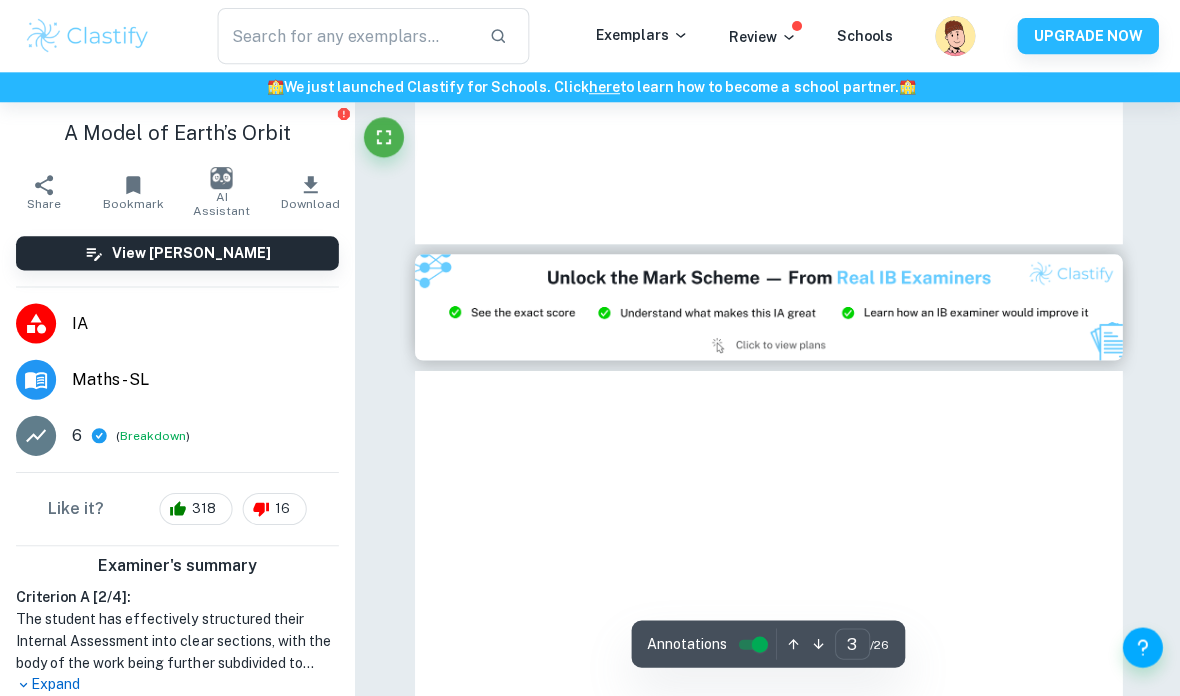 click 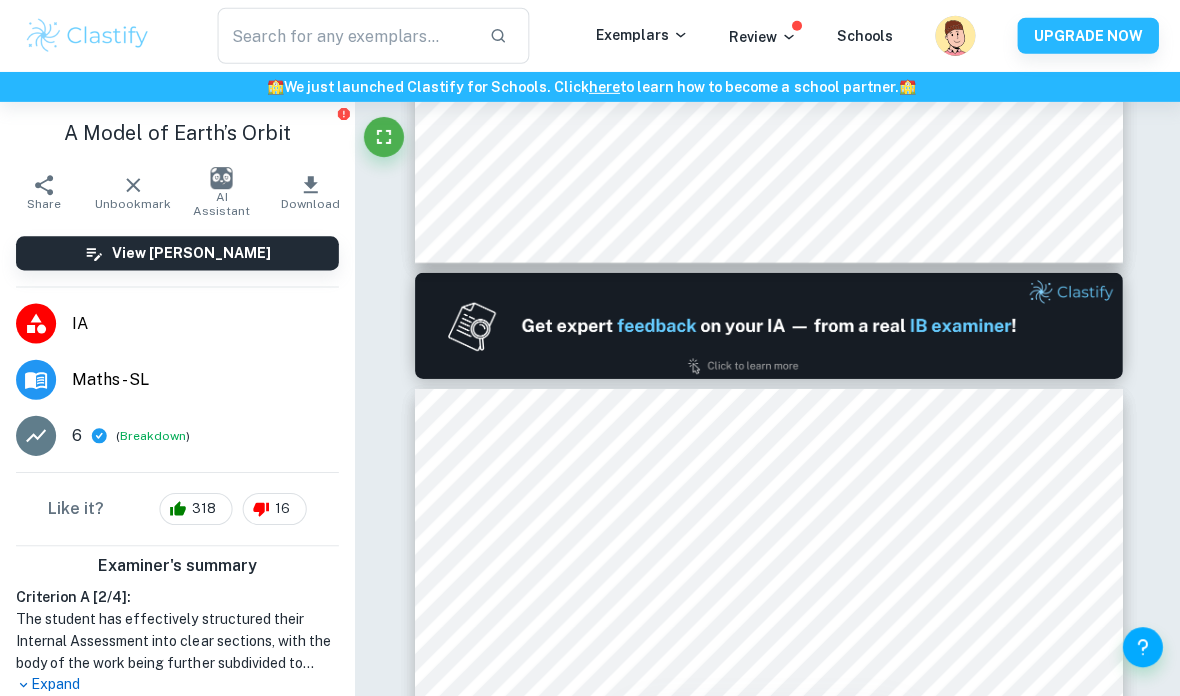 type on "1" 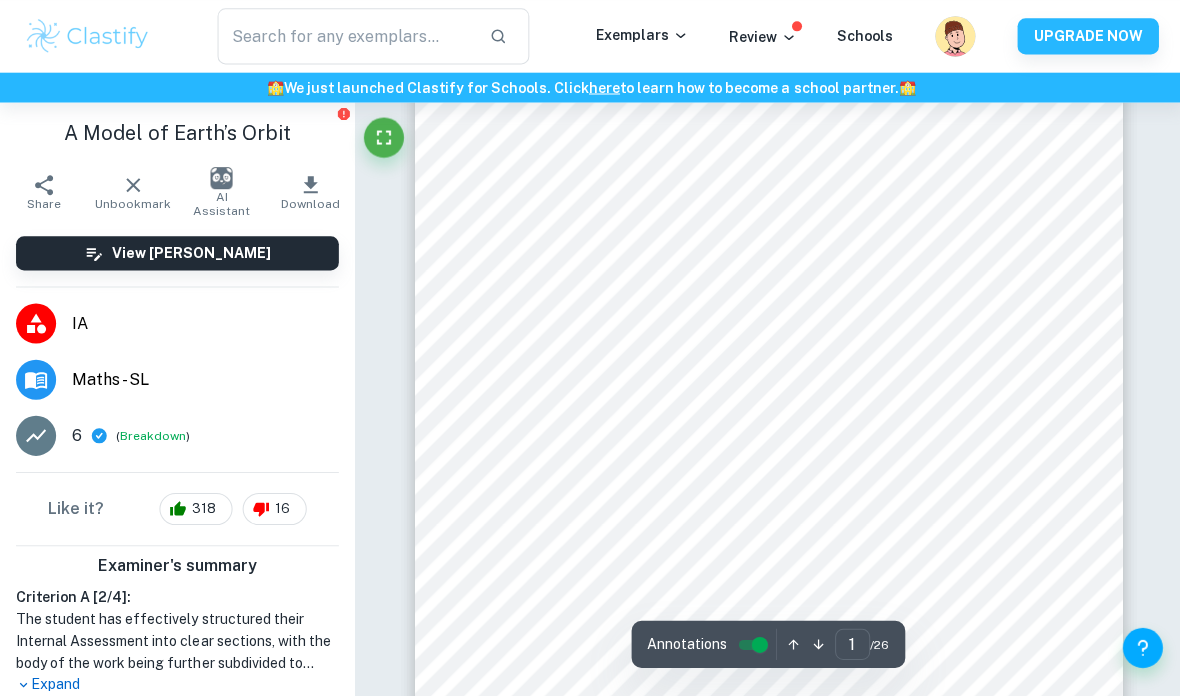 scroll, scrollTop: 0, scrollLeft: 0, axis: both 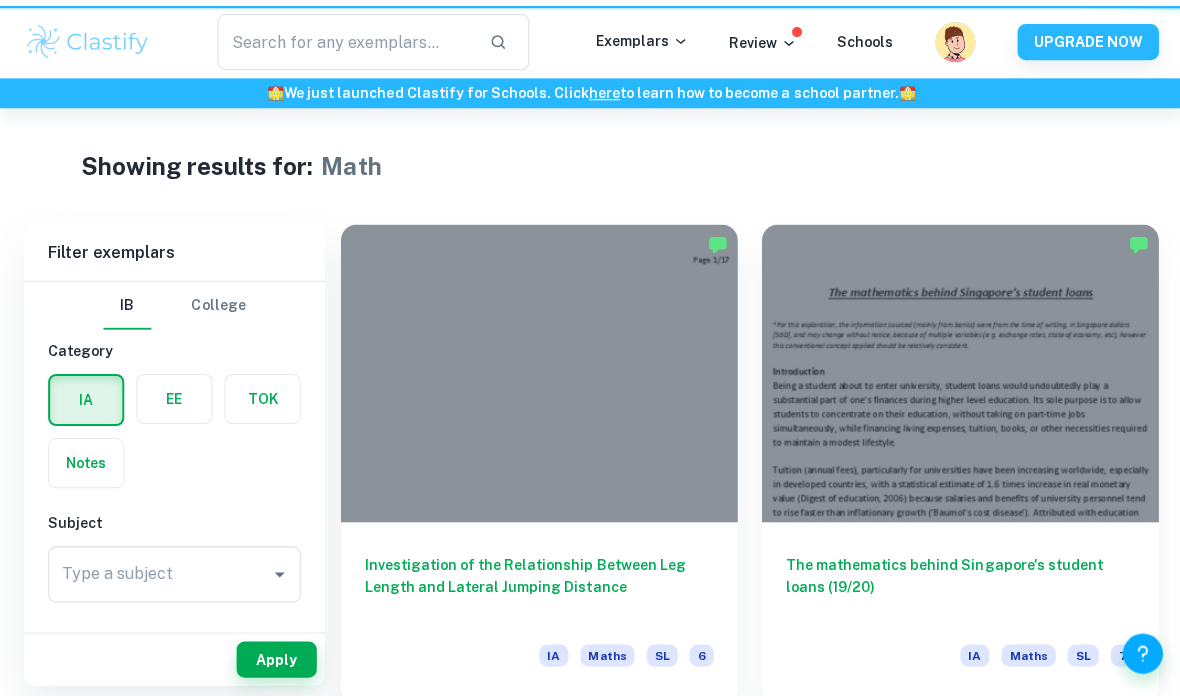 type on "Math" 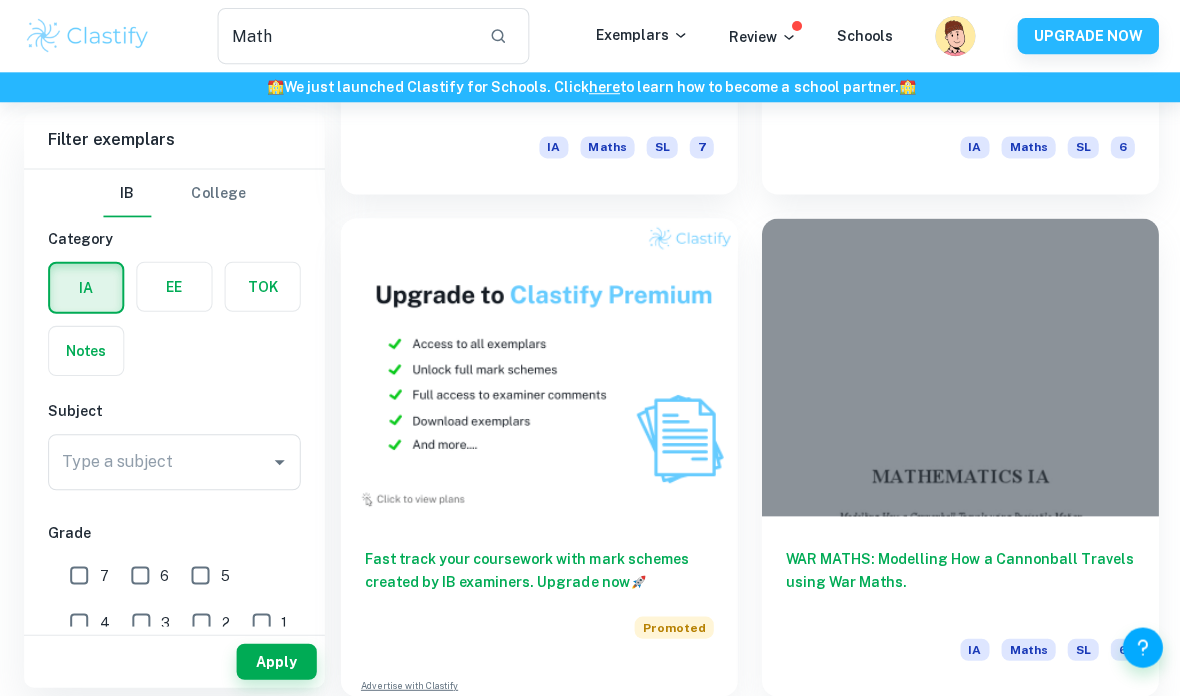 scroll, scrollTop: 5590, scrollLeft: 0, axis: vertical 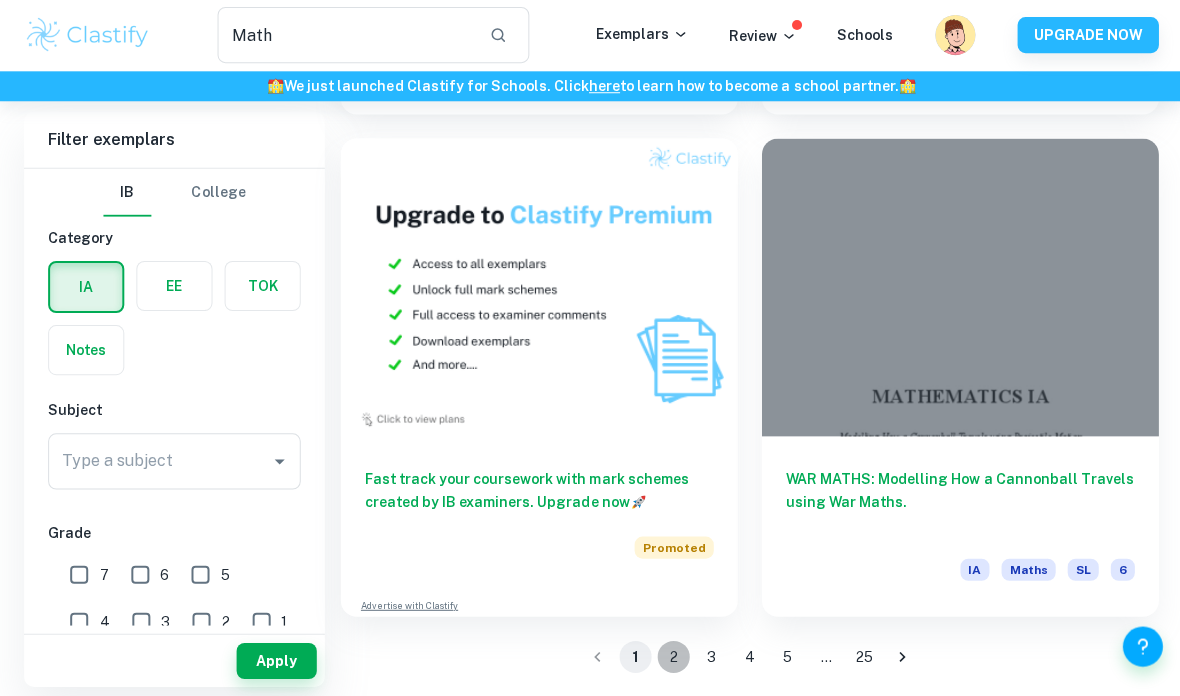 click on "2" at bounding box center [672, 656] 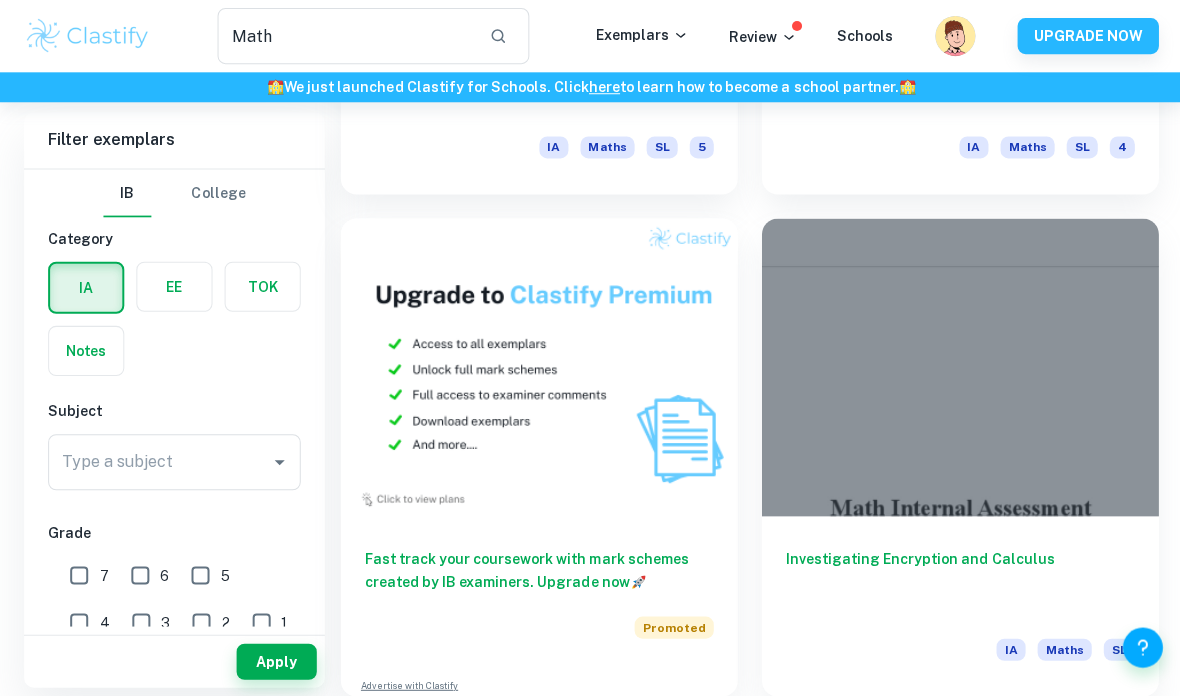 scroll, scrollTop: 5590, scrollLeft: 0, axis: vertical 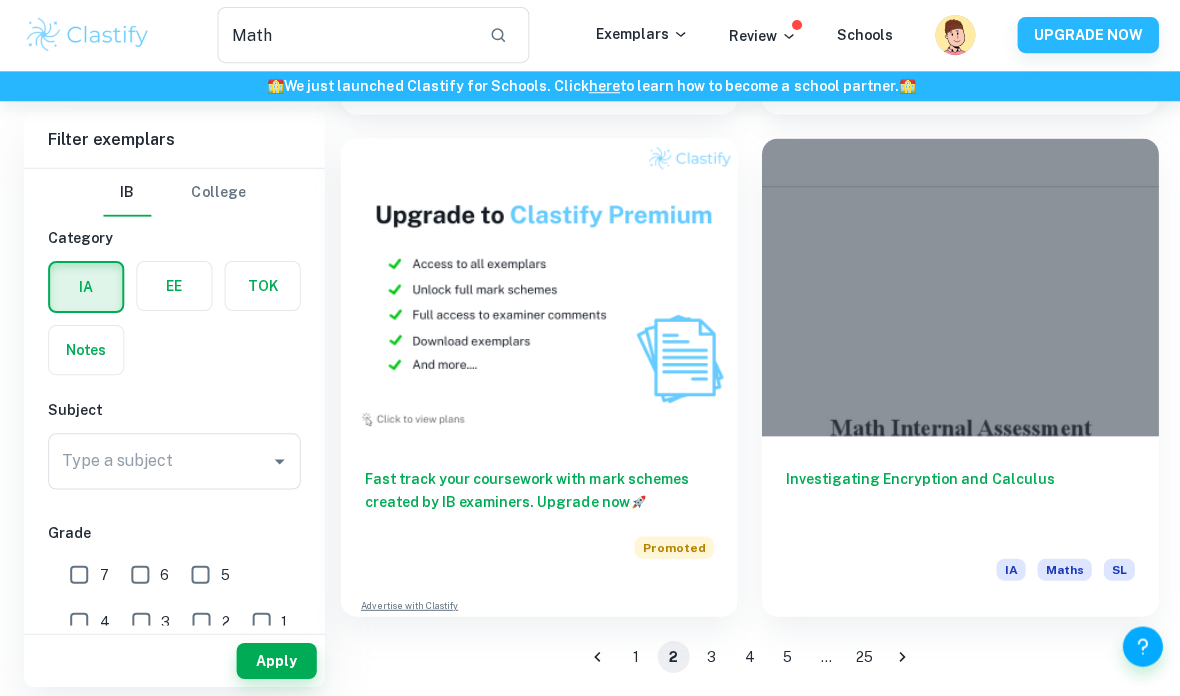 click on "3" at bounding box center (710, 656) 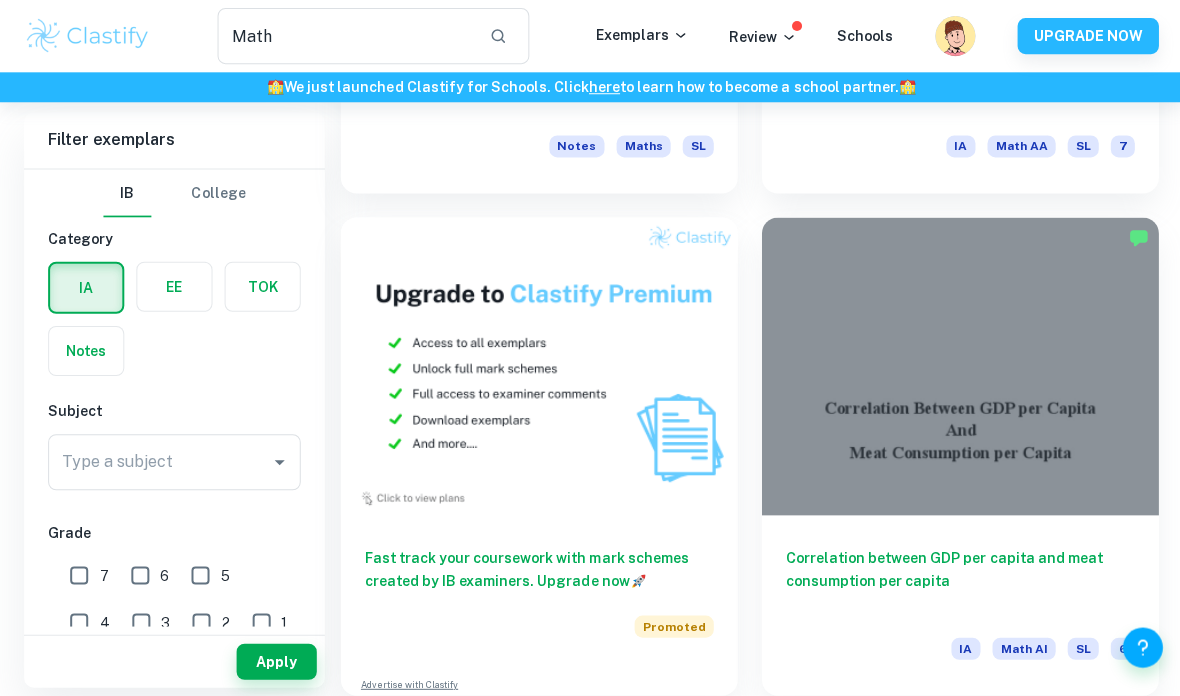 scroll, scrollTop: 5511, scrollLeft: 0, axis: vertical 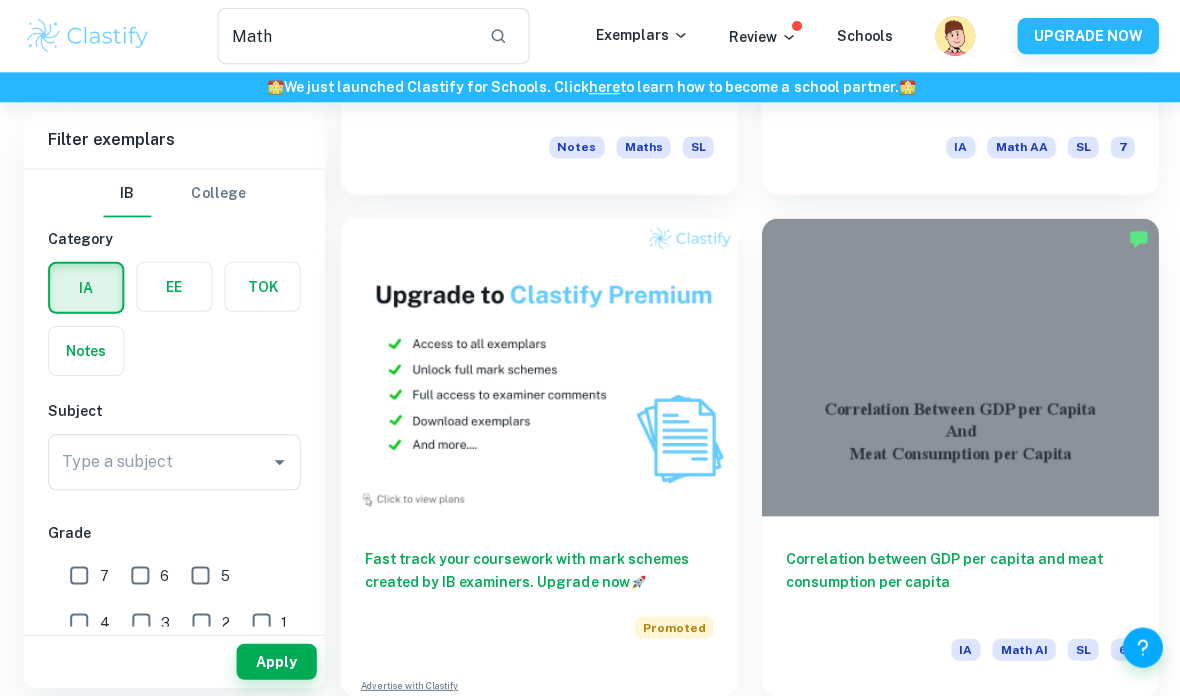 click on "4" at bounding box center (748, 735) 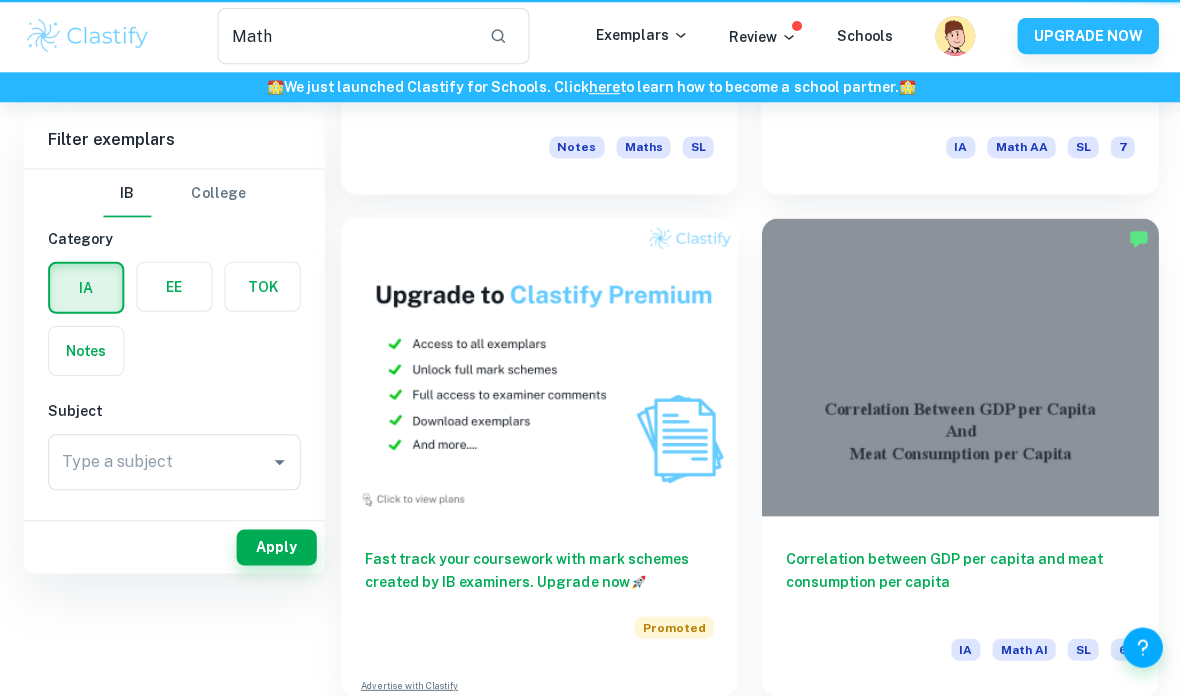 scroll, scrollTop: 0, scrollLeft: 0, axis: both 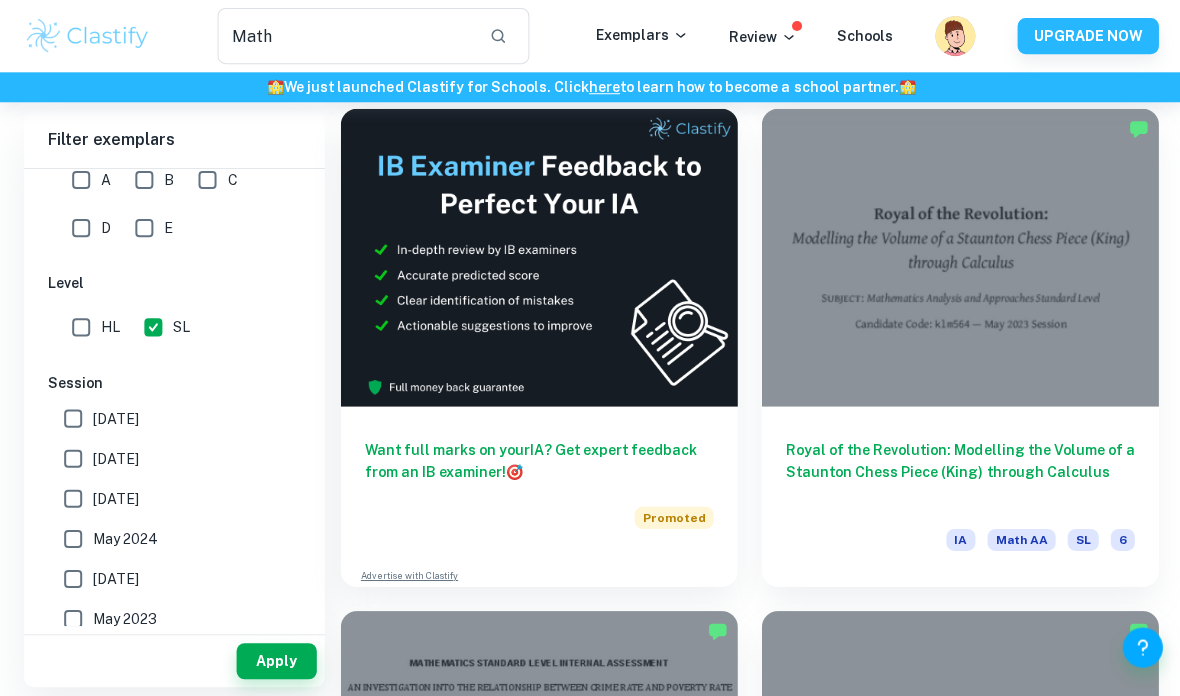 click at bounding box center (958, 257) 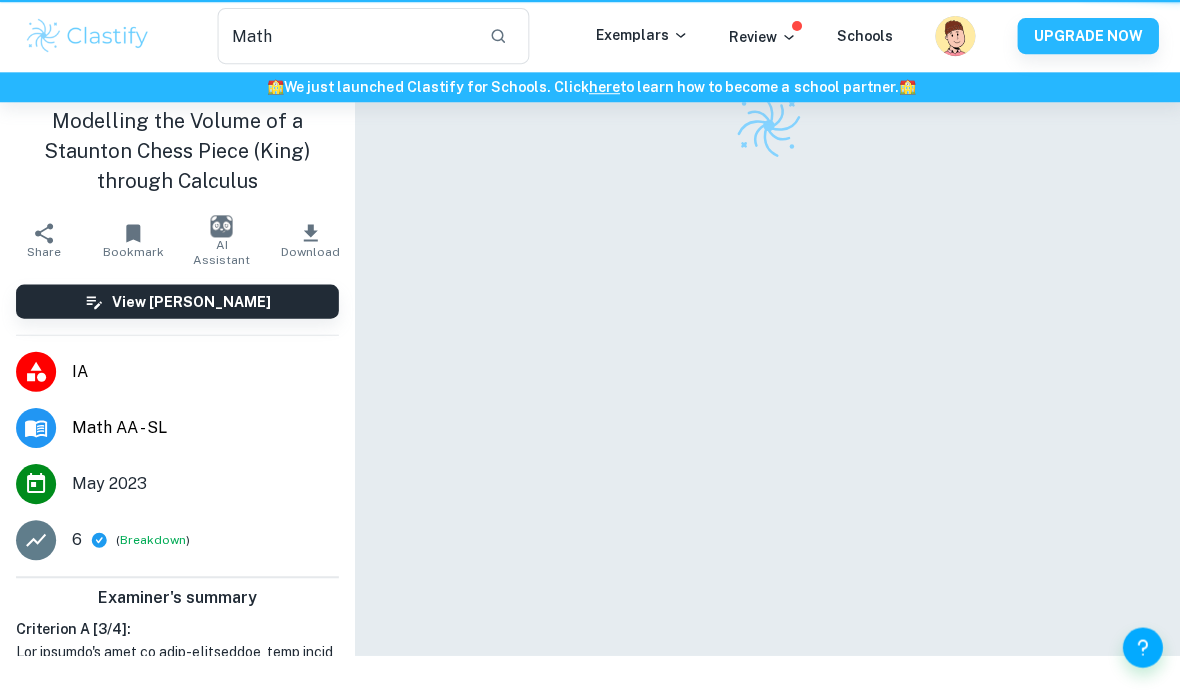 type 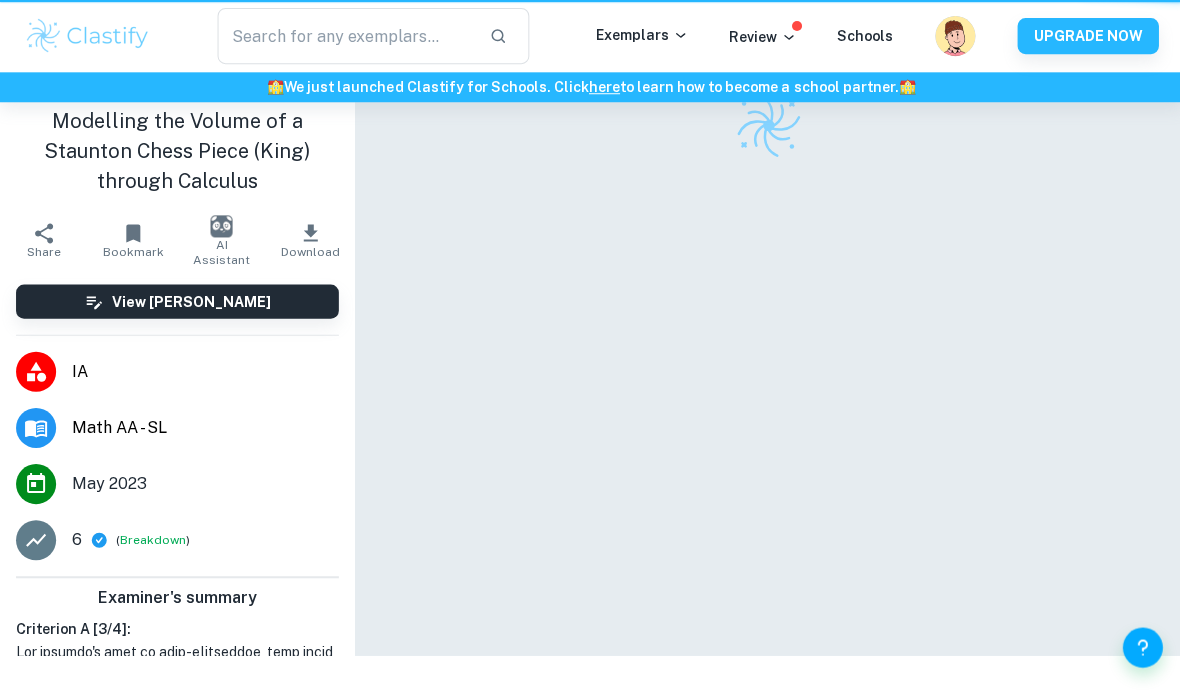scroll, scrollTop: 0, scrollLeft: 0, axis: both 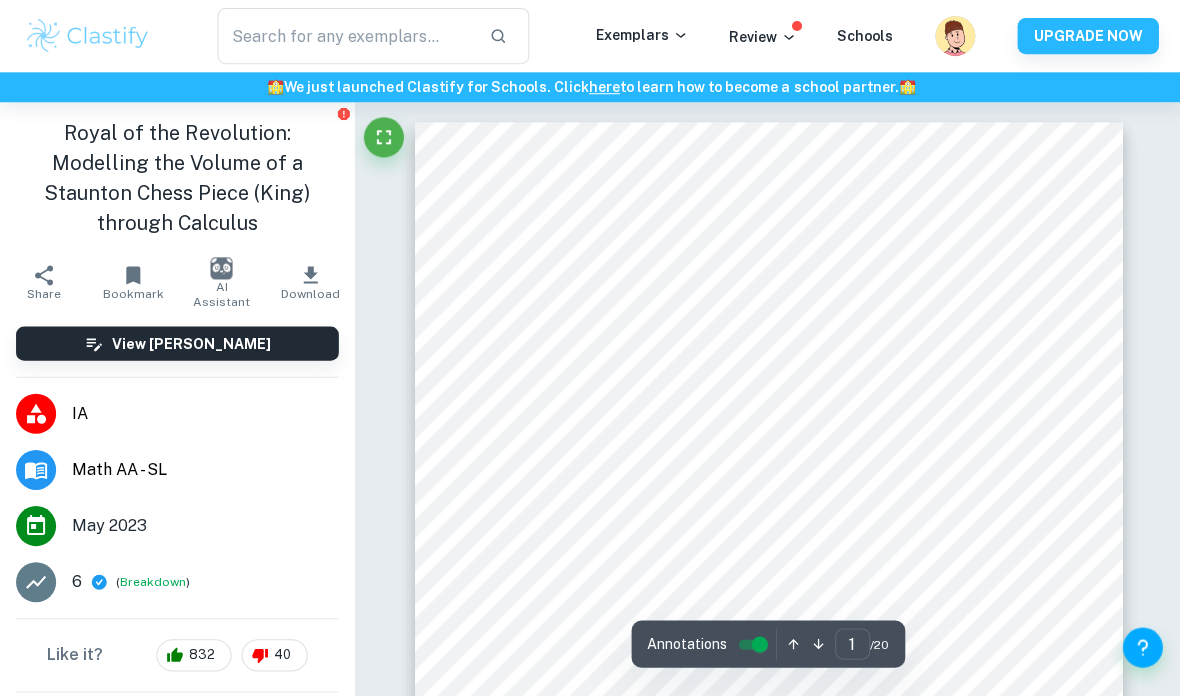 click 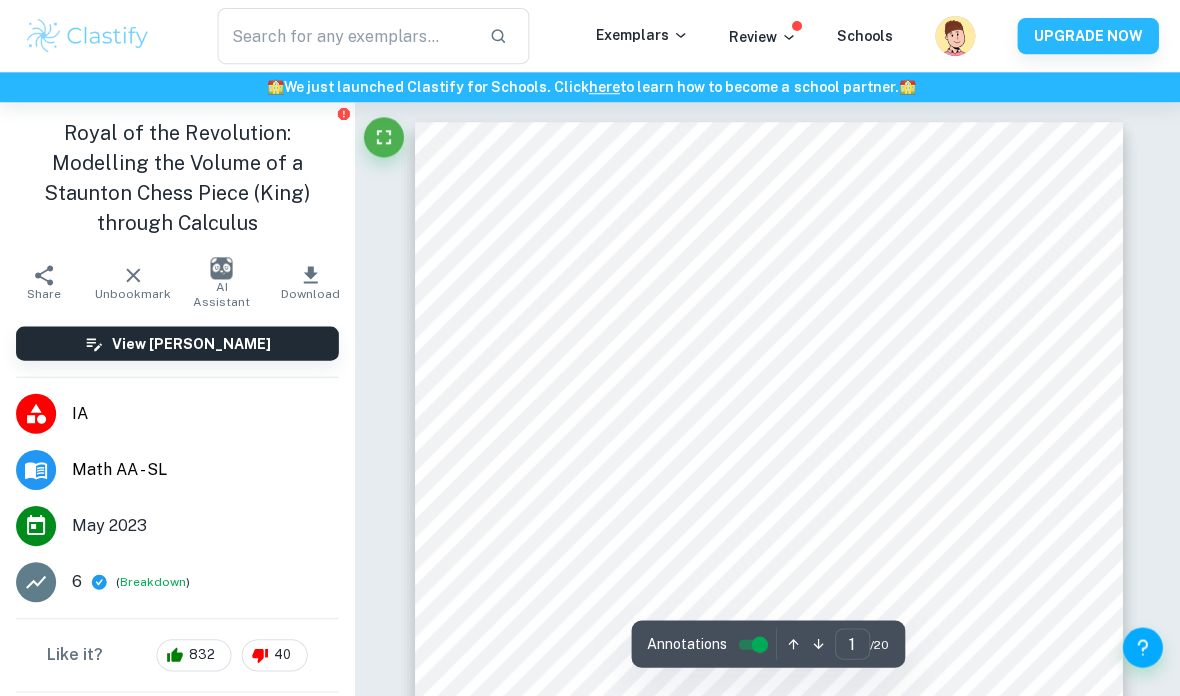 click on "Exemplars" at bounding box center (640, 35) 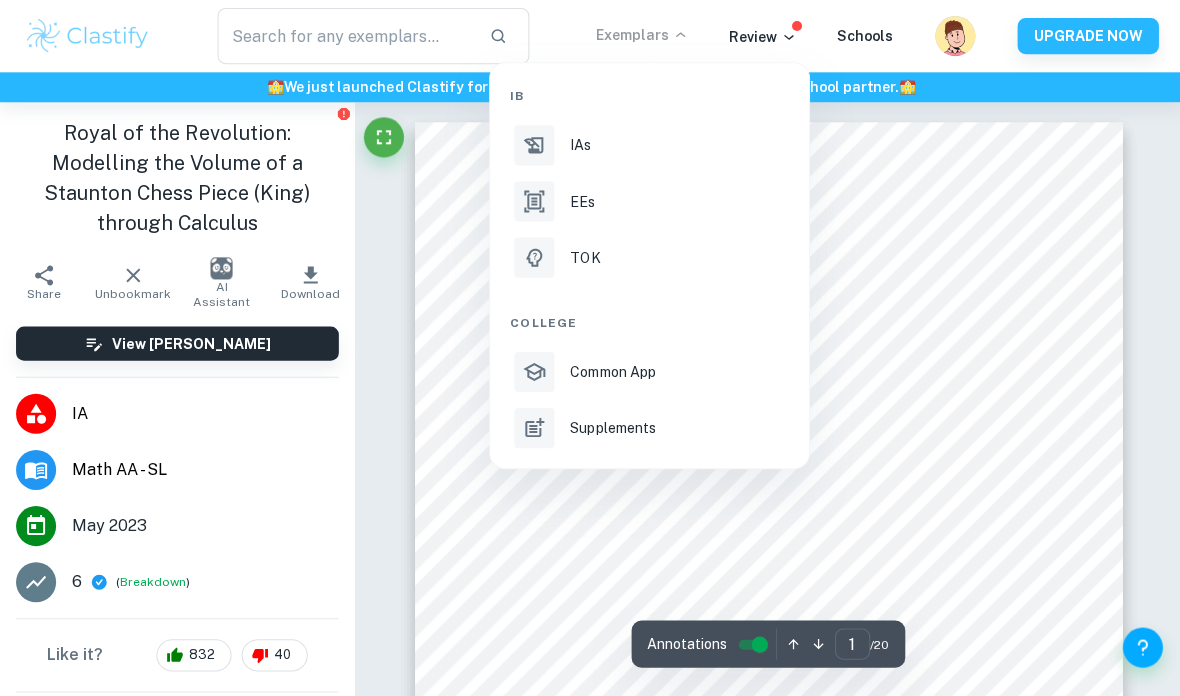 click on "IAs" at bounding box center [676, 145] 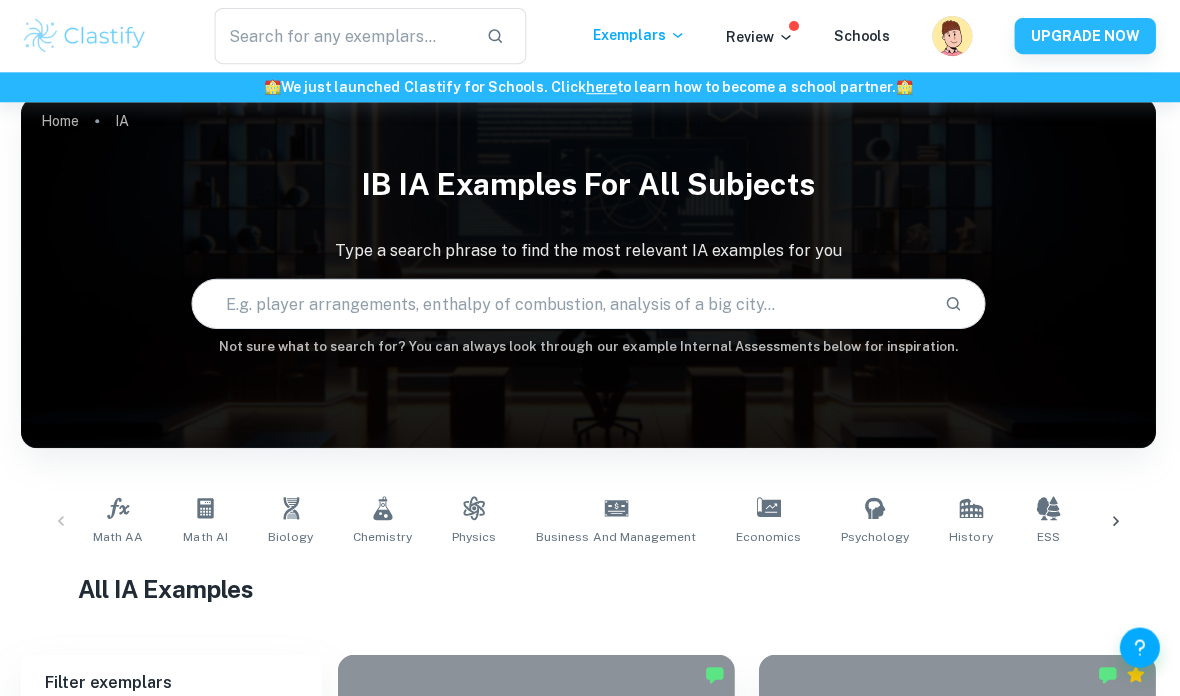 scroll, scrollTop: 0, scrollLeft: 0, axis: both 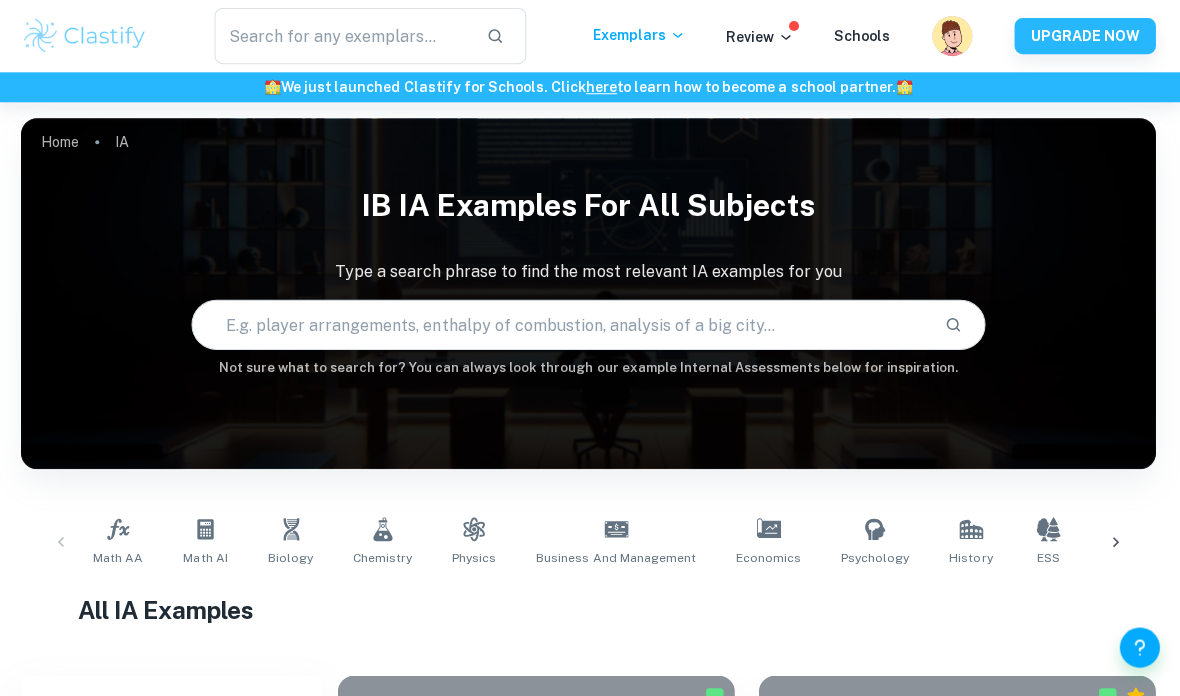 click on "Exemplars" at bounding box center [640, 35] 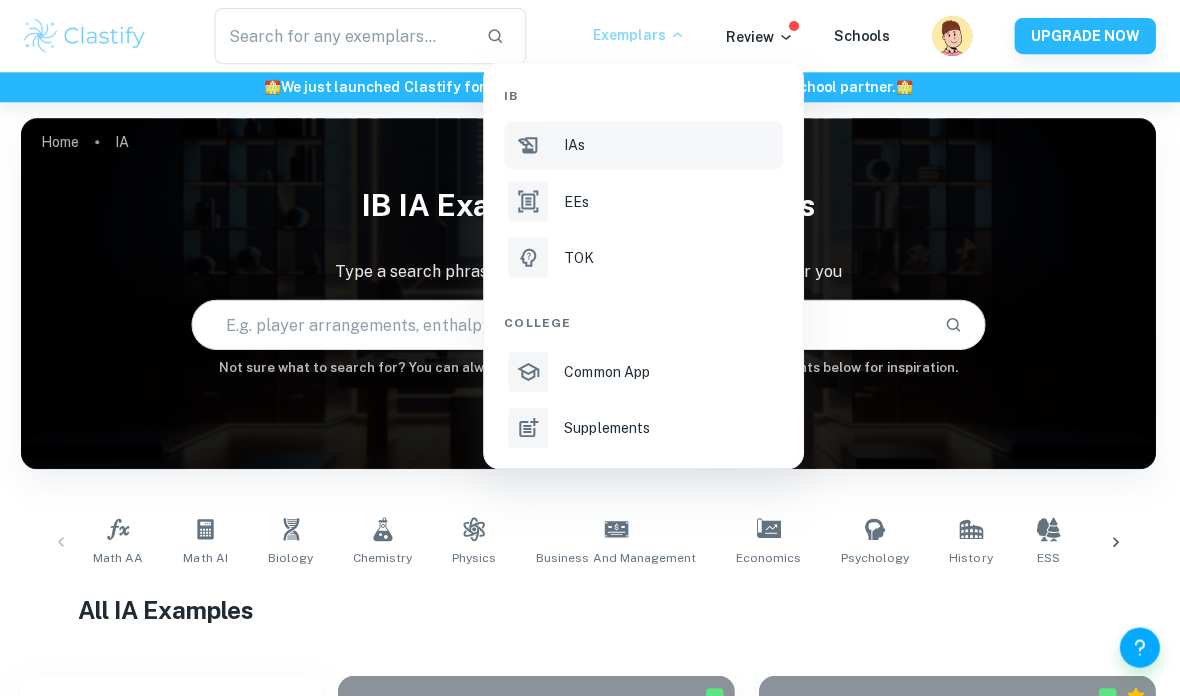click at bounding box center [590, 348] 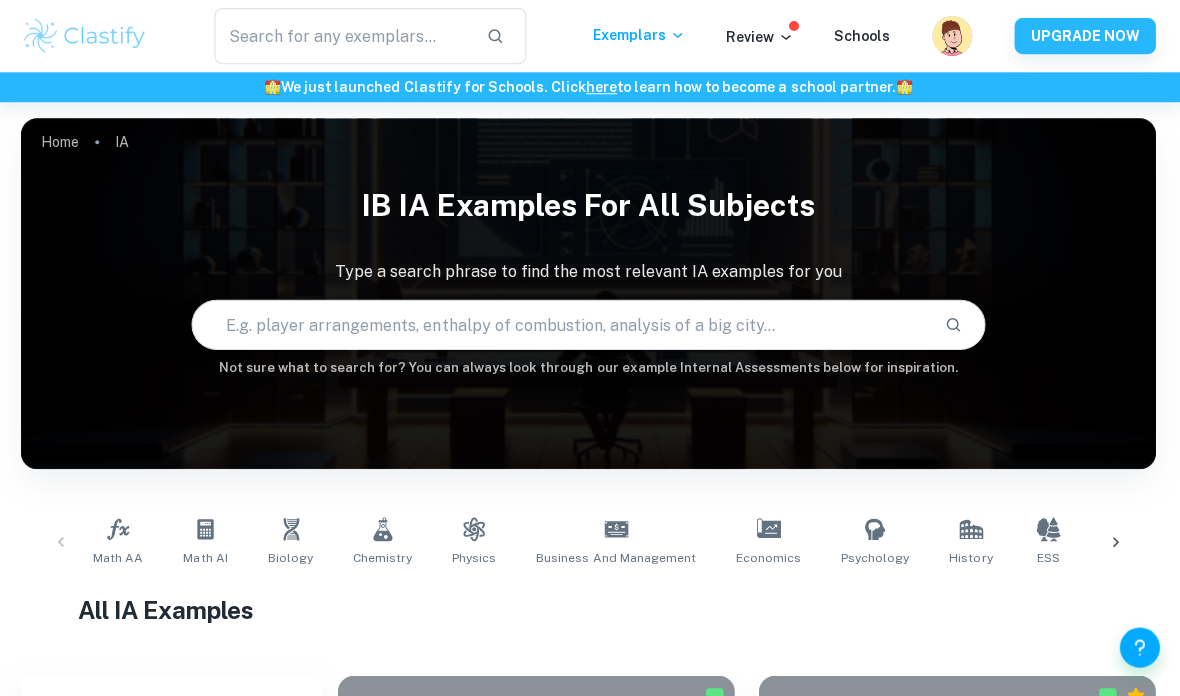 click 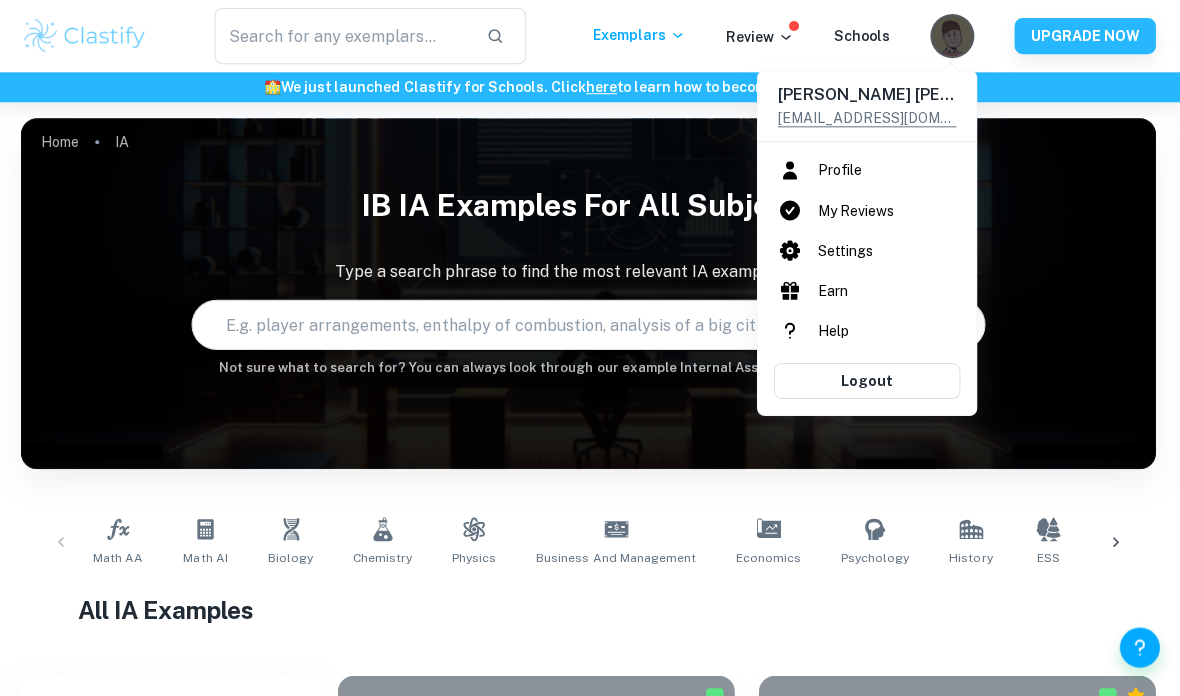 click at bounding box center [590, 348] 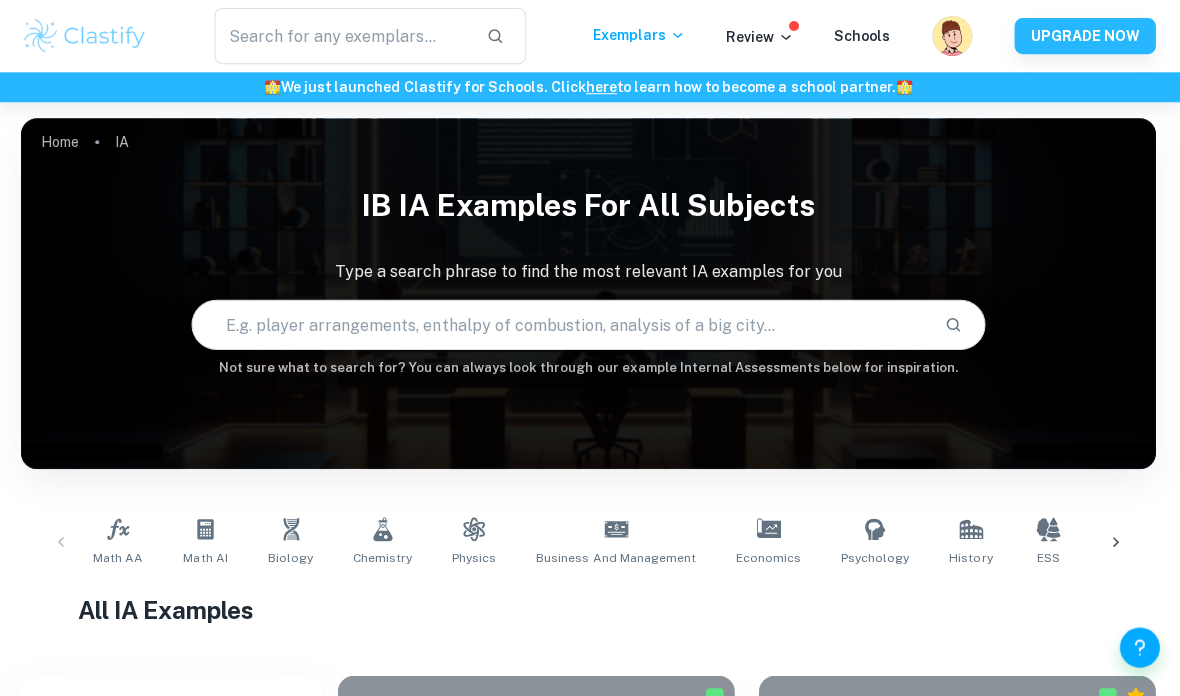 click on "Schools" at bounding box center [863, 36] 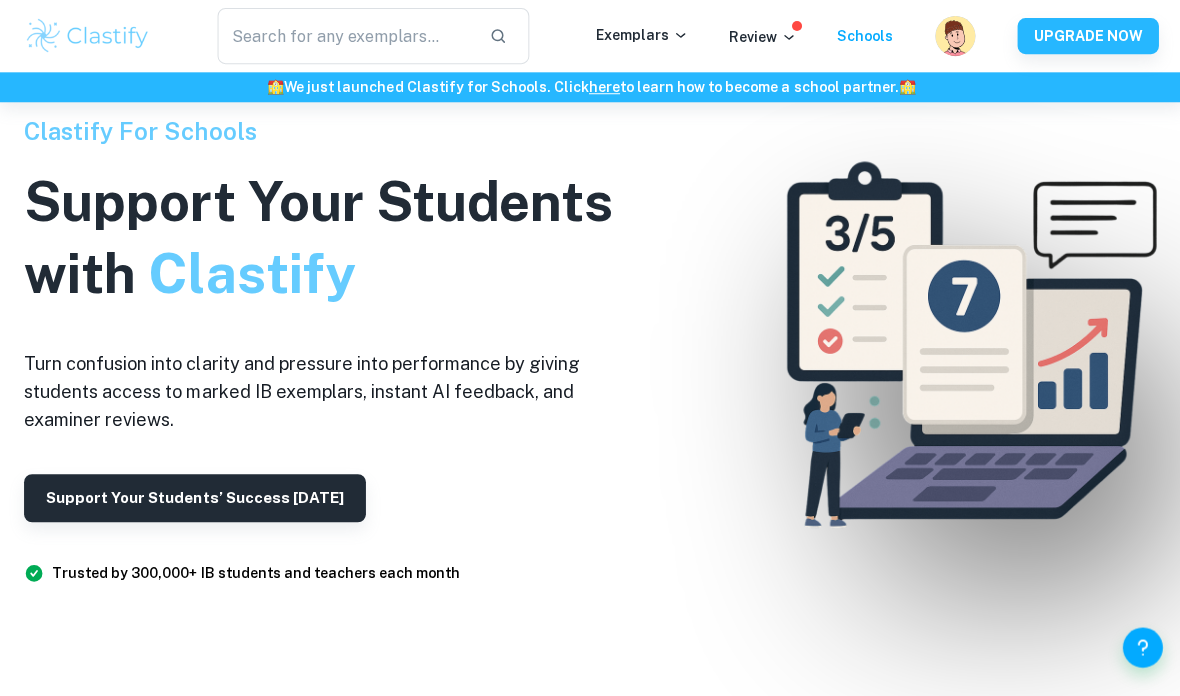 click 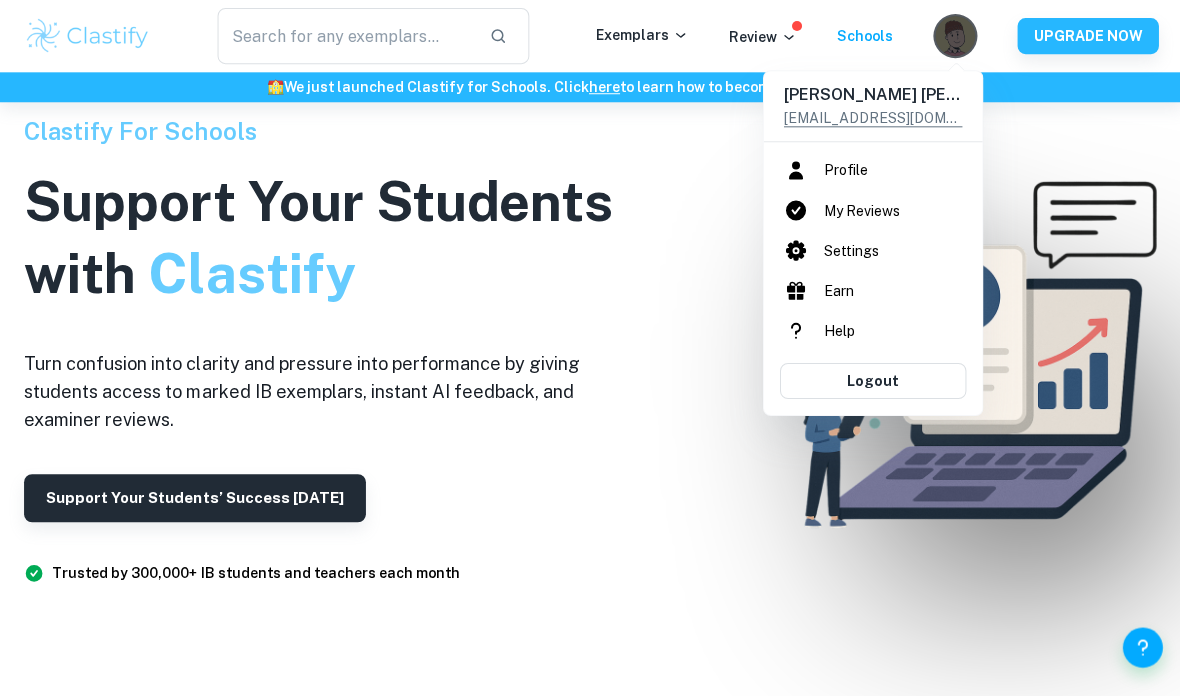 click on "Profile" at bounding box center (871, 170) 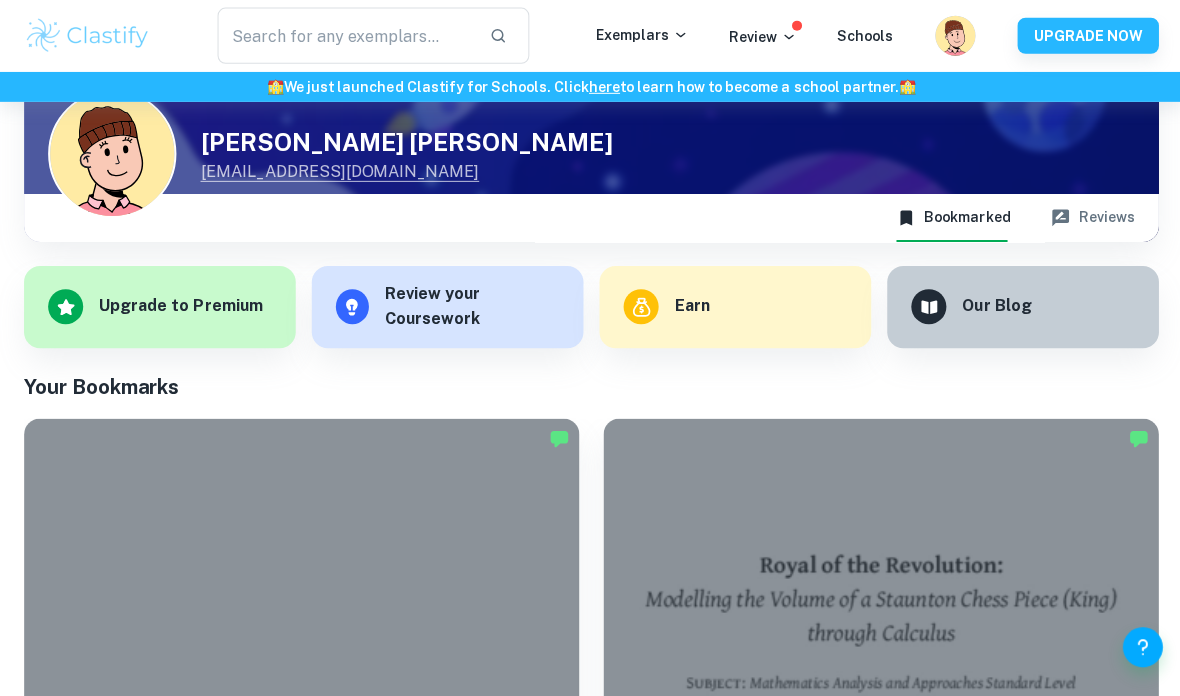 scroll, scrollTop: 0, scrollLeft: 0, axis: both 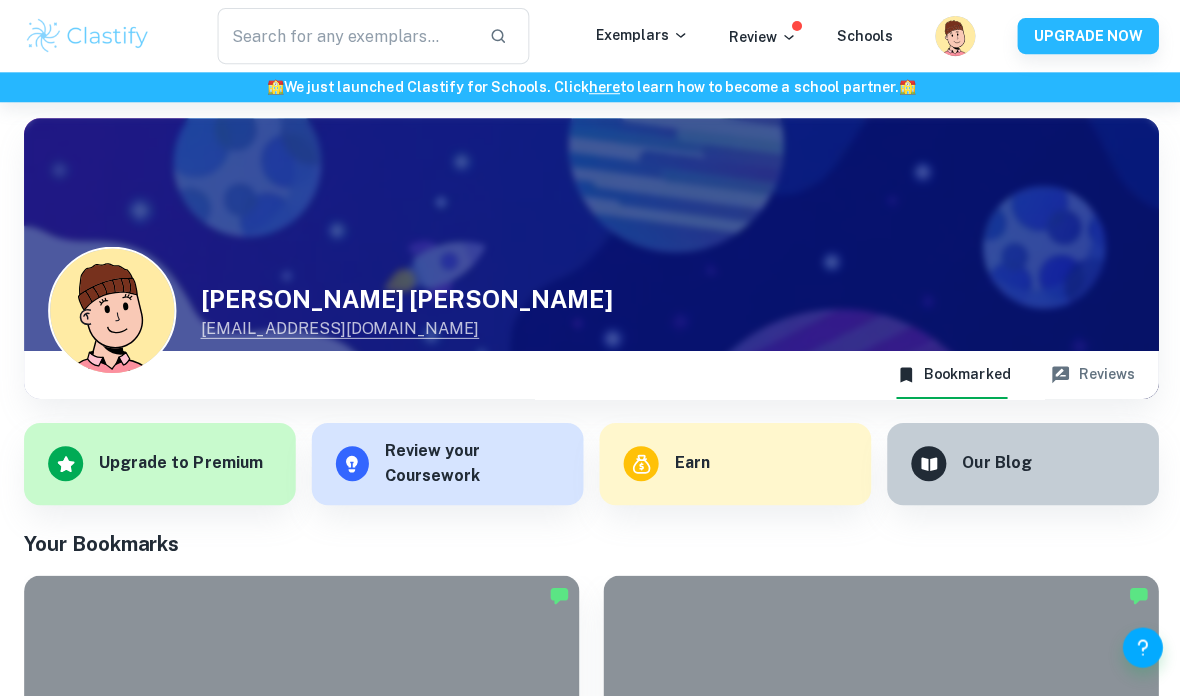 click on "Exemplars" at bounding box center (640, 35) 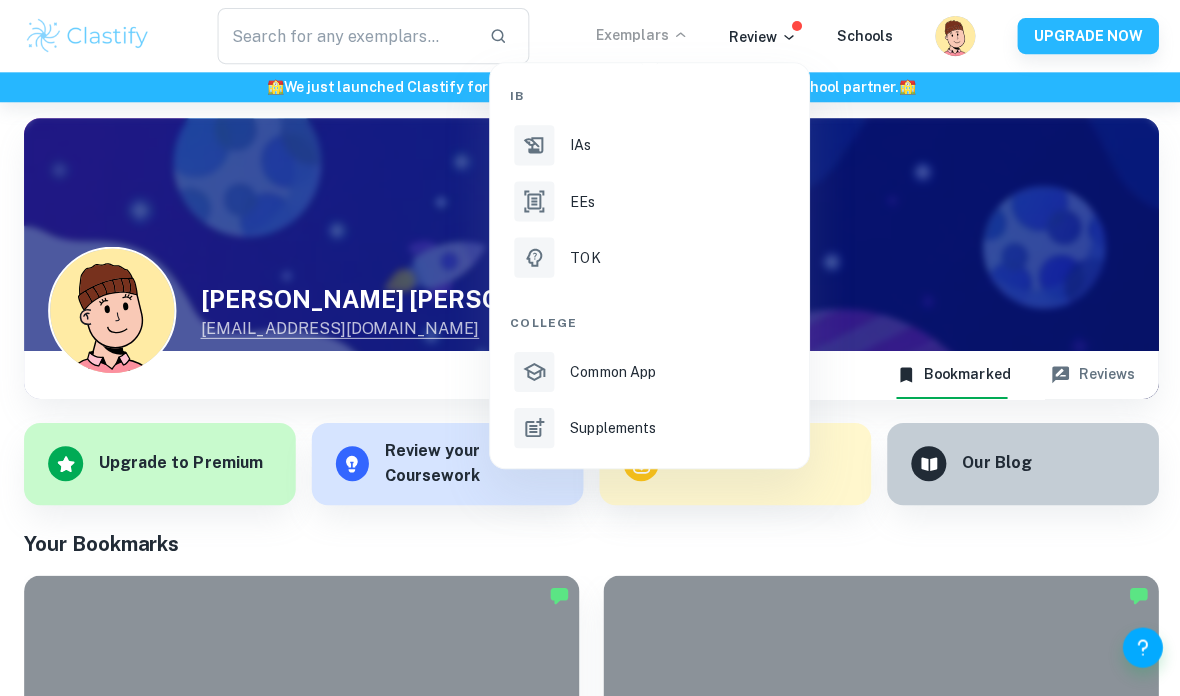 click on "IAs" at bounding box center [676, 145] 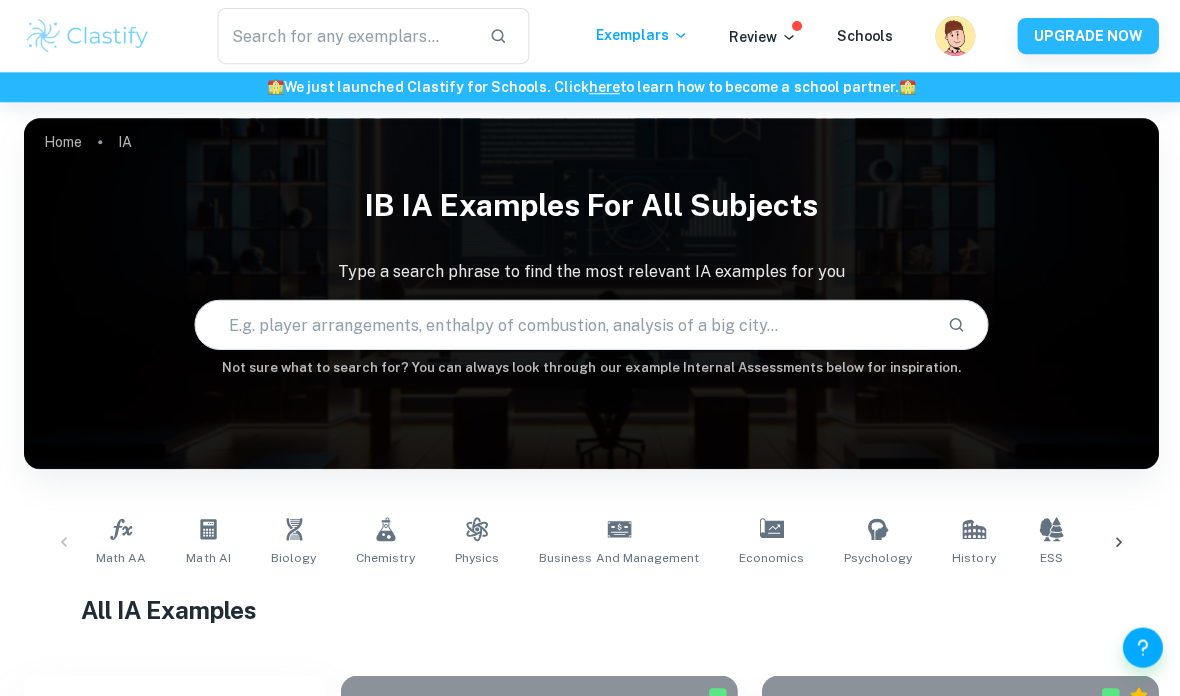 click 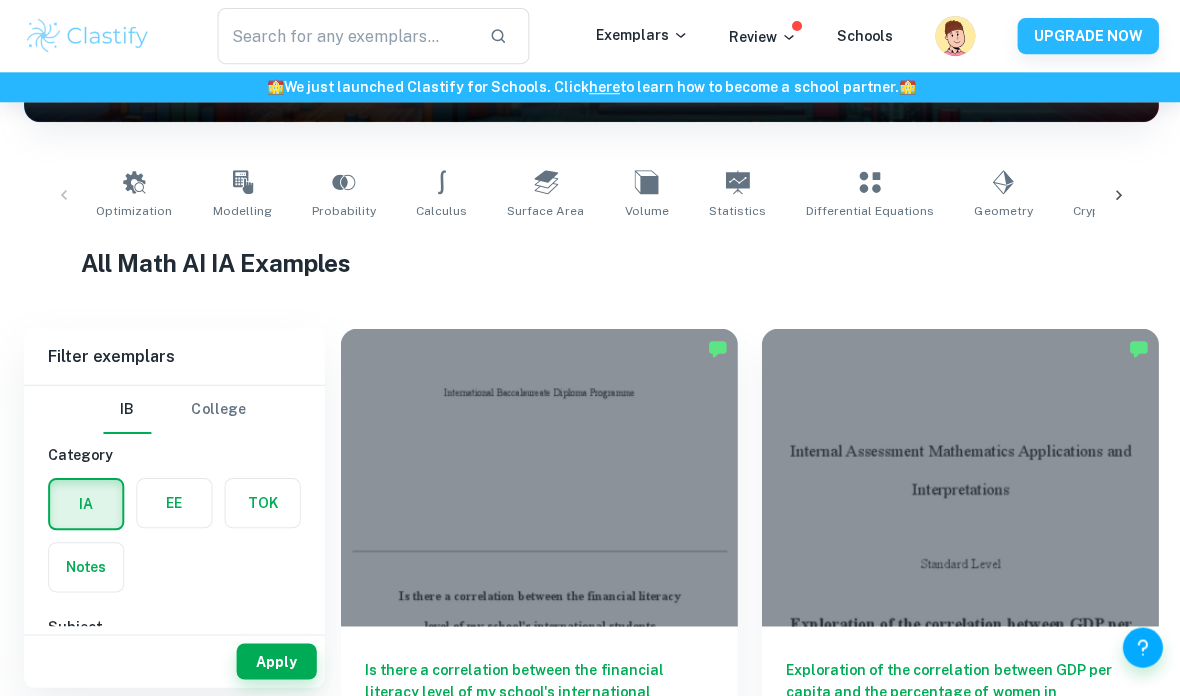 scroll, scrollTop: 312, scrollLeft: 0, axis: vertical 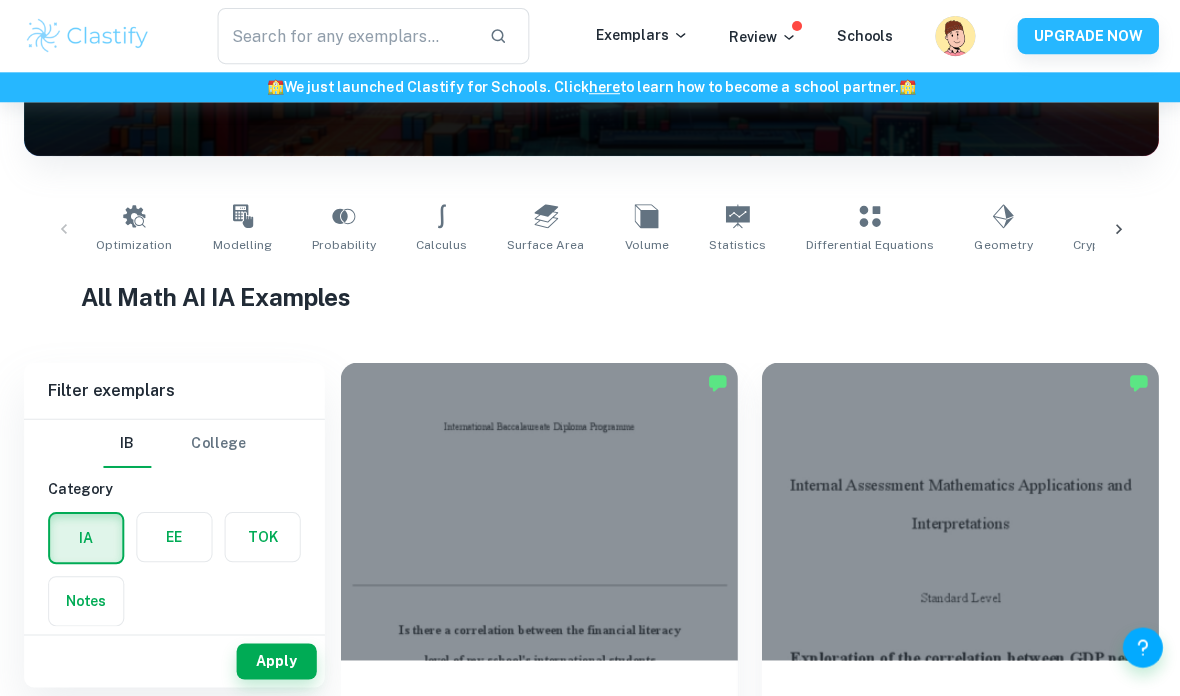click 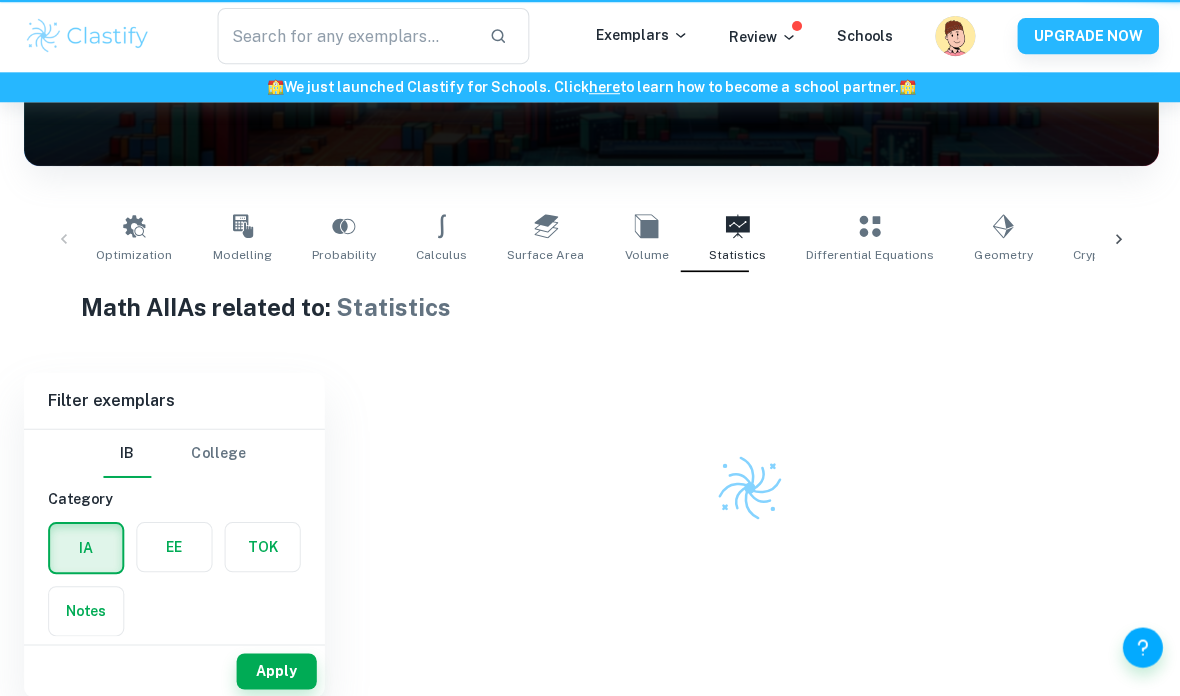 type on "Statistics" 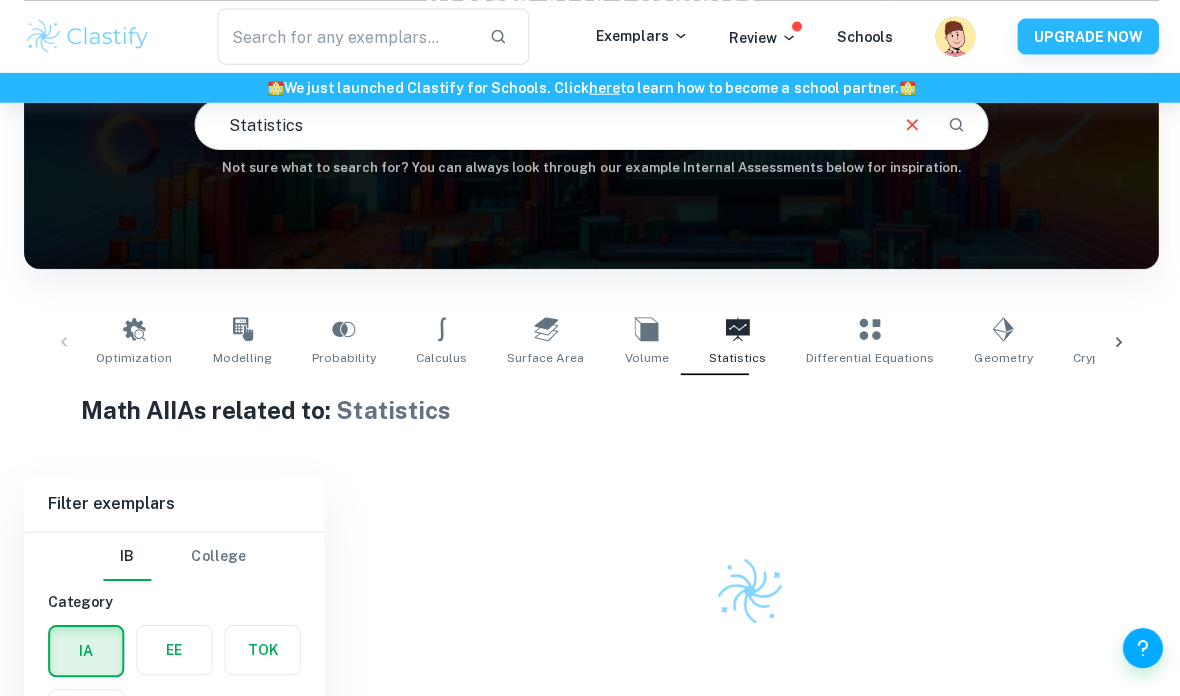 scroll, scrollTop: 200, scrollLeft: 0, axis: vertical 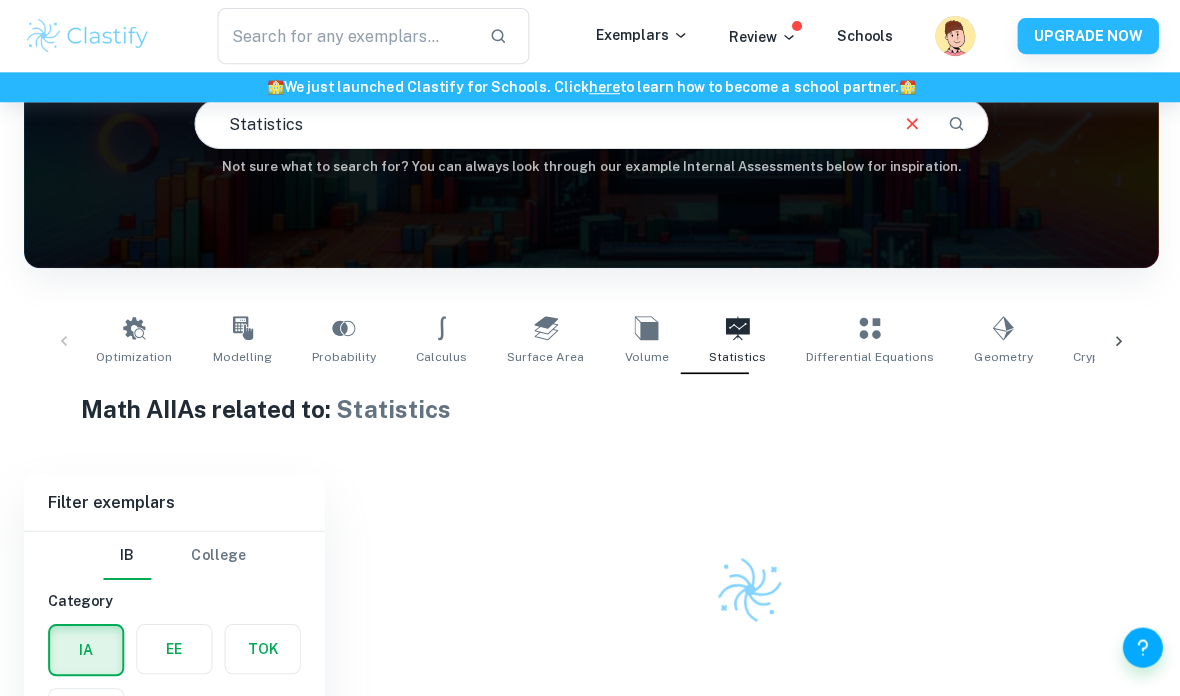 click on "Not sure what to search for? You can always look through our example Internal Assessments below for inspiration." at bounding box center [590, 167] 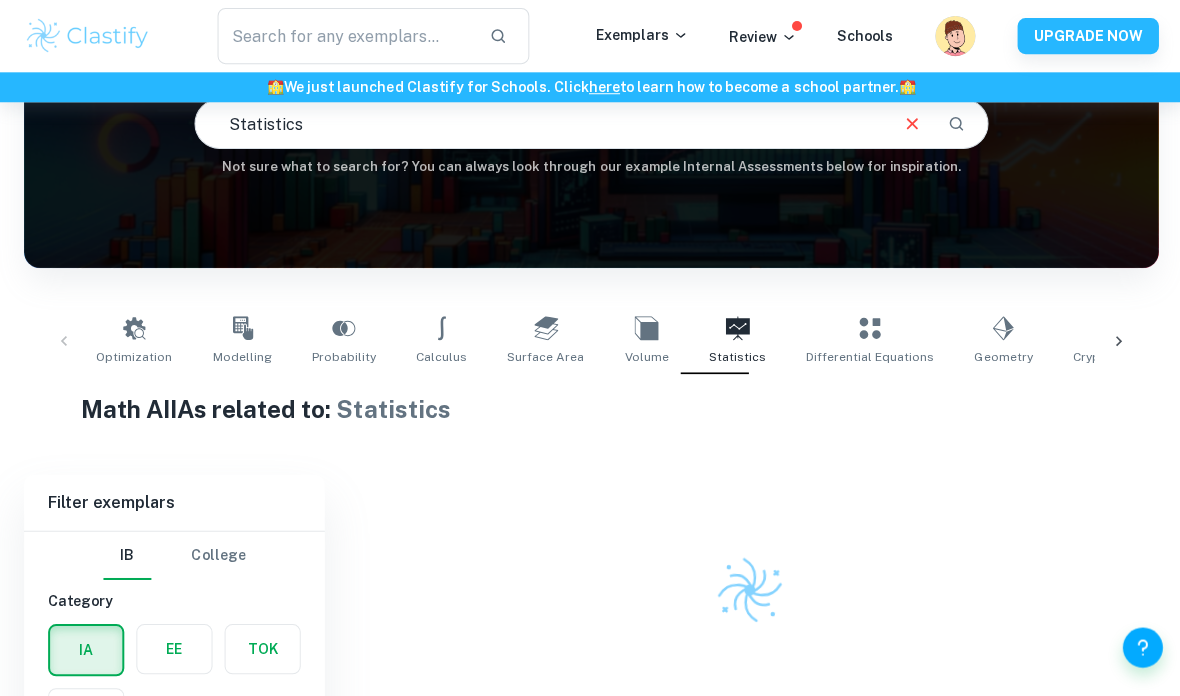 click on "Not sure what to search for? You can always look through our example Internal Assessments below for inspiration." at bounding box center [590, 167] 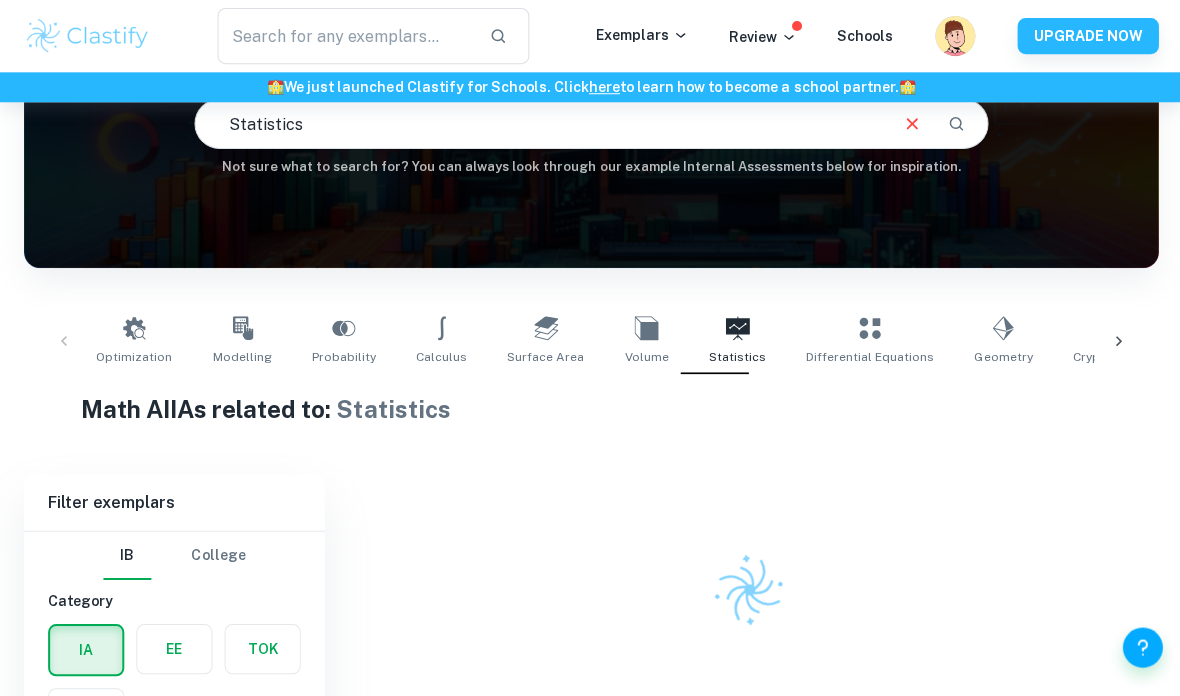 click on "IB Math AI IA examples Type a search phrase to find the most relevant  Math AI   IA    examples for you Statistics ​ Not sure what to search for? You can always look through our example Internal Assessments below for inspiration." at bounding box center (590, 83) 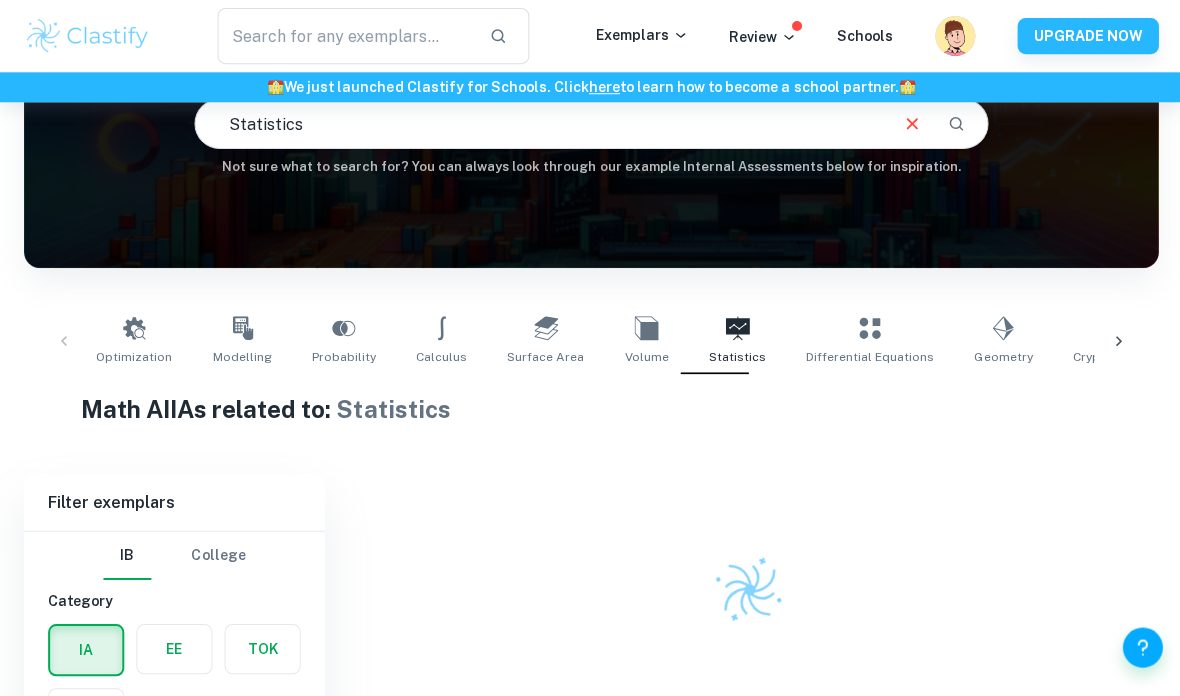 click on "IB Math AI IA examples Type a search phrase to find the most relevant  Math AI   IA    examples for you Statistics ​ Not sure what to search for? You can always look through our example Internal Assessments below for inspiration." at bounding box center (590, 83) 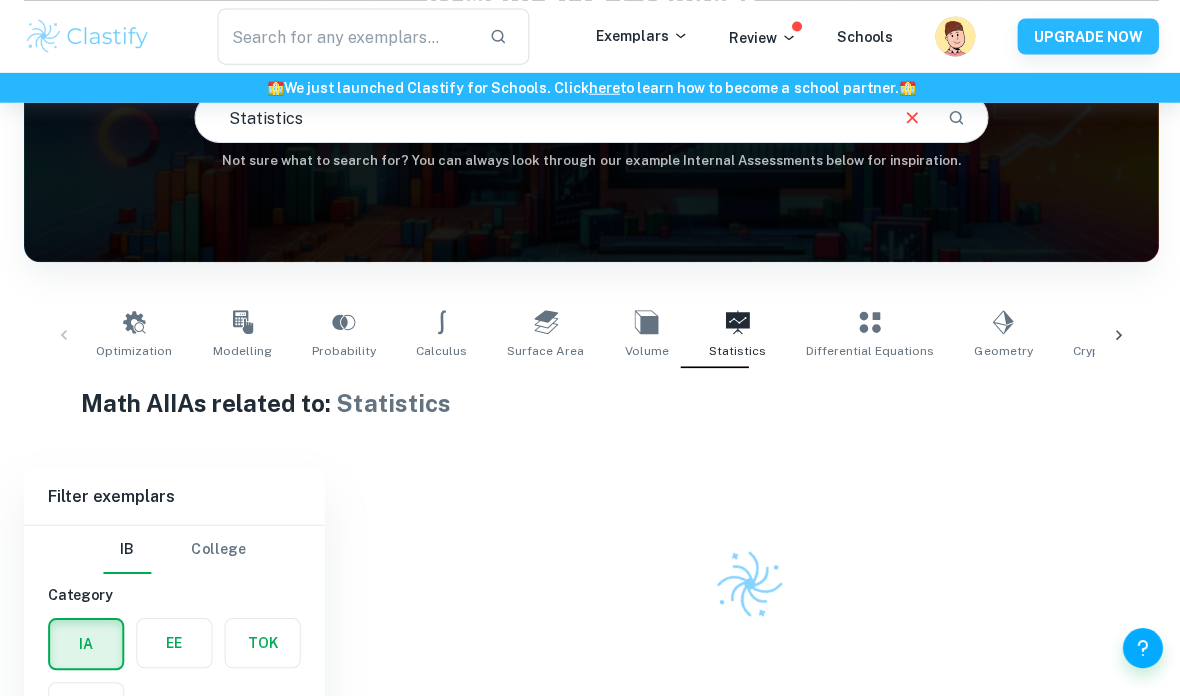 scroll, scrollTop: 199, scrollLeft: 0, axis: vertical 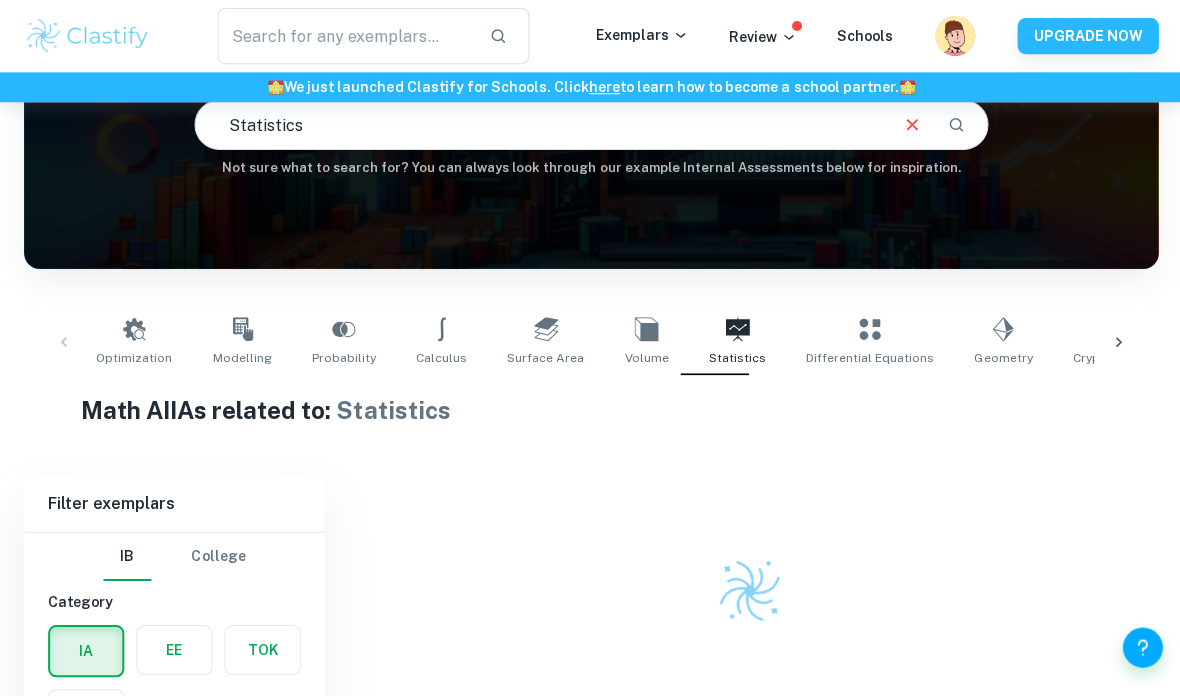 click on "Statistics" at bounding box center (735, 342) 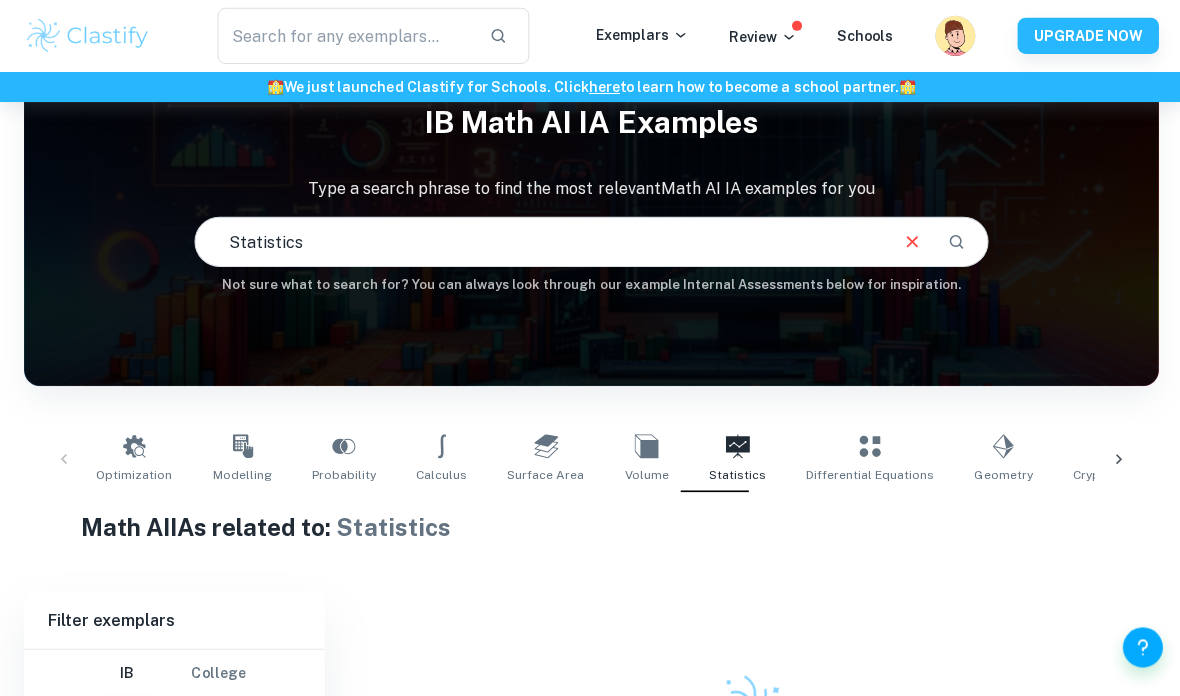 scroll, scrollTop: 0, scrollLeft: 0, axis: both 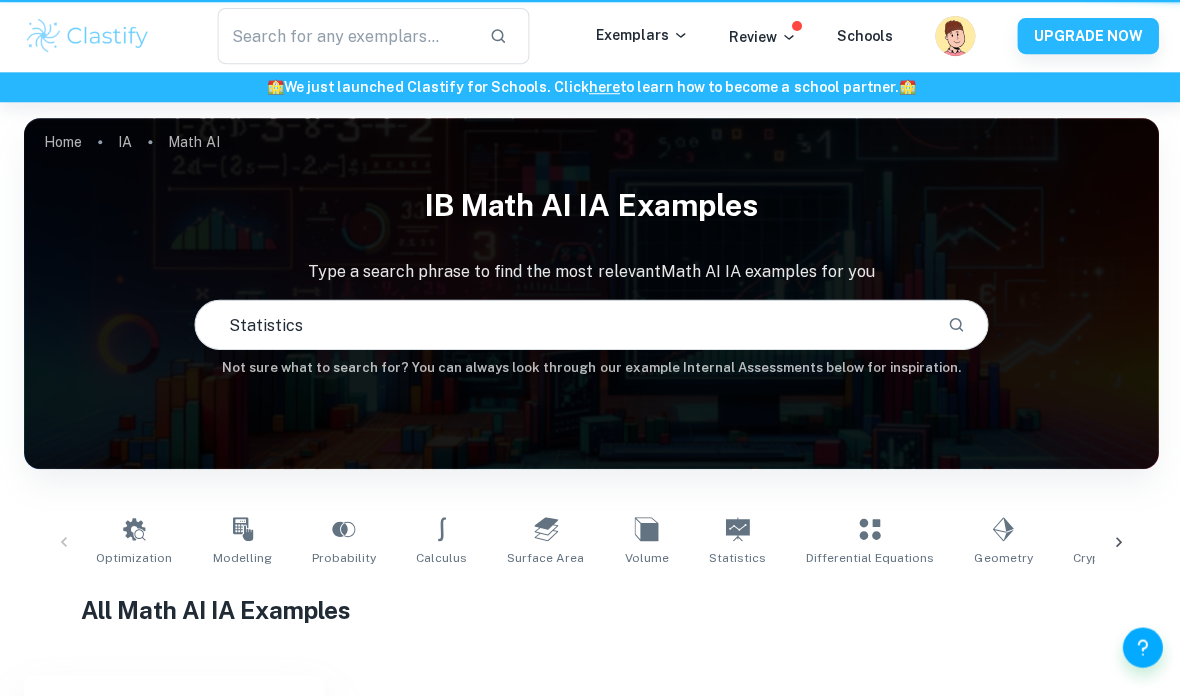 type 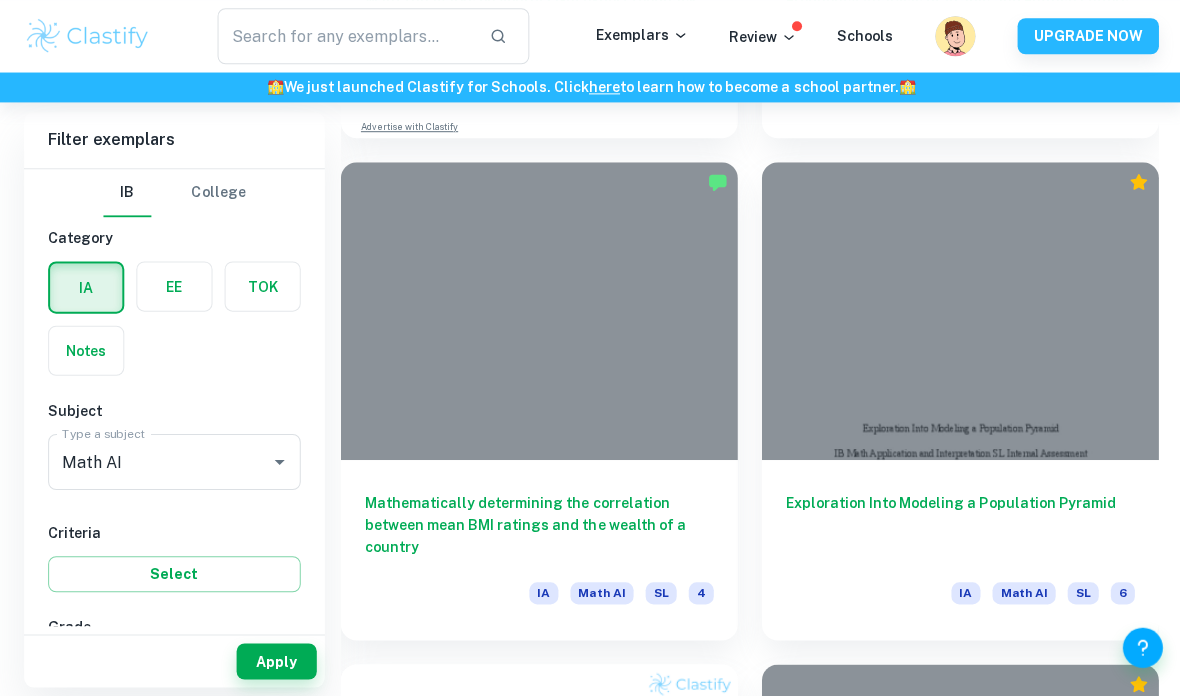 scroll, scrollTop: 1514, scrollLeft: 0, axis: vertical 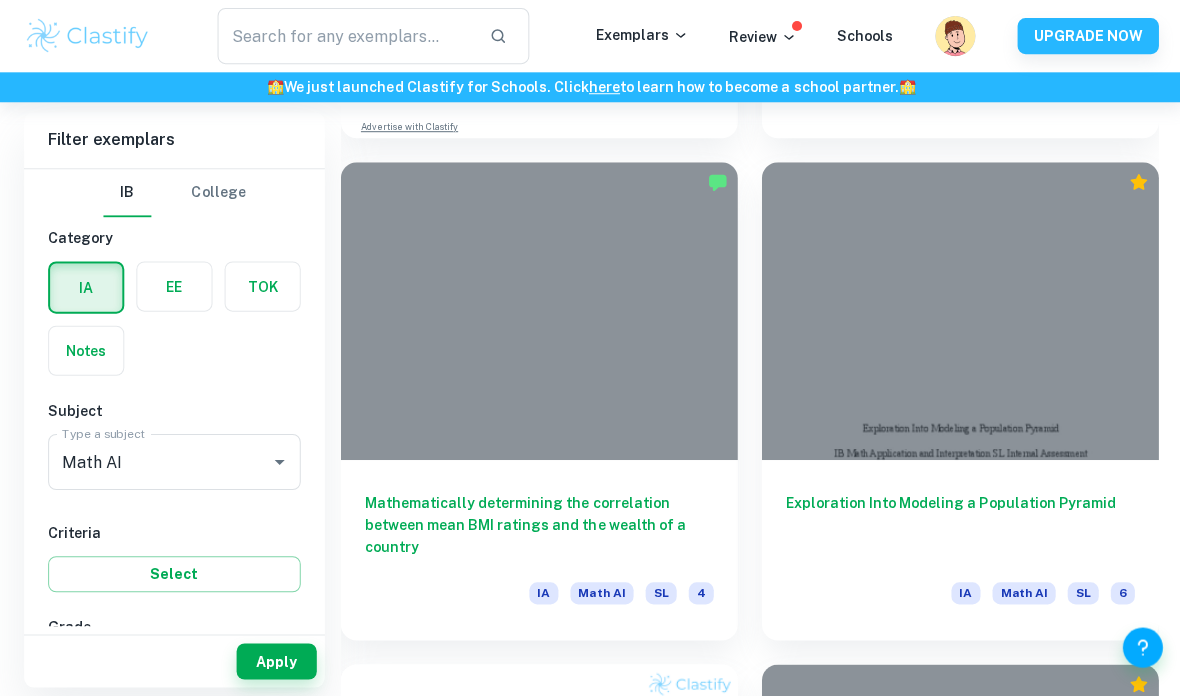 click on "🏫  We just launched Clastify for Schools. Click  here  to learn how to become a school partner.  🏫" at bounding box center [590, 87] 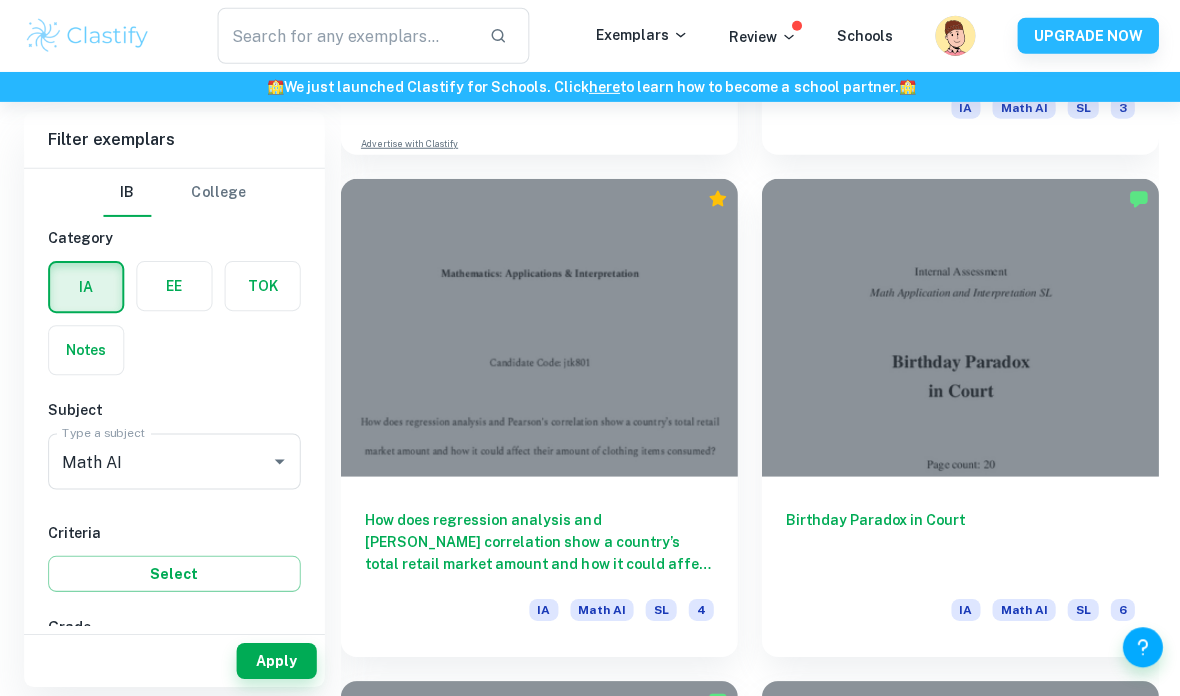 scroll, scrollTop: 2500, scrollLeft: 0, axis: vertical 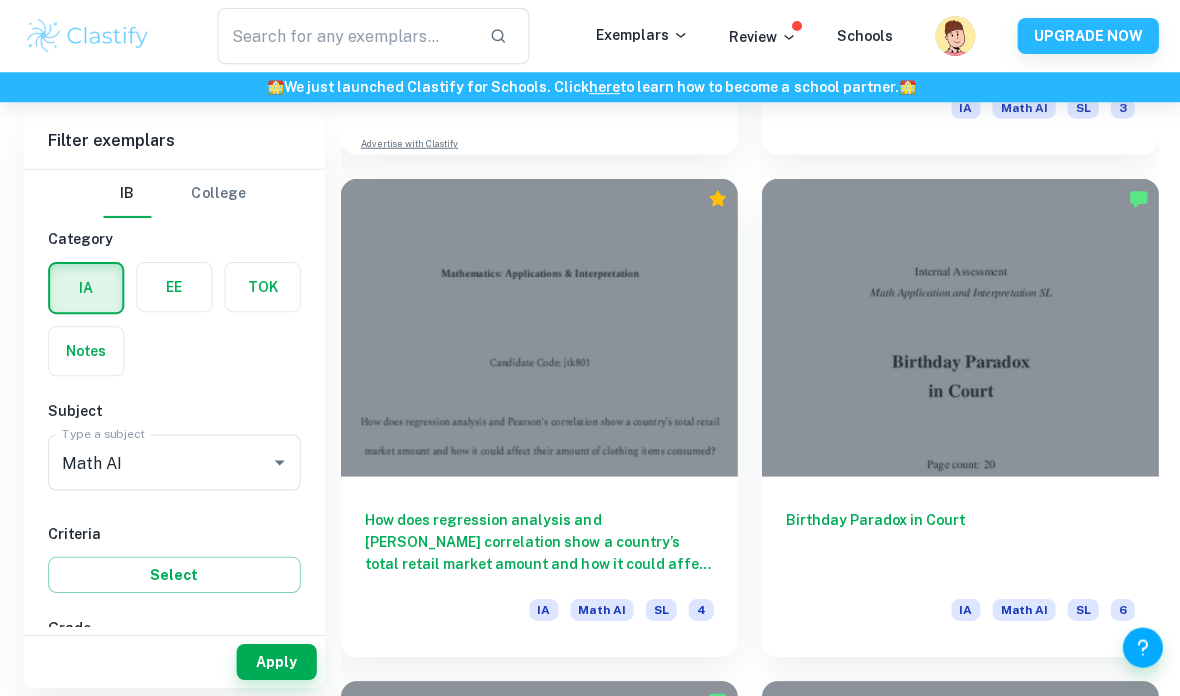 click at bounding box center [958, 326] 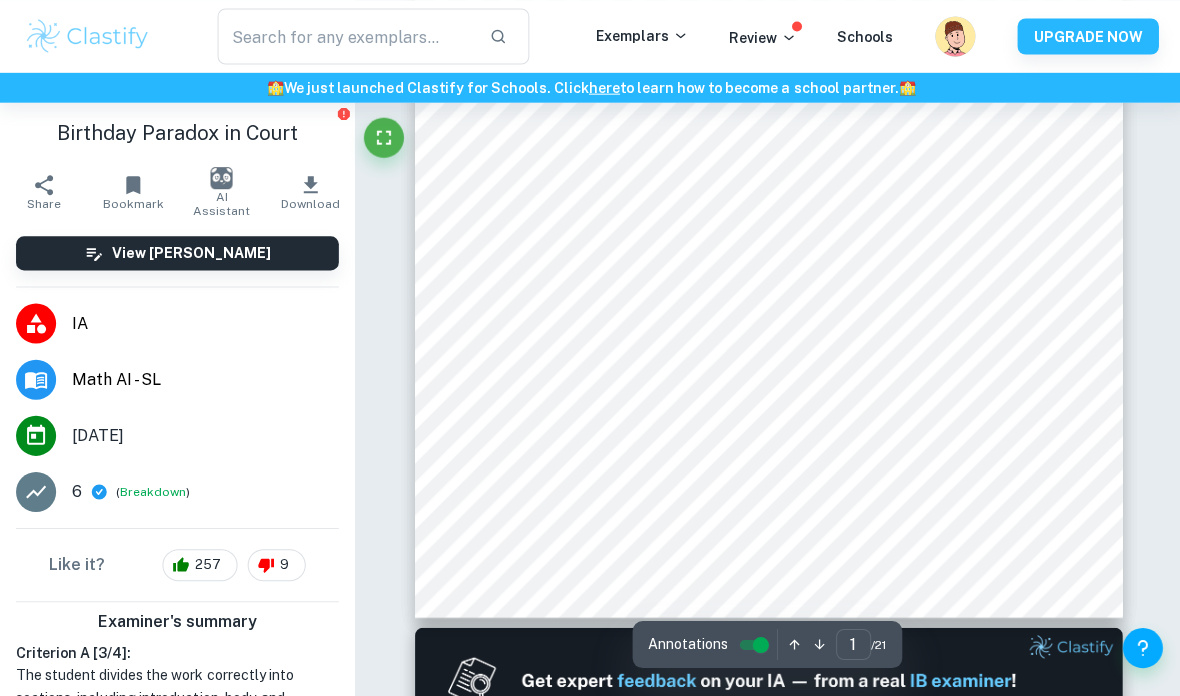 scroll, scrollTop: 419, scrollLeft: 0, axis: vertical 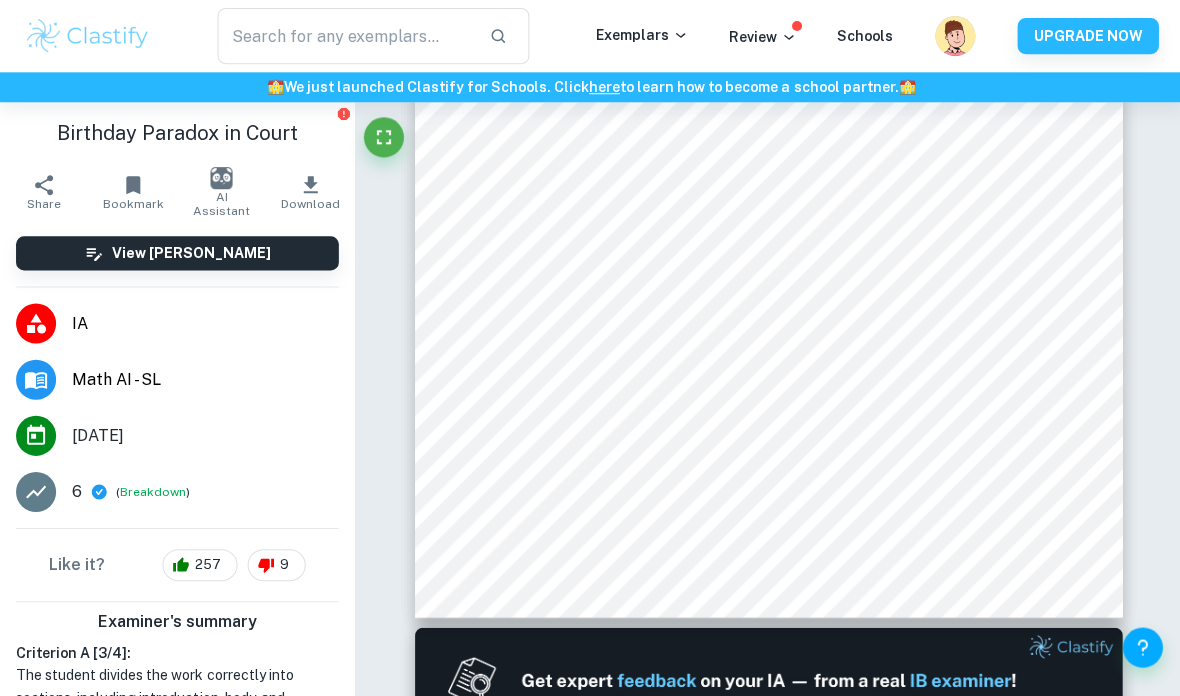 click 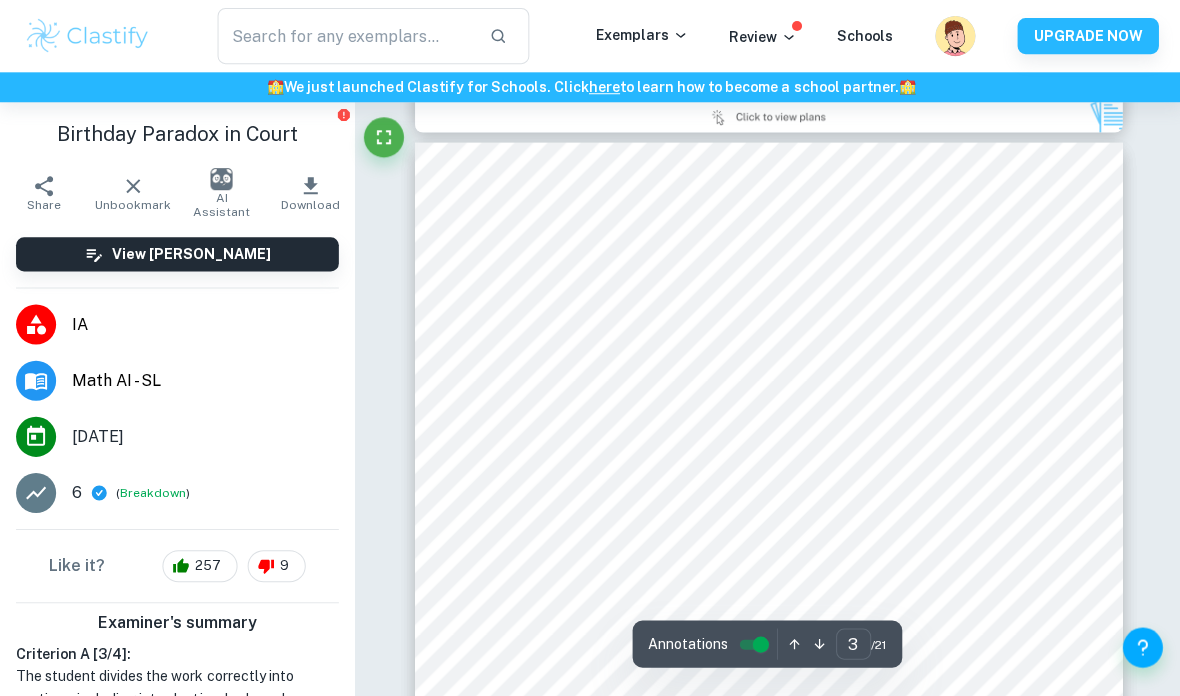 scroll, scrollTop: 2045, scrollLeft: 0, axis: vertical 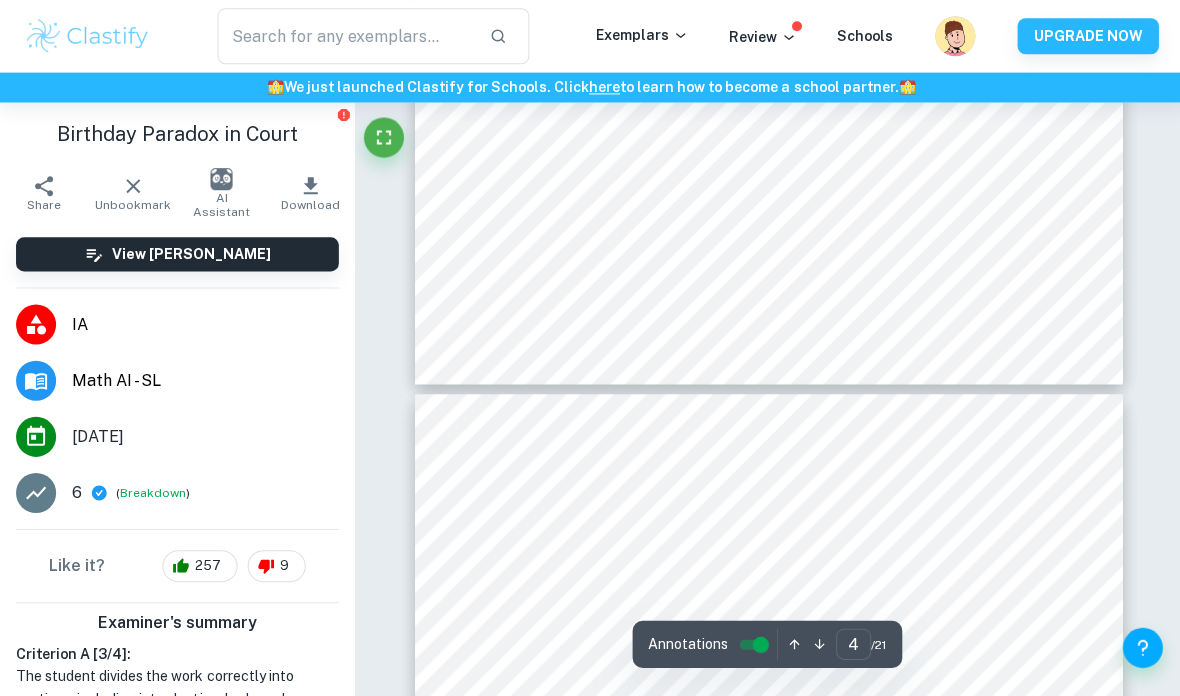 type on "5" 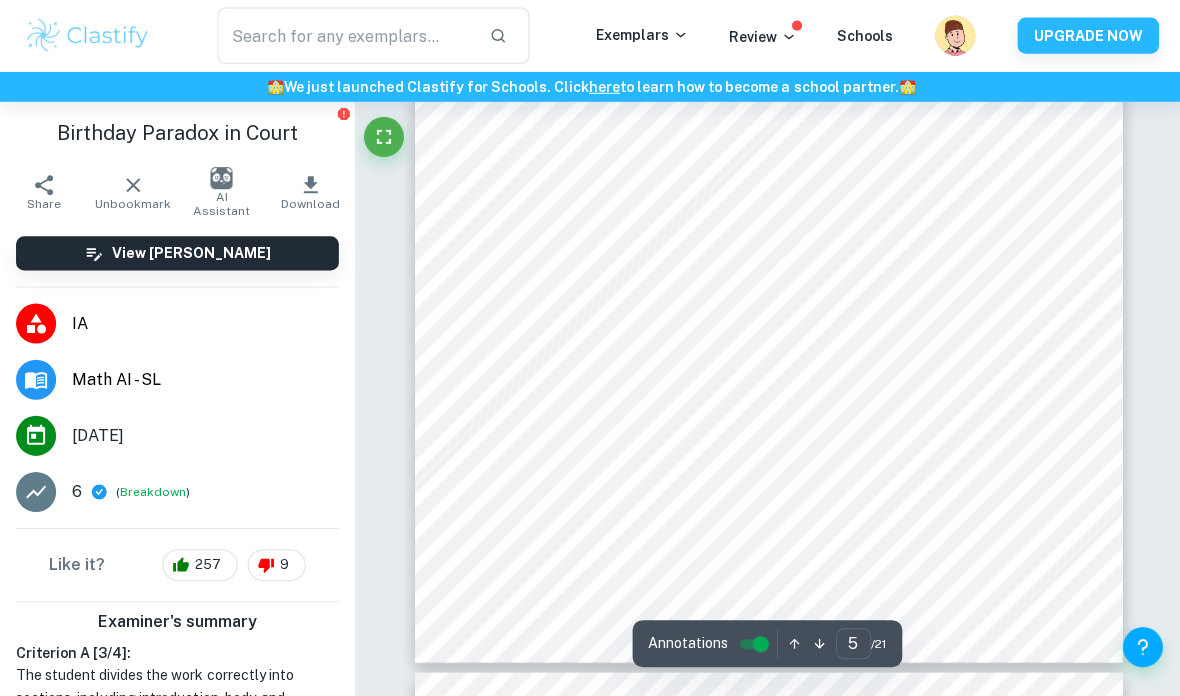 scroll, scrollTop: 4300, scrollLeft: 0, axis: vertical 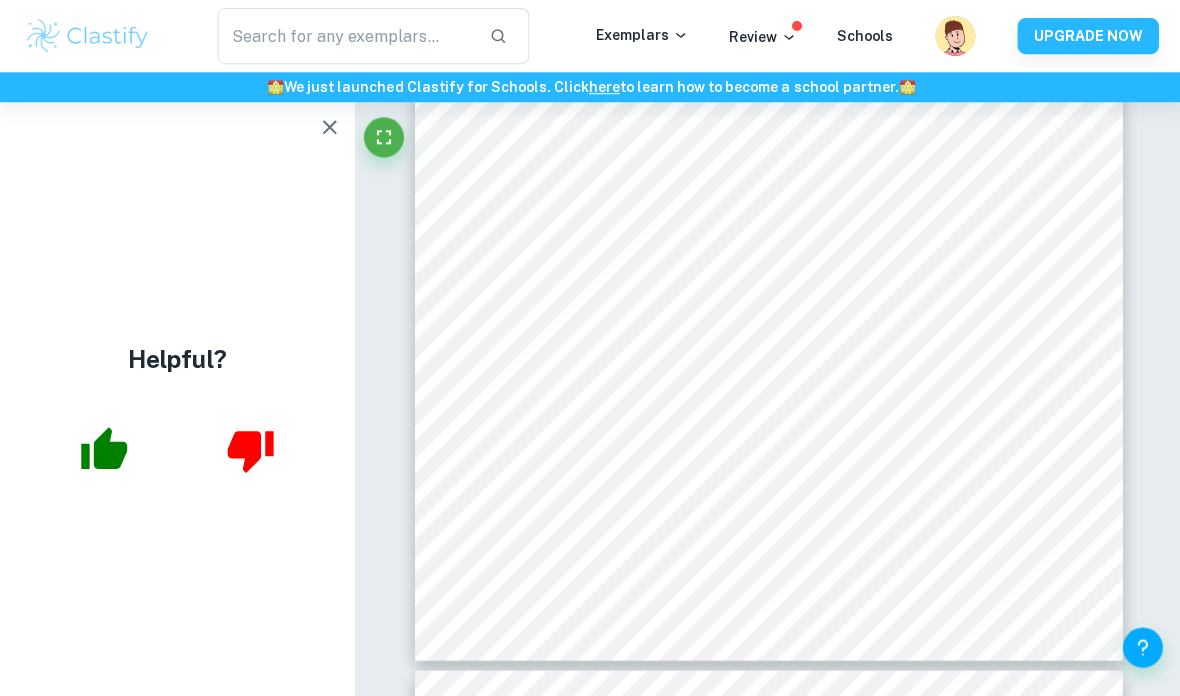 click 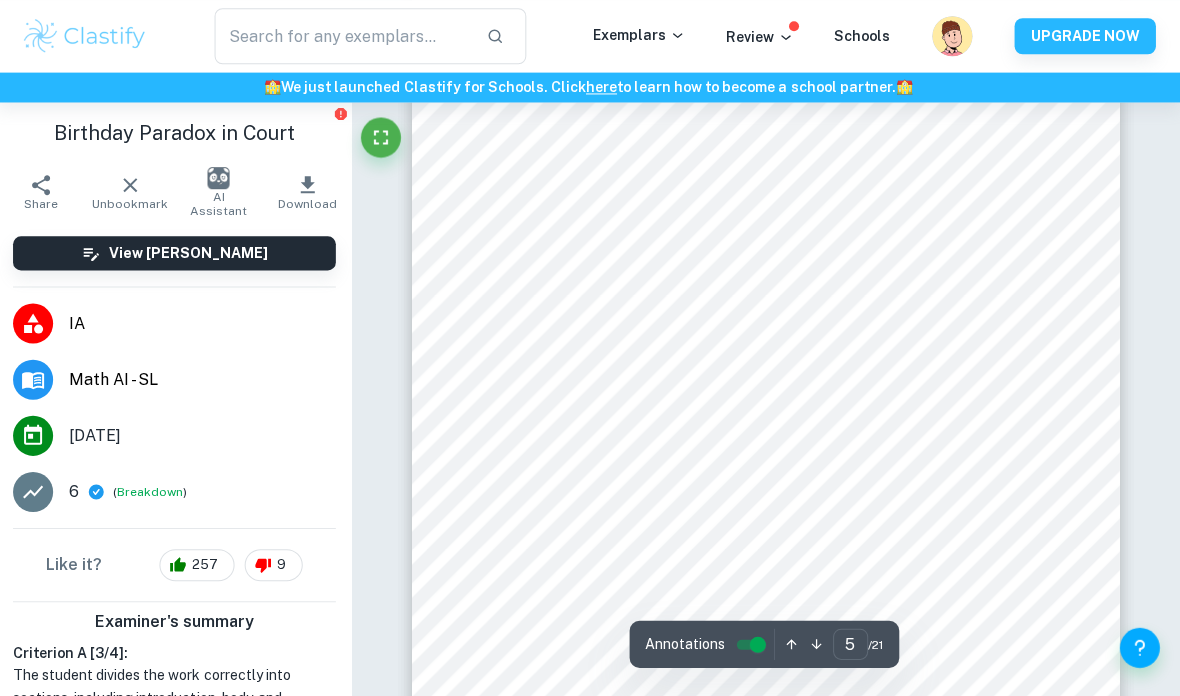 scroll, scrollTop: 4236, scrollLeft: 0, axis: vertical 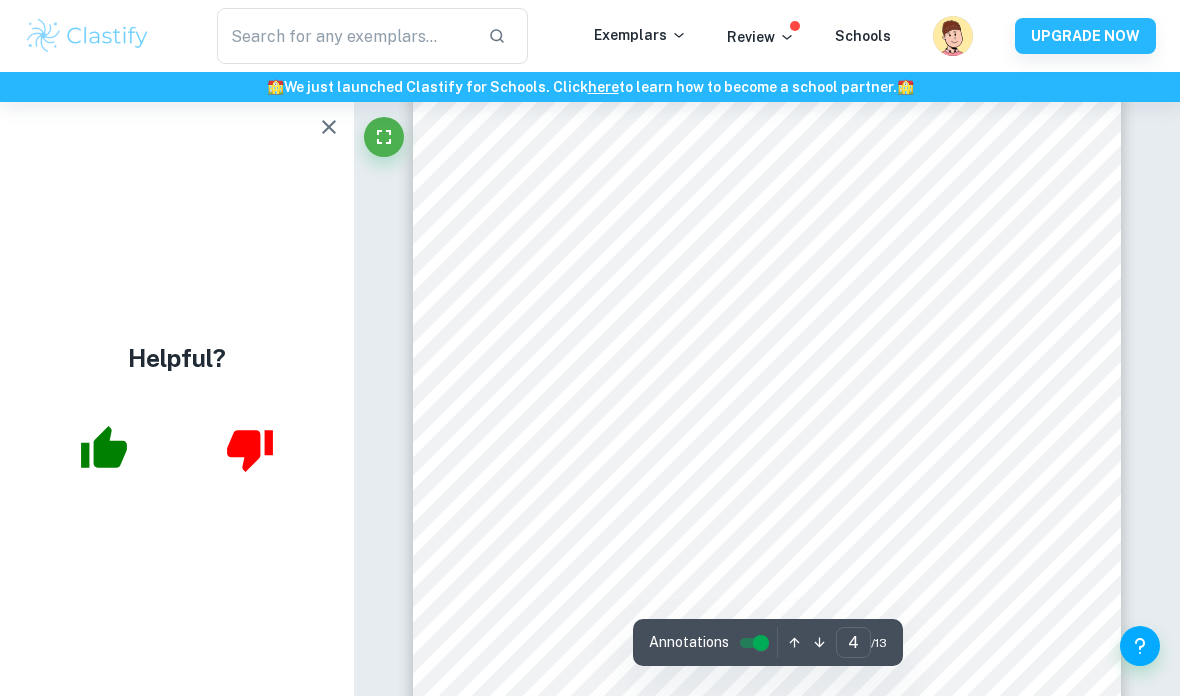click 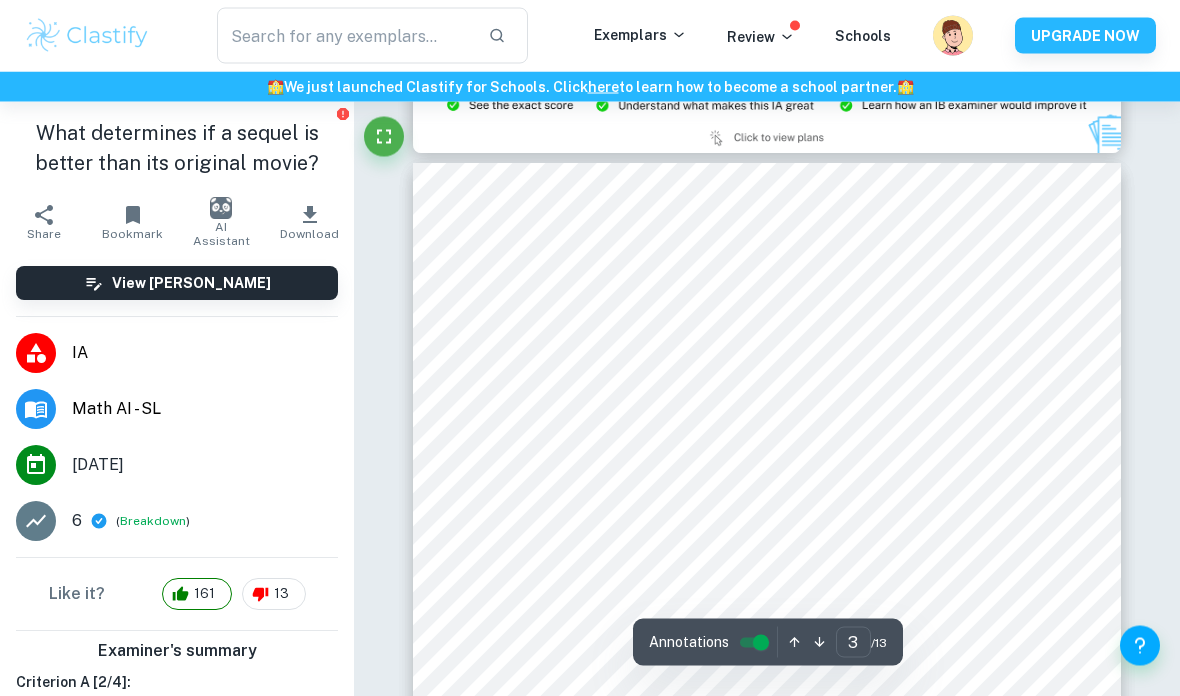 scroll, scrollTop: 2042, scrollLeft: 0, axis: vertical 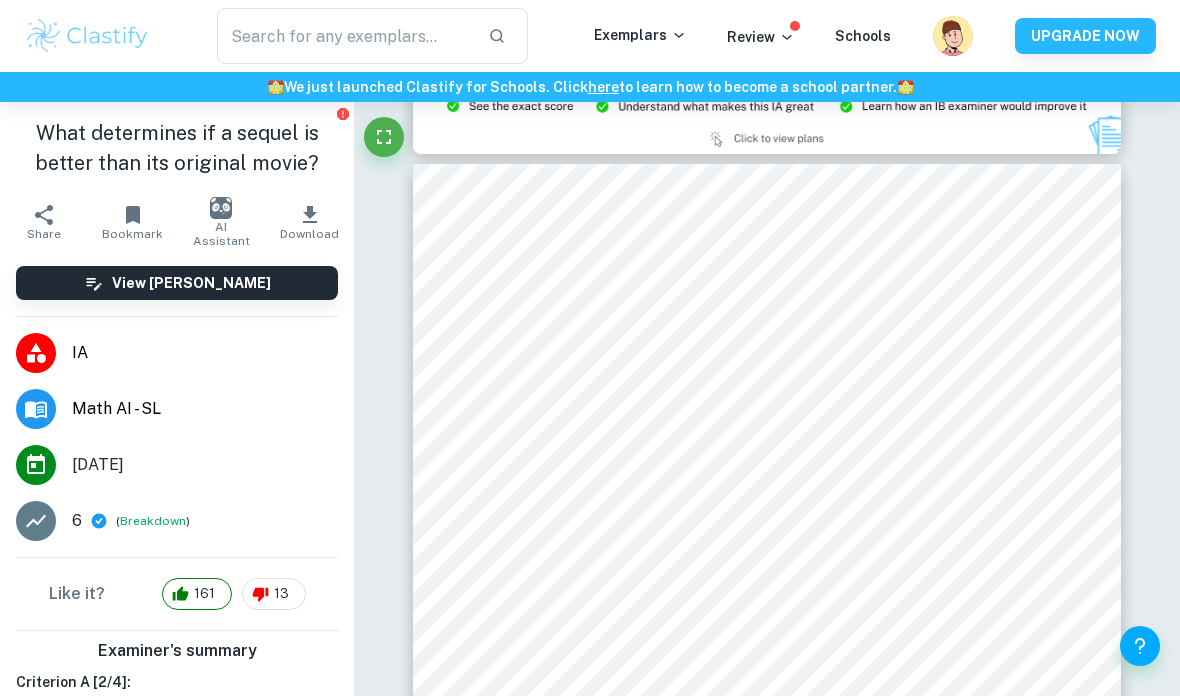 click on "Correct Criterion C :   Comment: Unlock access to all  examiner  comments with Clastify Premium Upgrade Now   Correct Criterion A :   The work is divided into sections: introduction, body, and conclusion. Comment:  This exploration is divided into sections: introduction, investigation, and evaluation. Correct Criterion A :   The topic of the Internal assessment is stated clearly and explained in the introduction Comment:  The student states the topic, which is the correlation between the cost of production, rankings among critics, and worldwide earnings for sequels and their predecessors. Correct Criterion C :   Comment: Unlock access to all  examiner  comments with Clastify Premium Upgrade Now   Incorrect Criterion B :   Additional terms are defined in detail in appropriate places (dependent on the development of the exploration) Comment:  Additional terms should be defined in detail in appropriate places. The definition of each term should be explicitly presented. Incorrect Criterion B :   Comment: Correct" at bounding box center [767, 4210] 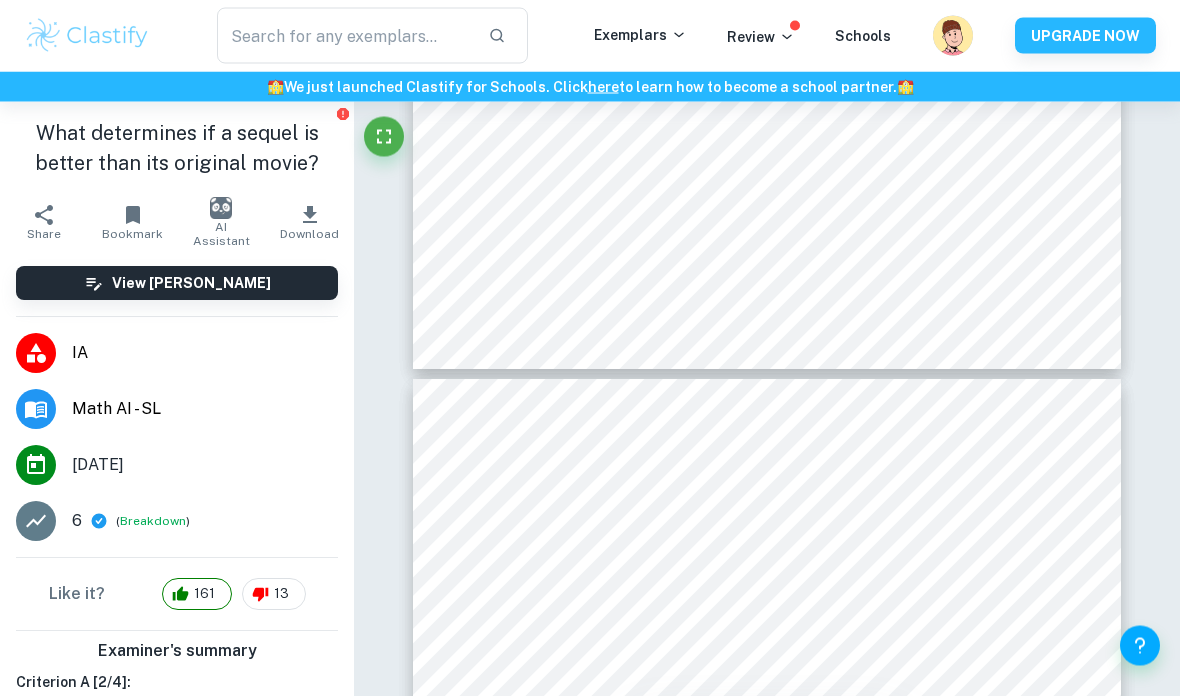 scroll, scrollTop: 2753, scrollLeft: 0, axis: vertical 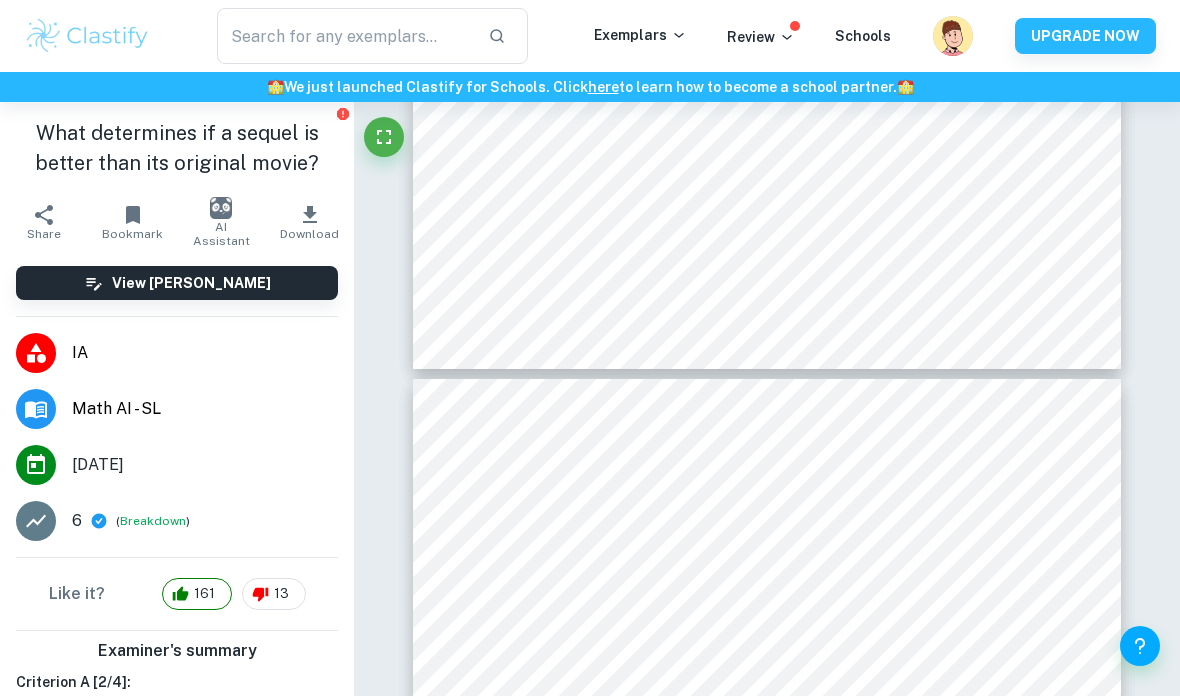 click on "Correct Criterion C :   Comment: Unlock access to all  examiner  comments with Clastify Premium Upgrade Now   Correct Criterion A :   The work is divided into sections: introduction, body, and conclusion. Comment:  This exploration is divided into sections: introduction, investigation, and evaluation. Correct Criterion A :   The topic of the Internal assessment is stated clearly and explained in the introduction Comment:  The student states the topic, which is the correlation between the cost of production, rankings among critics, and worldwide earnings for sequels and their predecessors. Correct Criterion C :   Comment: Unlock access to all  examiner  comments with Clastify Premium Upgrade Now   Incorrect Criterion B :   Additional terms are defined in detail in appropriate places (dependent on the development of the exploration) Comment:  Additional terms should be defined in detail in appropriate places. The definition of each term should be explicitly presented. Incorrect Criterion B :   Comment: Correct" at bounding box center (767, 3499) 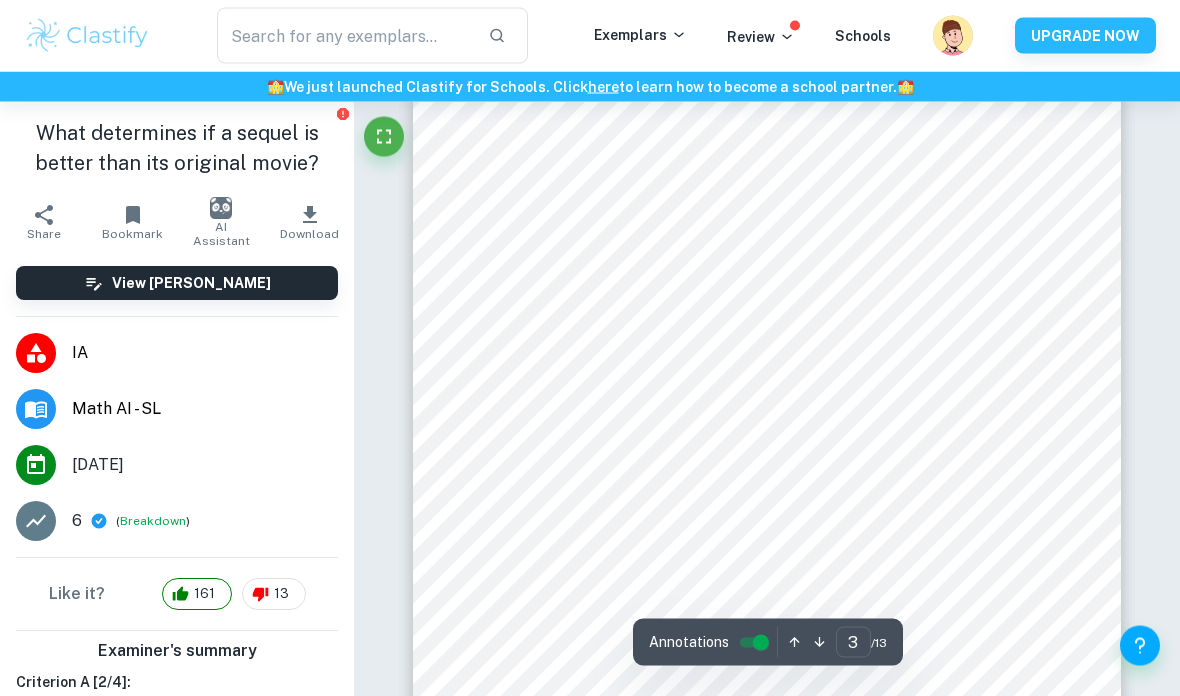 scroll, scrollTop: 2296, scrollLeft: 0, axis: vertical 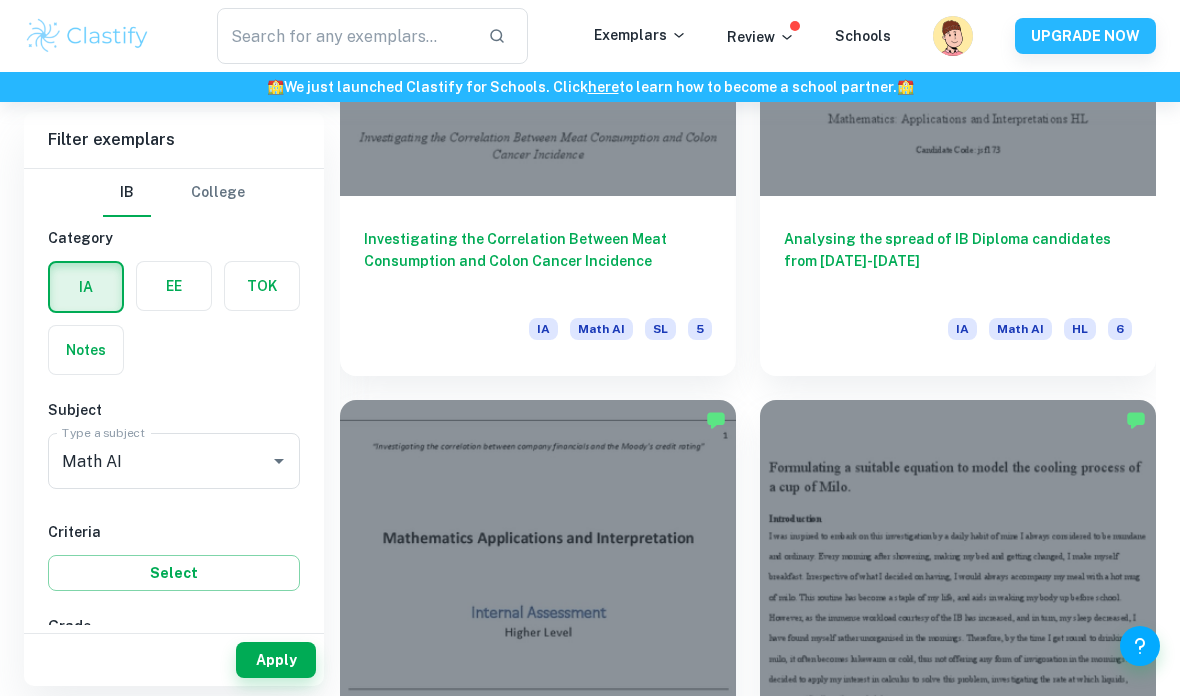 click on "Analysing the spread of IB Diploma candidates from [DATE]-[DATE]" at bounding box center (958, 261) 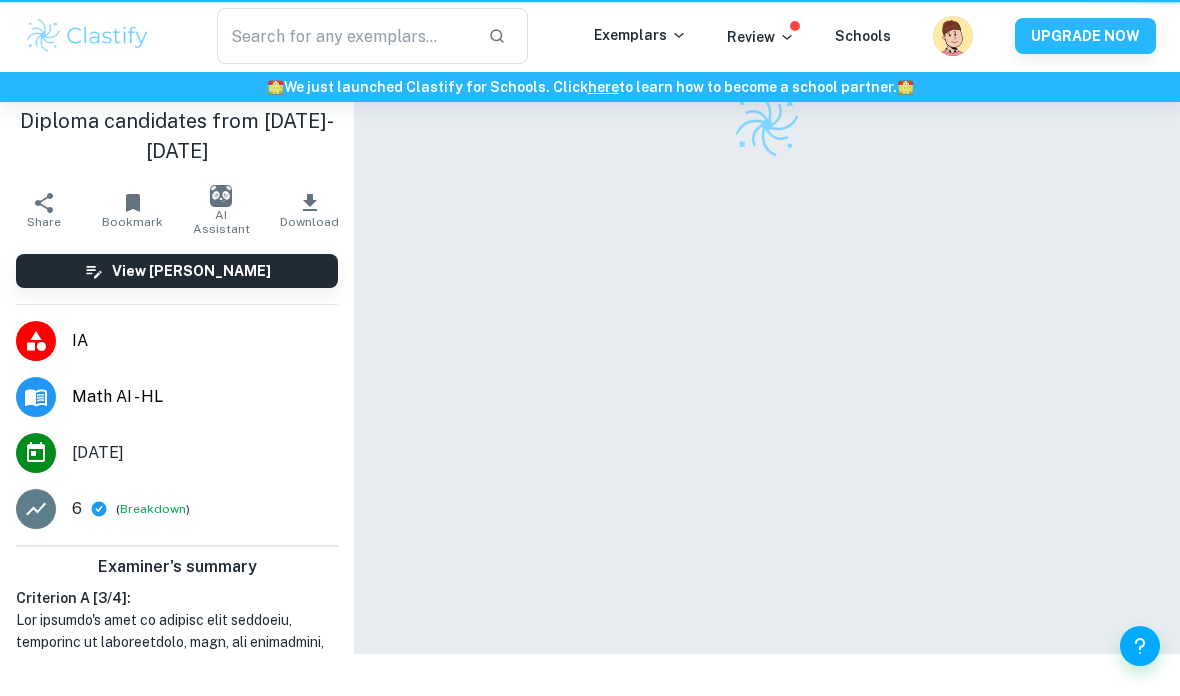 scroll, scrollTop: 0, scrollLeft: 0, axis: both 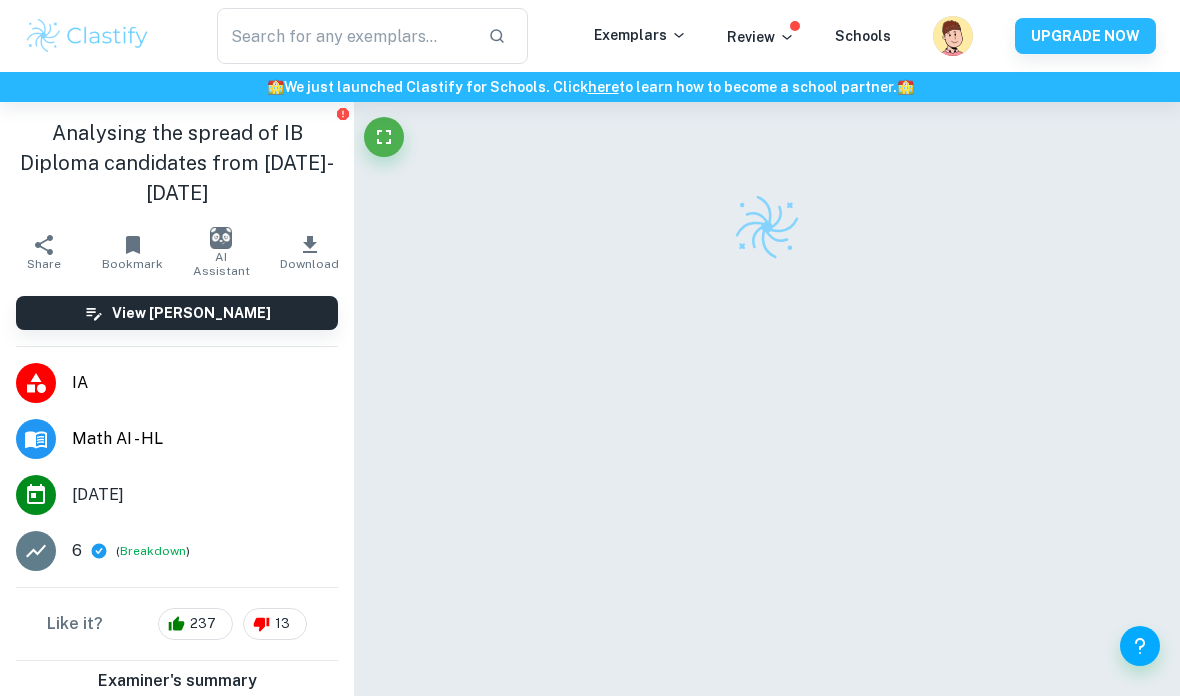 click 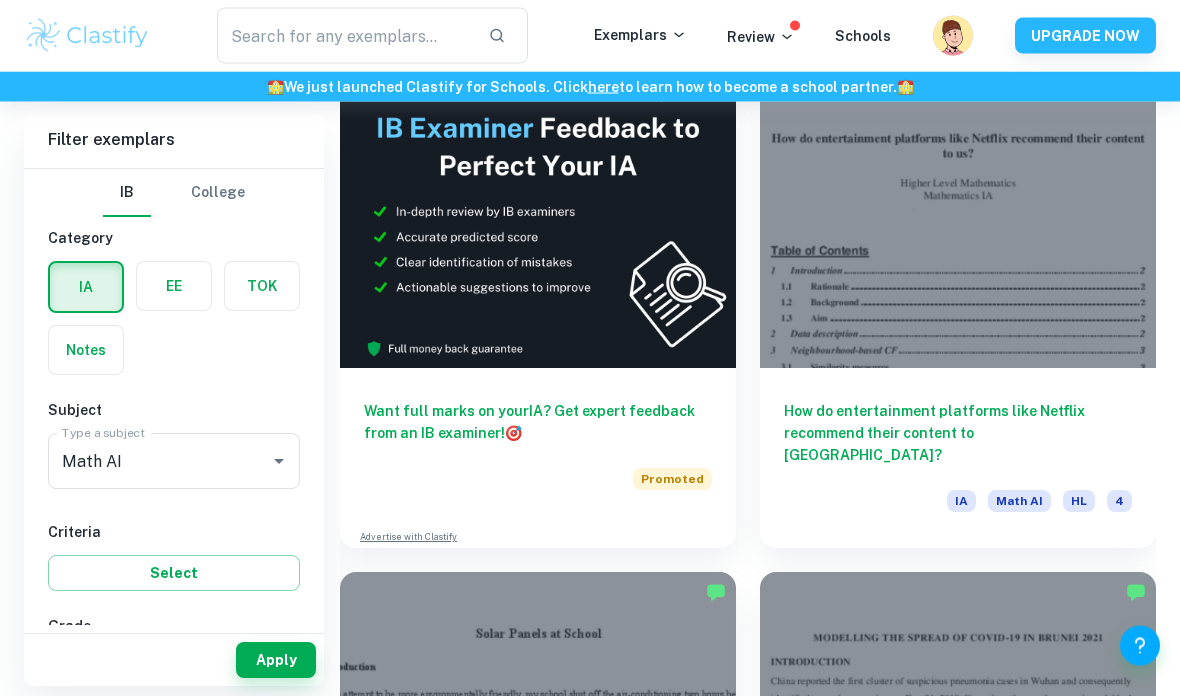 scroll, scrollTop: 9121, scrollLeft: 0, axis: vertical 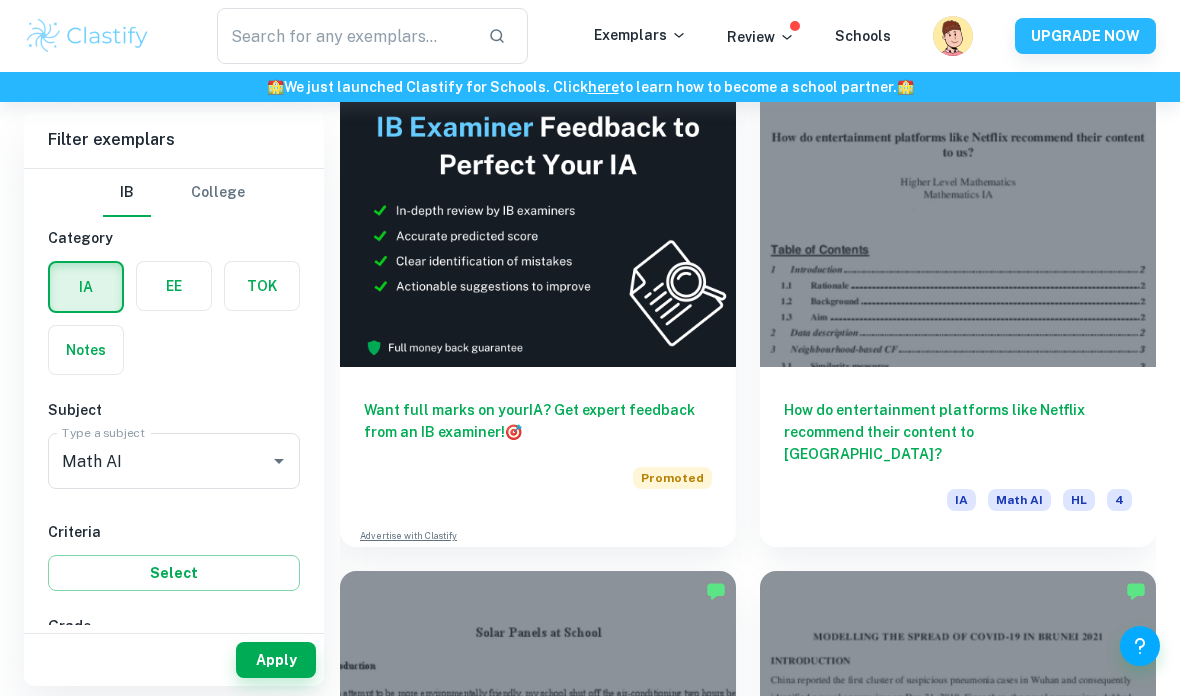 click at bounding box center (958, 218) 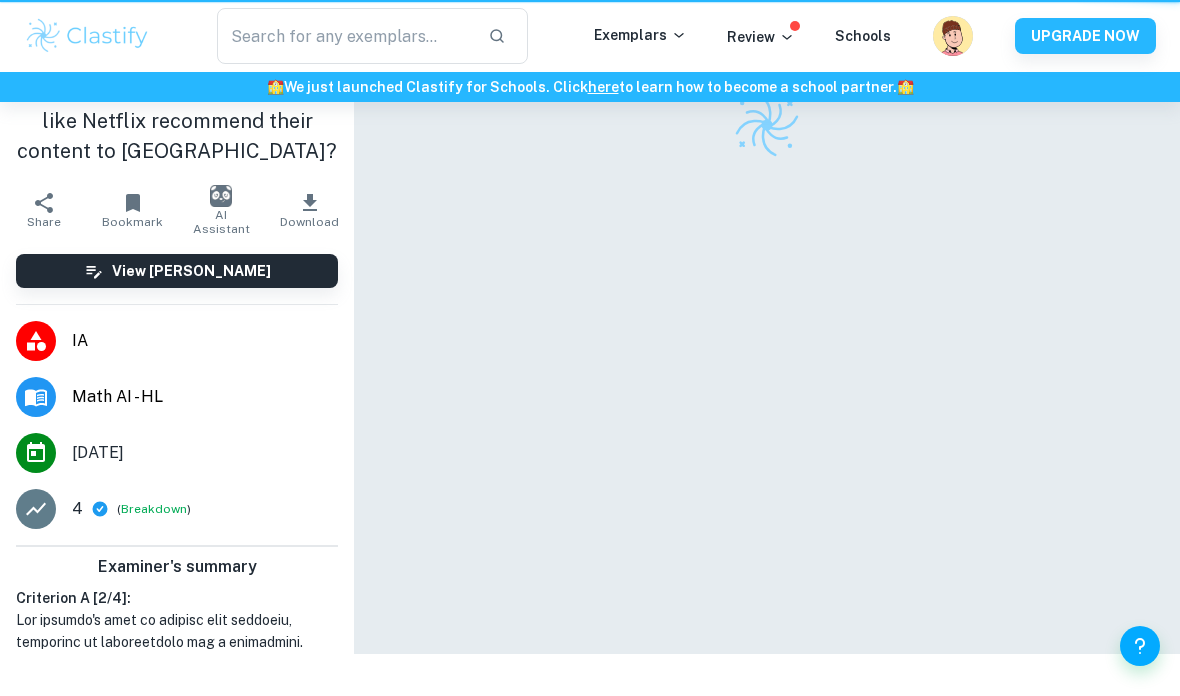 scroll, scrollTop: 0, scrollLeft: 0, axis: both 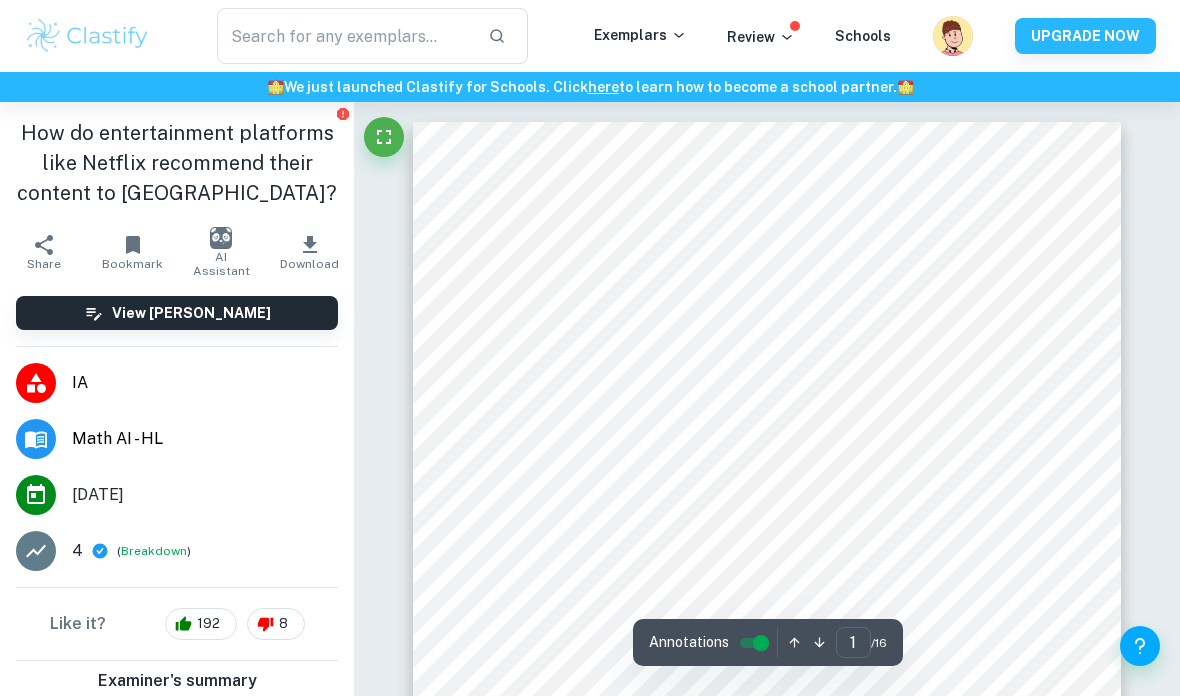 click on "Bookmark" at bounding box center [132, 264] 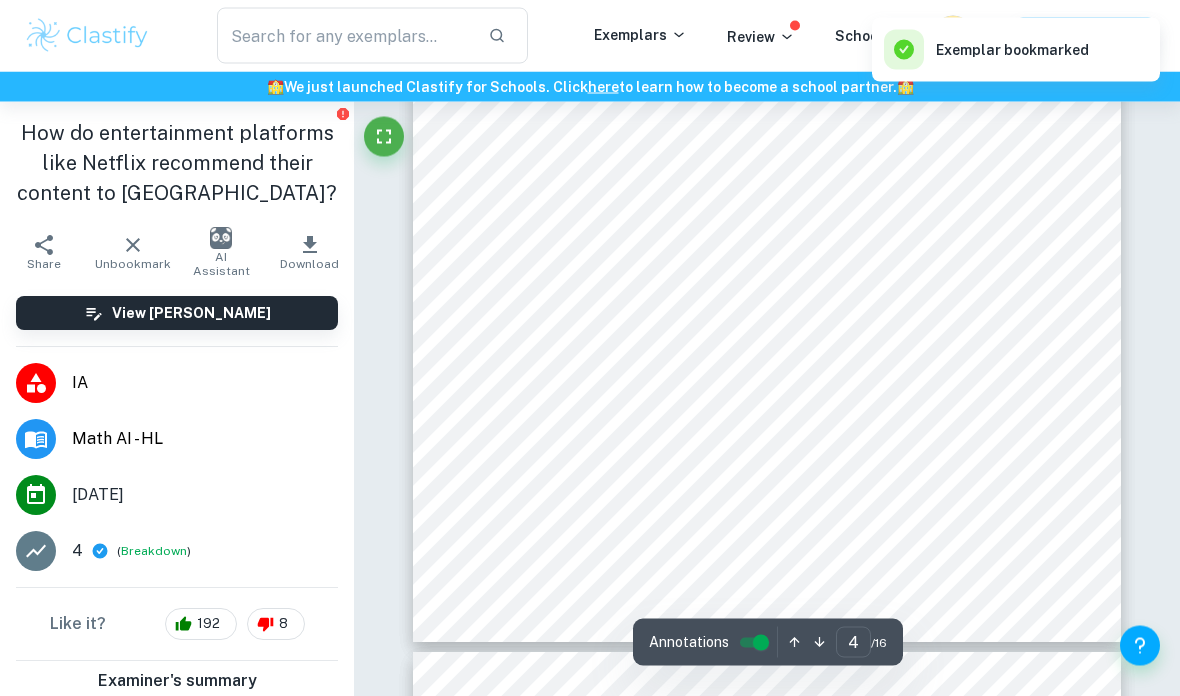 scroll, scrollTop: 3743, scrollLeft: 0, axis: vertical 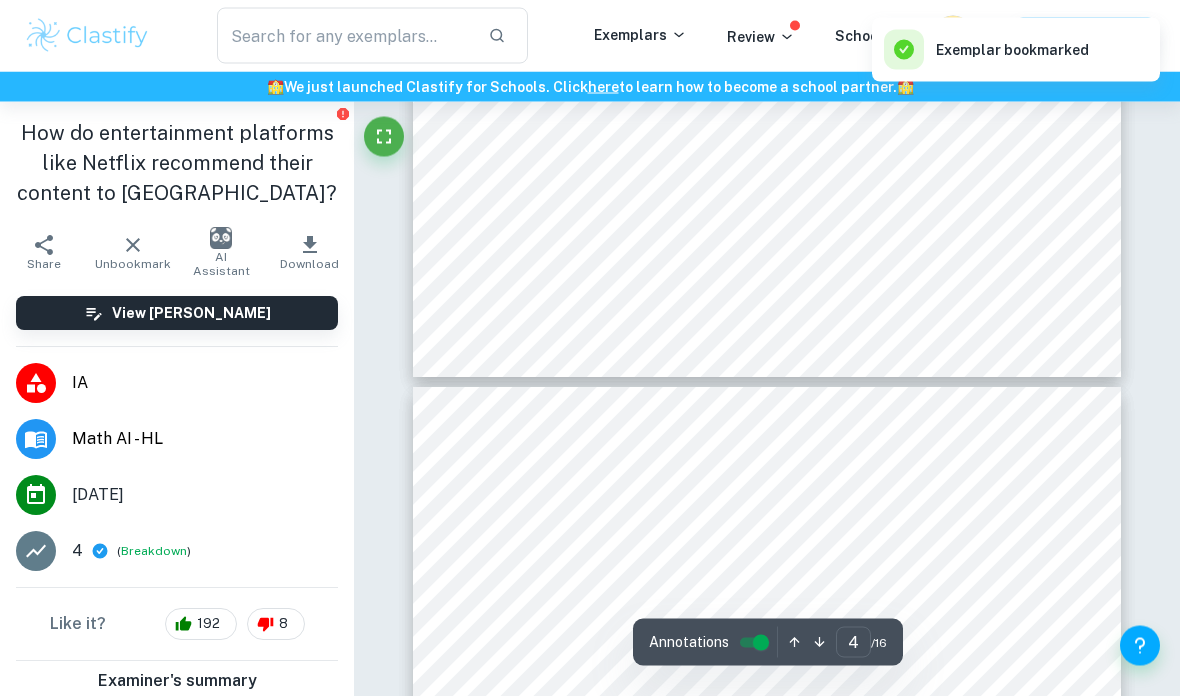 type on "3" 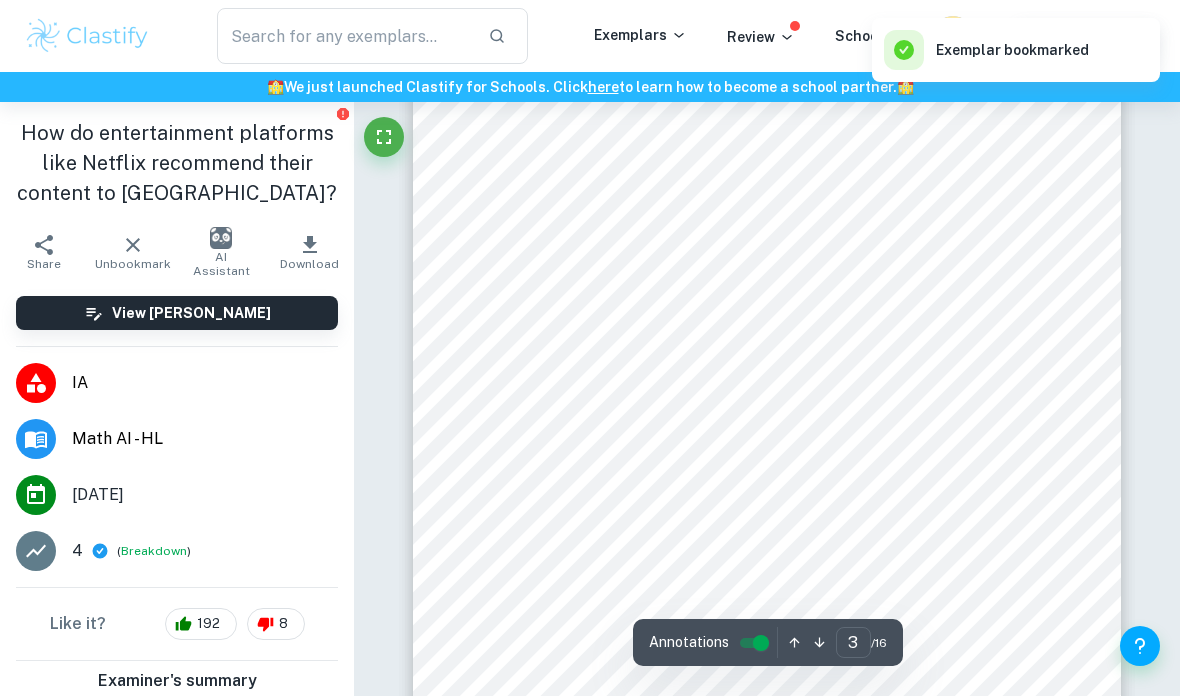 scroll, scrollTop: 2358, scrollLeft: 0, axis: vertical 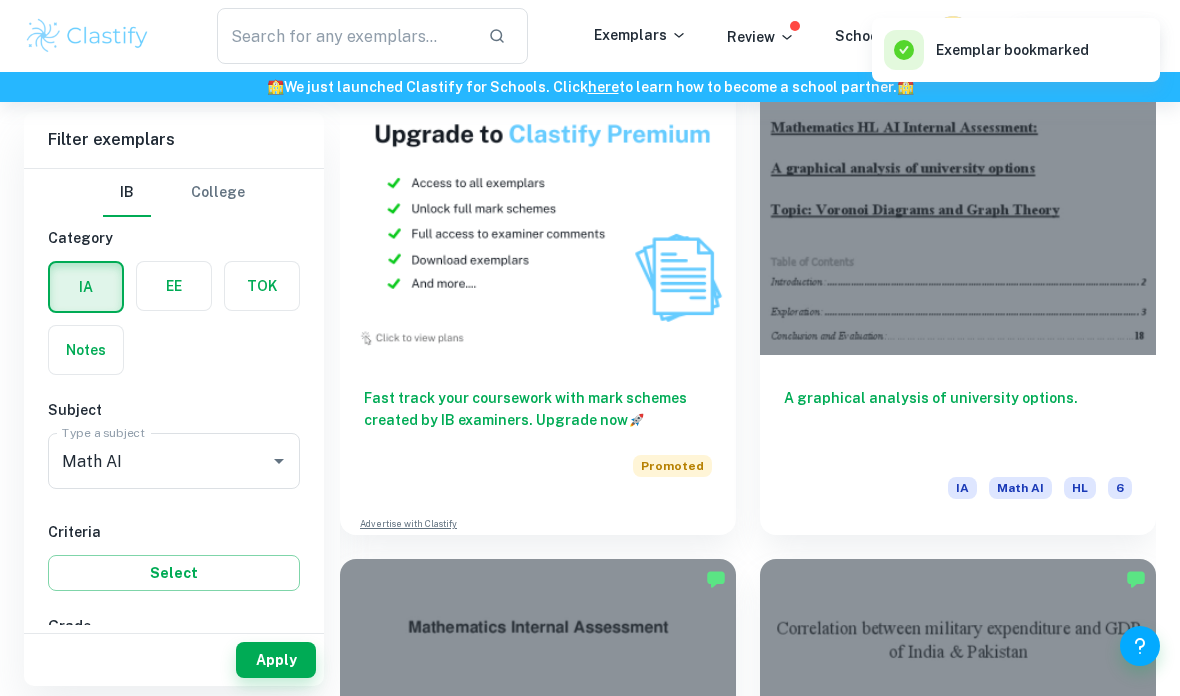 click 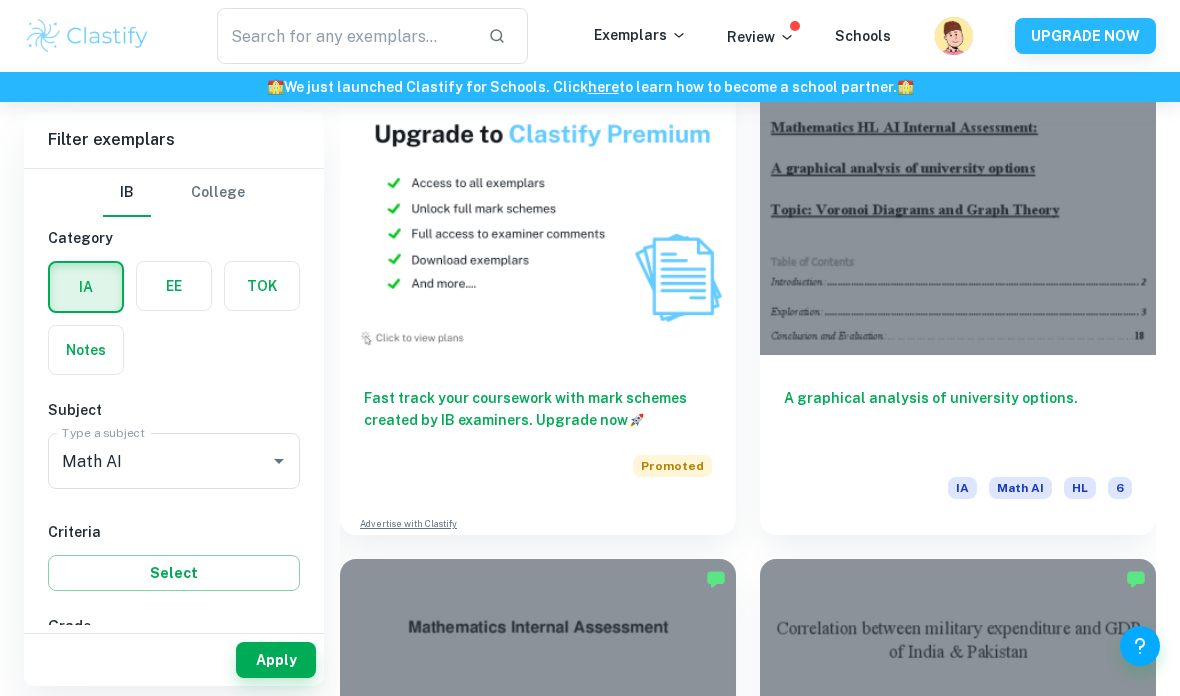click 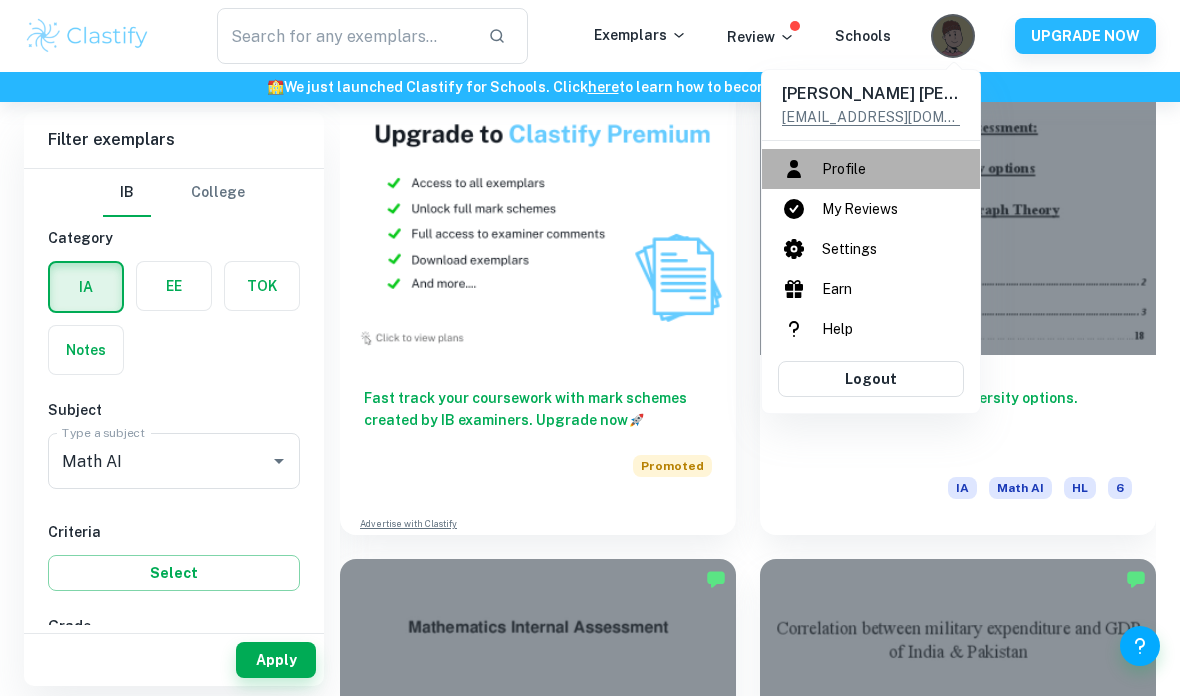 click 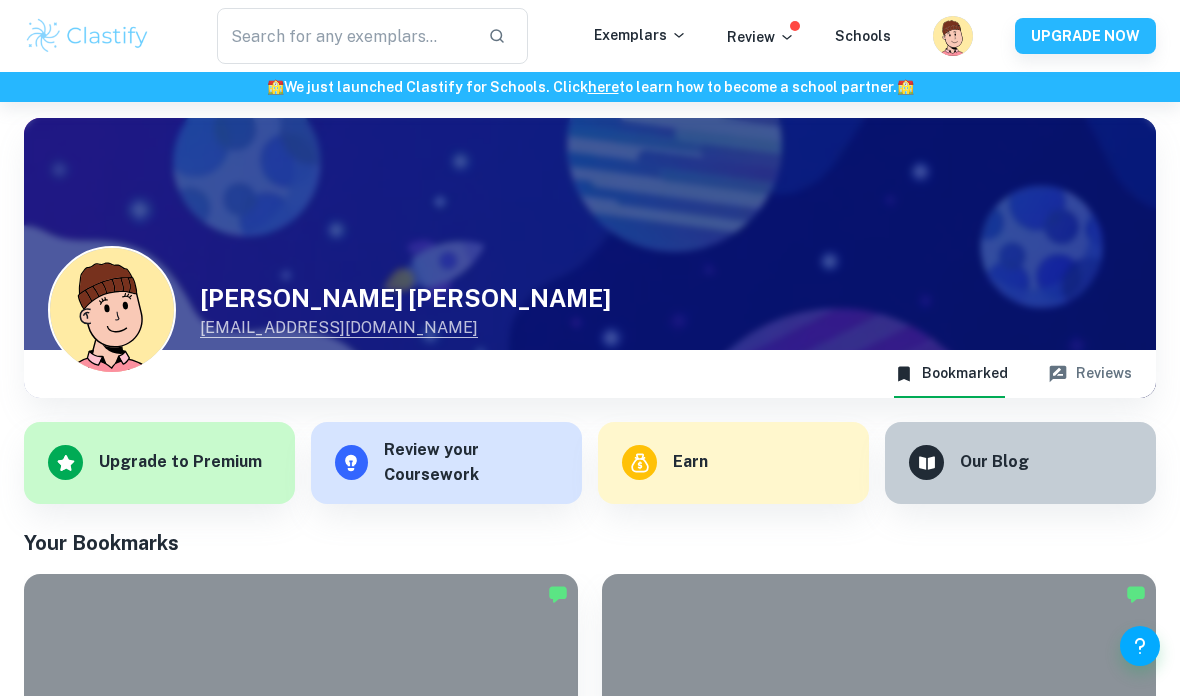 scroll, scrollTop: 3, scrollLeft: 0, axis: vertical 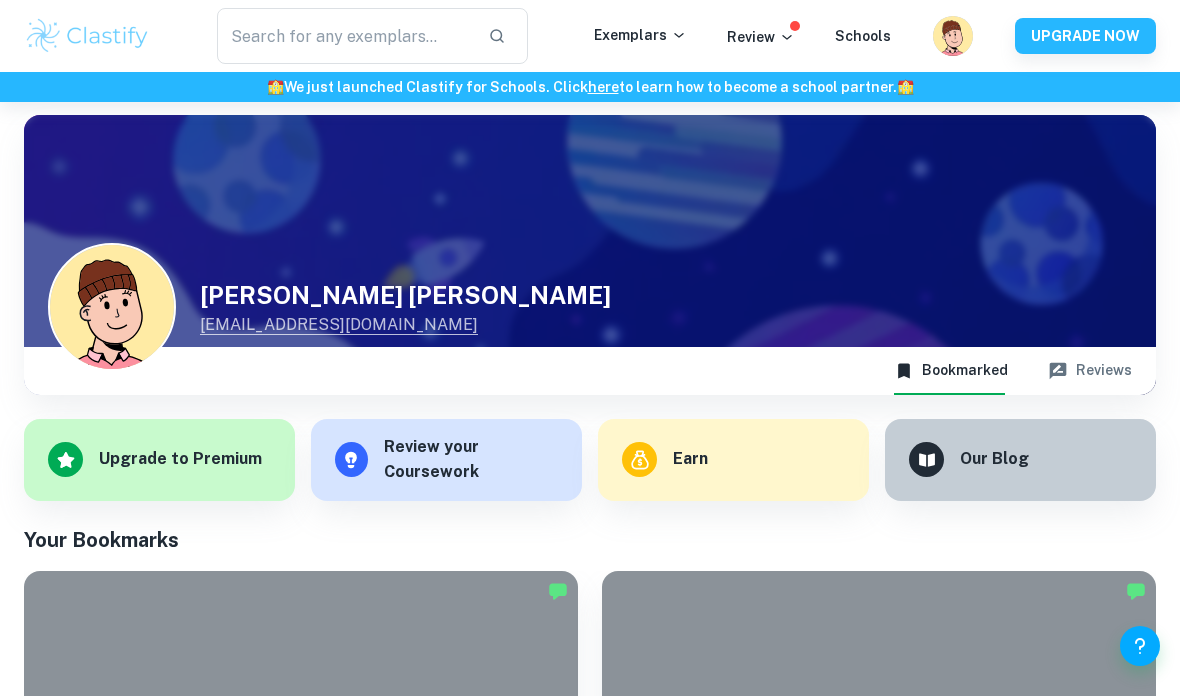 click on "Customize" at bounding box center (112, 307) 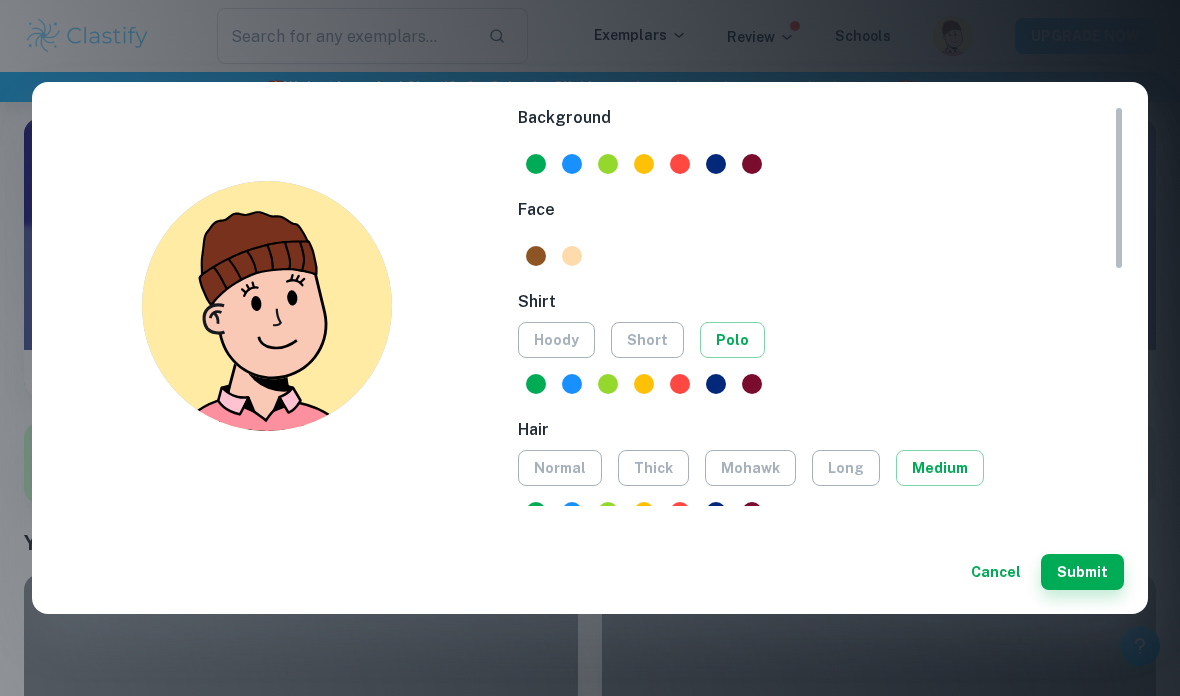 scroll, scrollTop: 0, scrollLeft: 0, axis: both 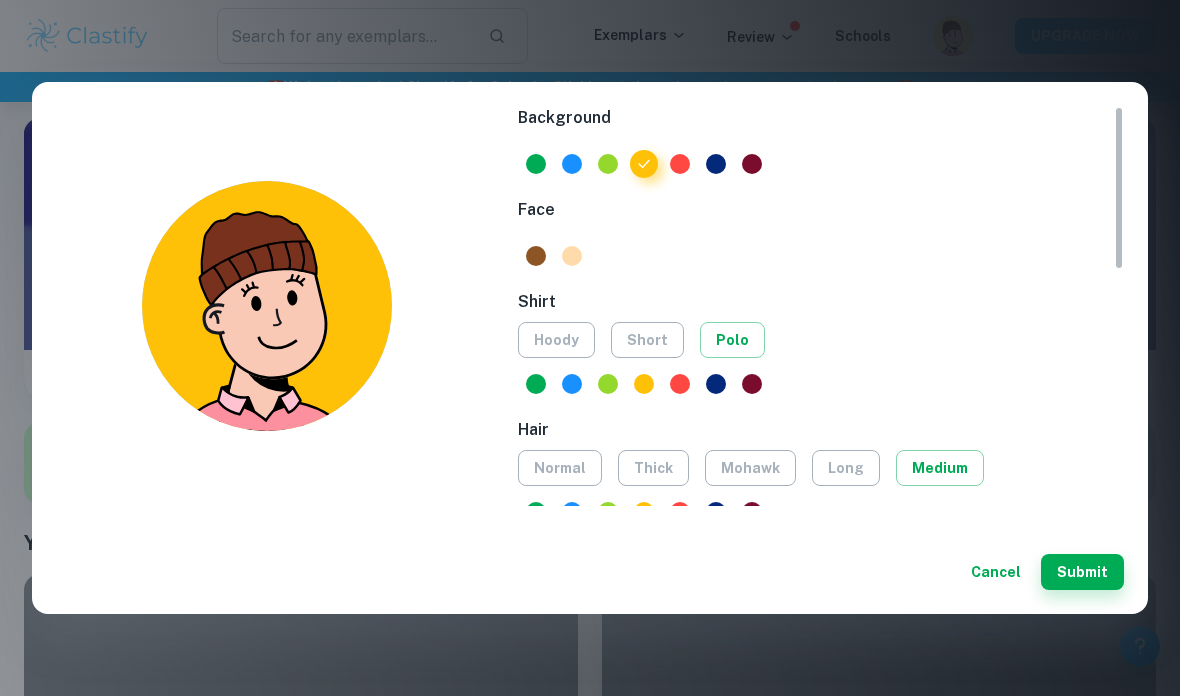 click at bounding box center (608, 164) 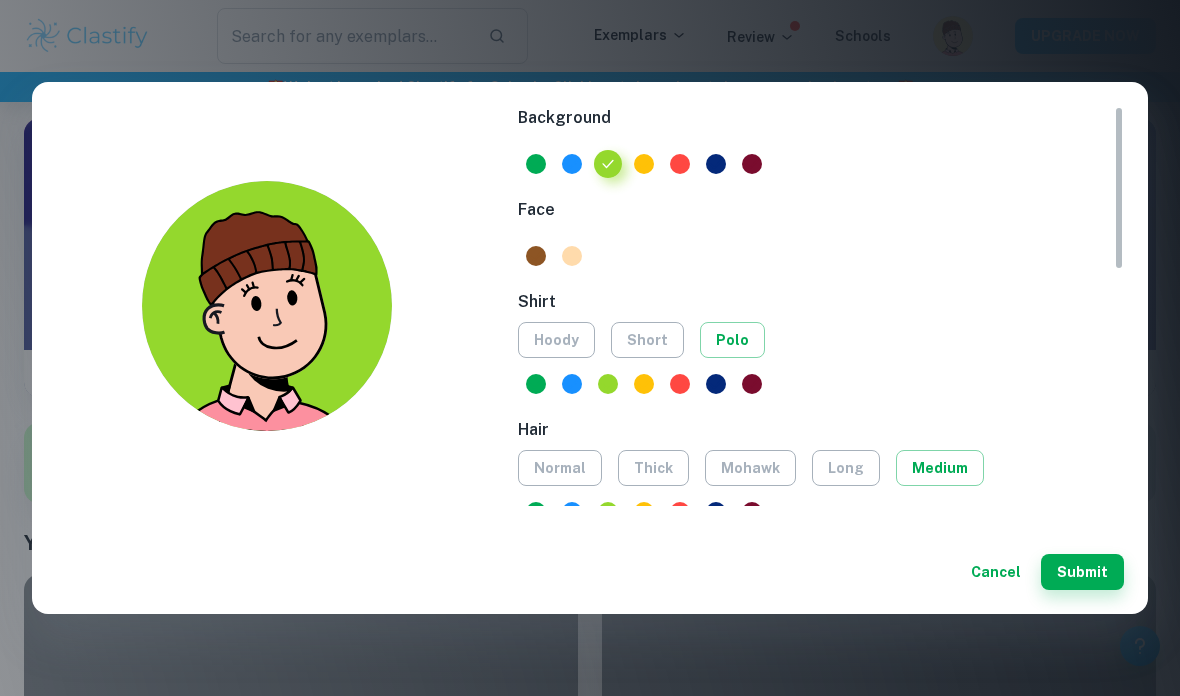click at bounding box center (572, 164) 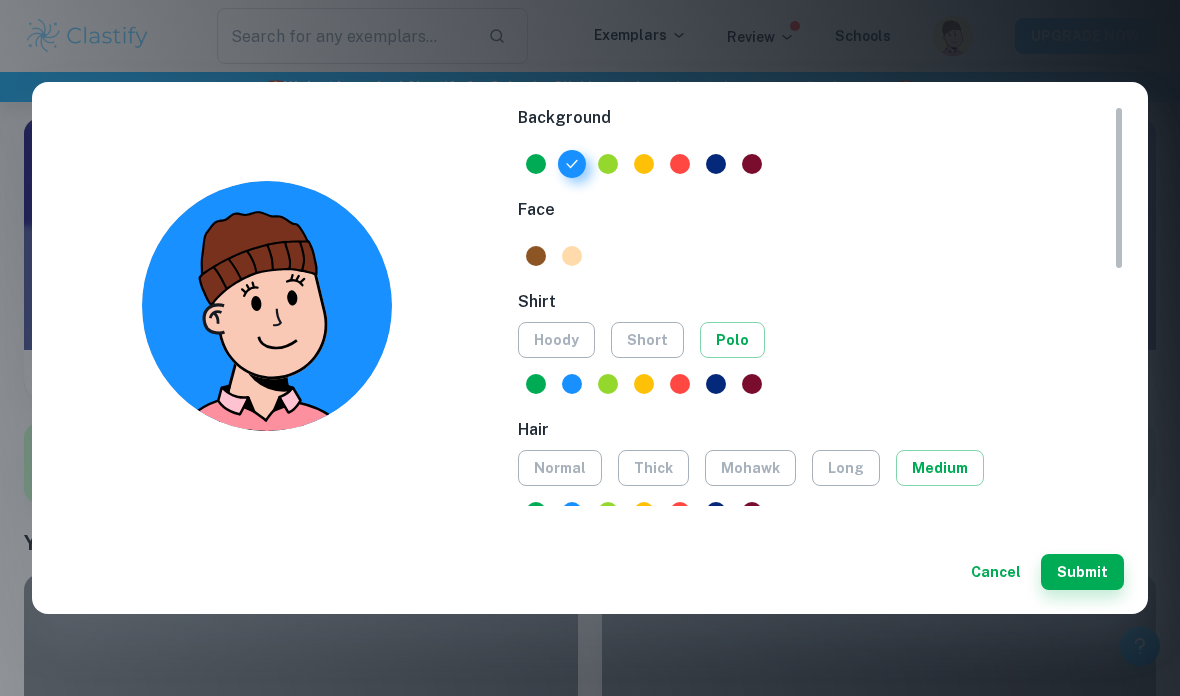 click at bounding box center [572, 256] 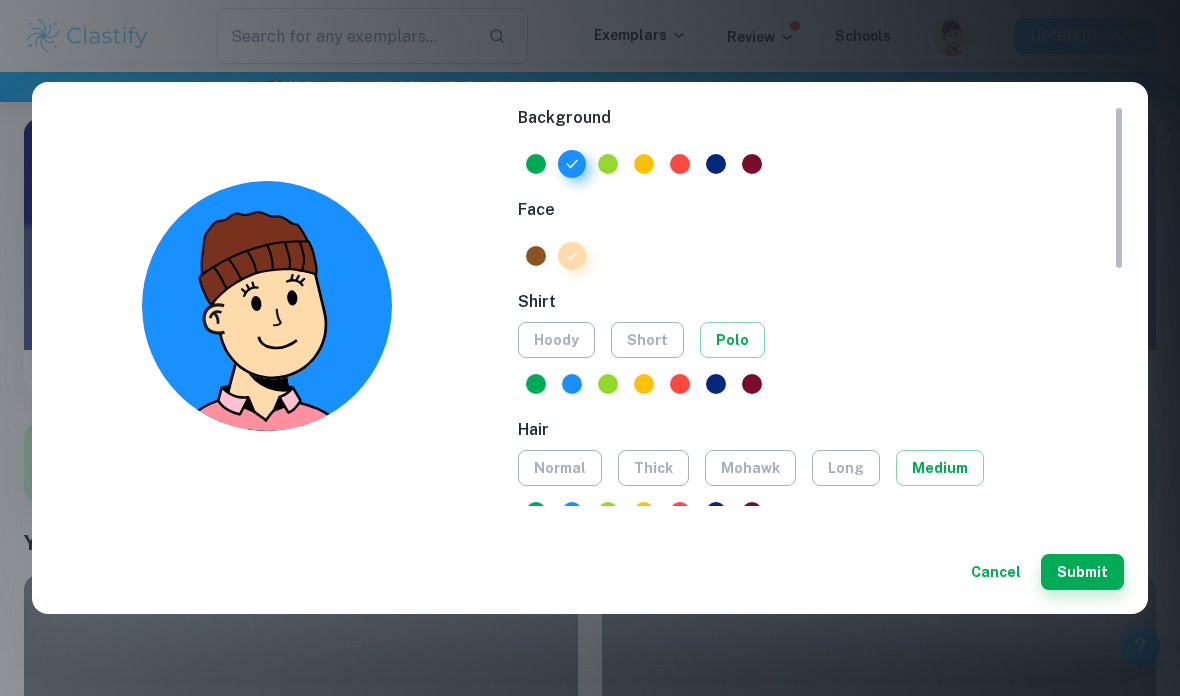 click at bounding box center (536, 256) 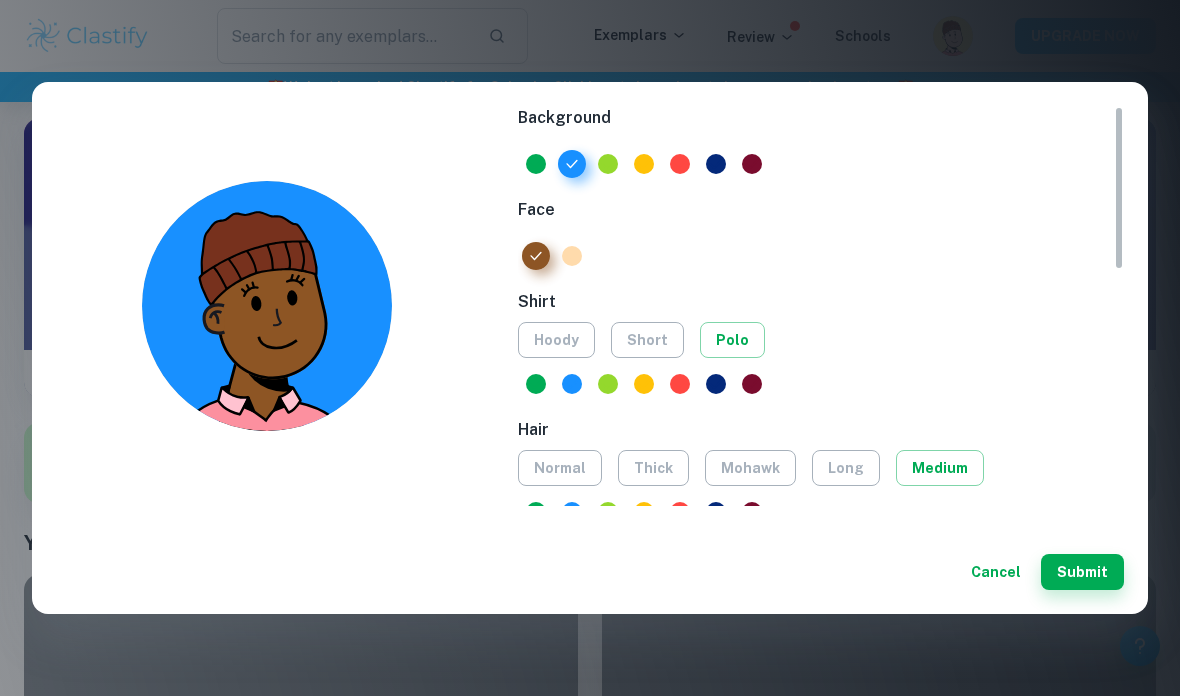 click at bounding box center (572, 256) 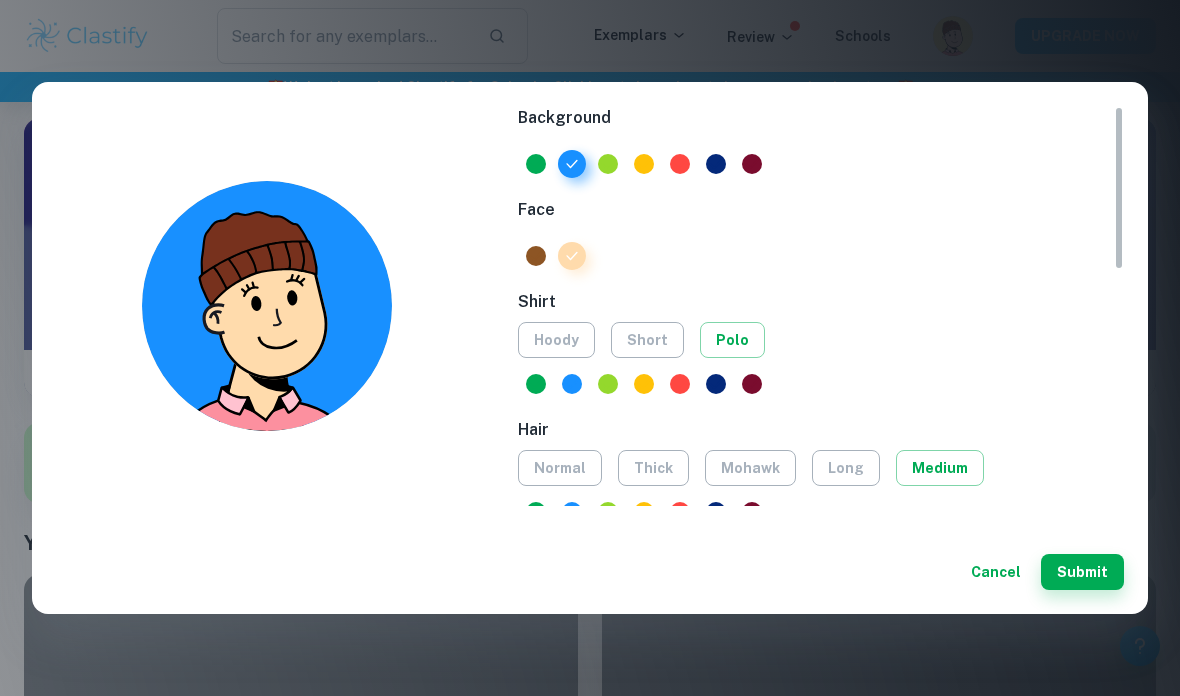 click on "Cancel" at bounding box center [996, 572] 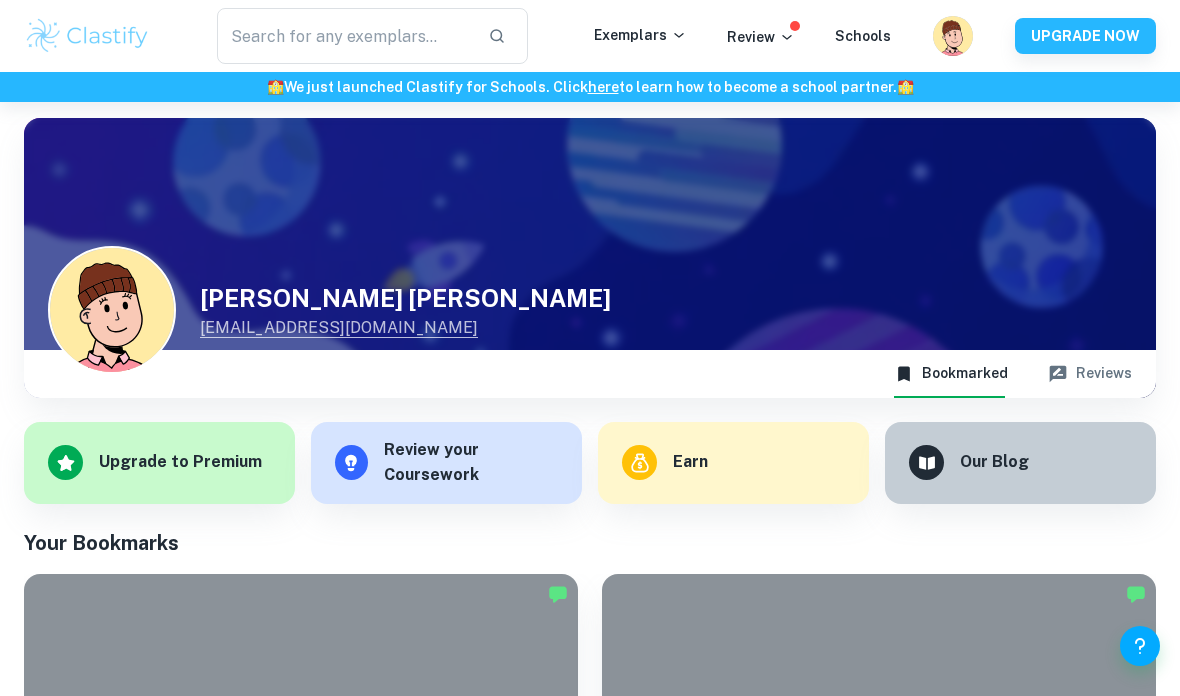 click on "PAULA MARIANA CAÑAS RAMÍREZ" at bounding box center (405, 298) 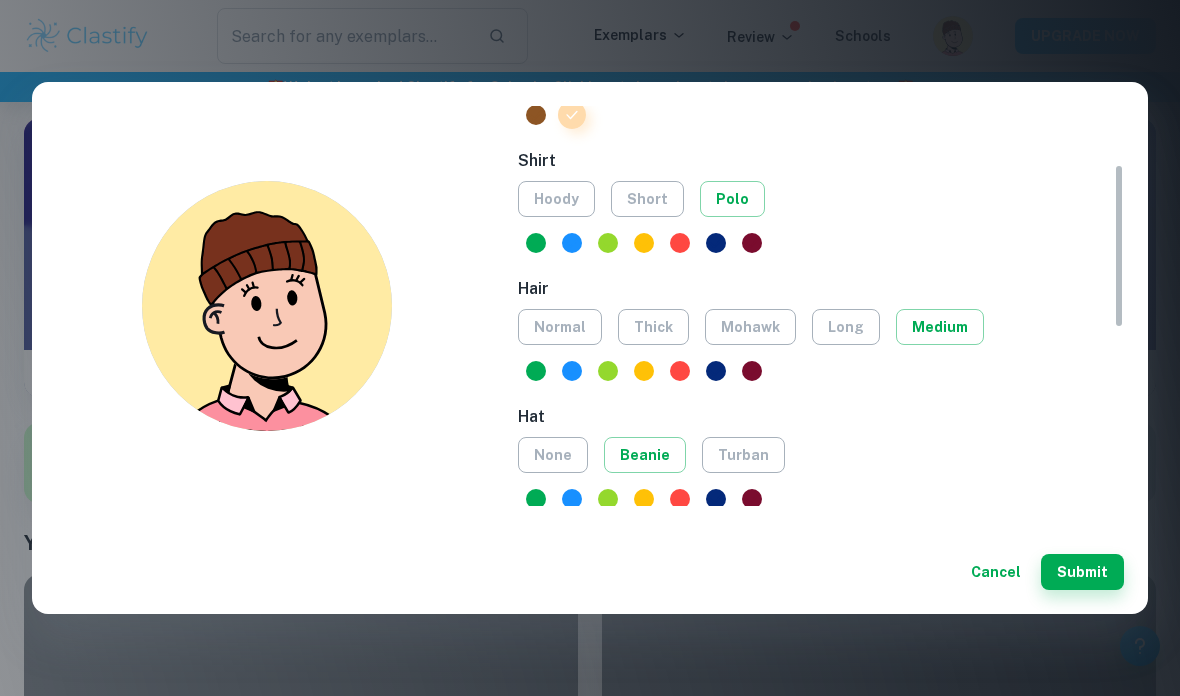 scroll, scrollTop: 142, scrollLeft: 0, axis: vertical 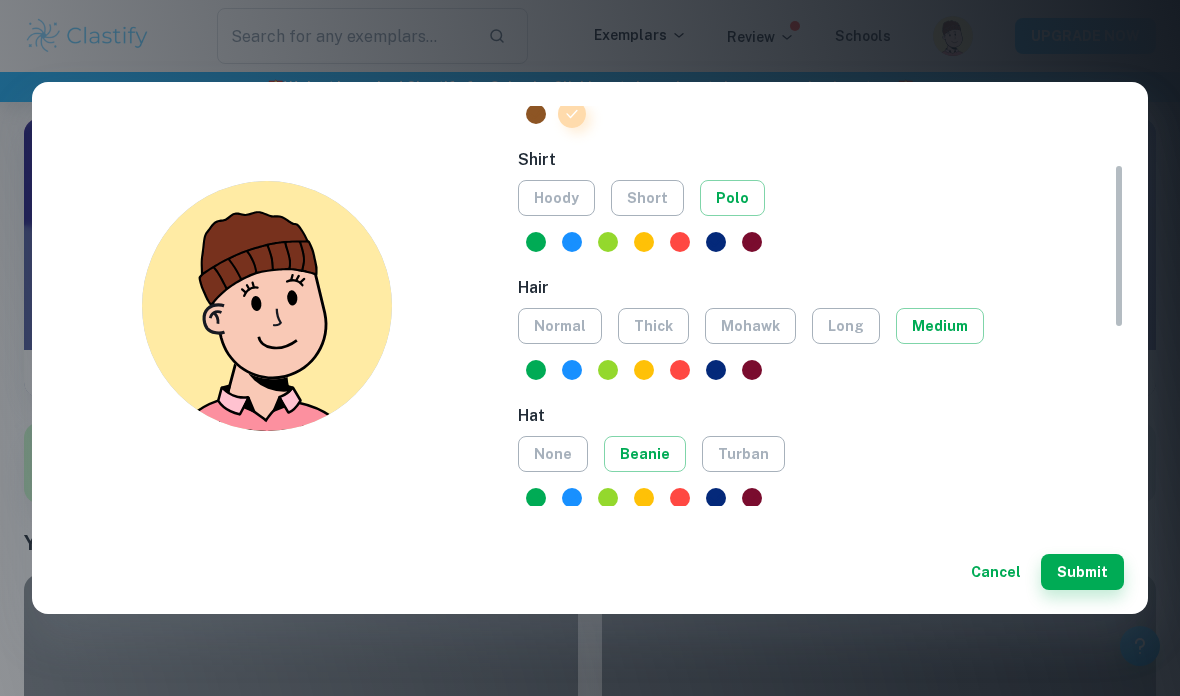 click on "hoody" at bounding box center [556, 198] 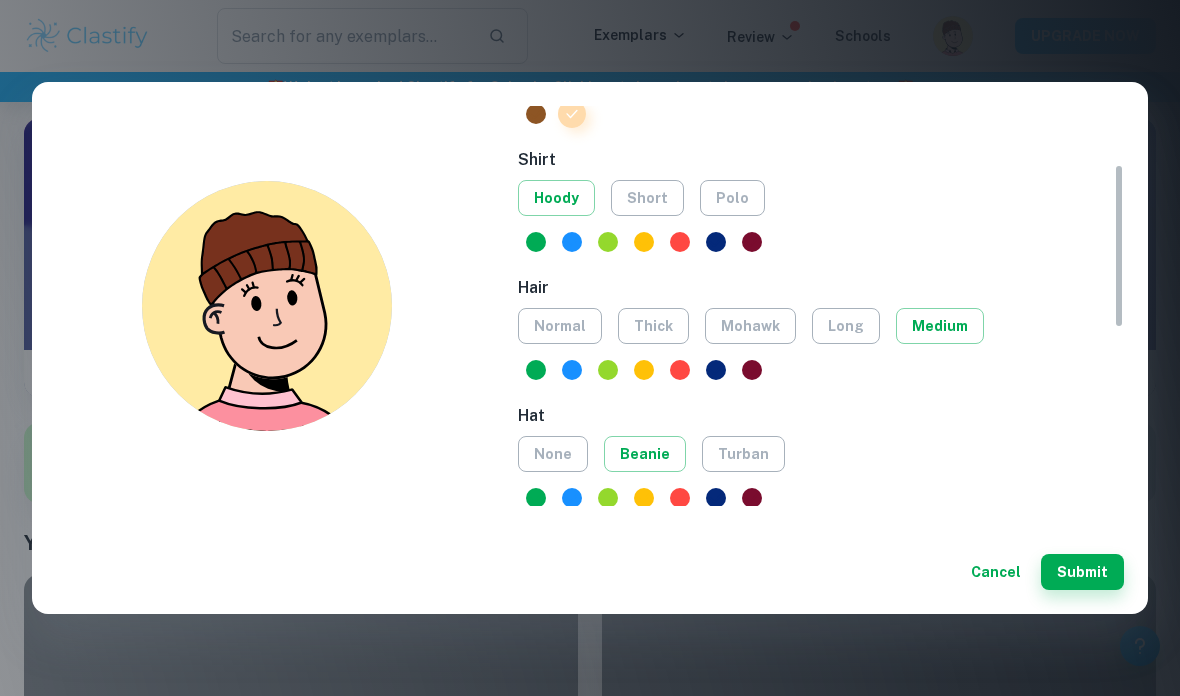 click on "short" at bounding box center (647, 198) 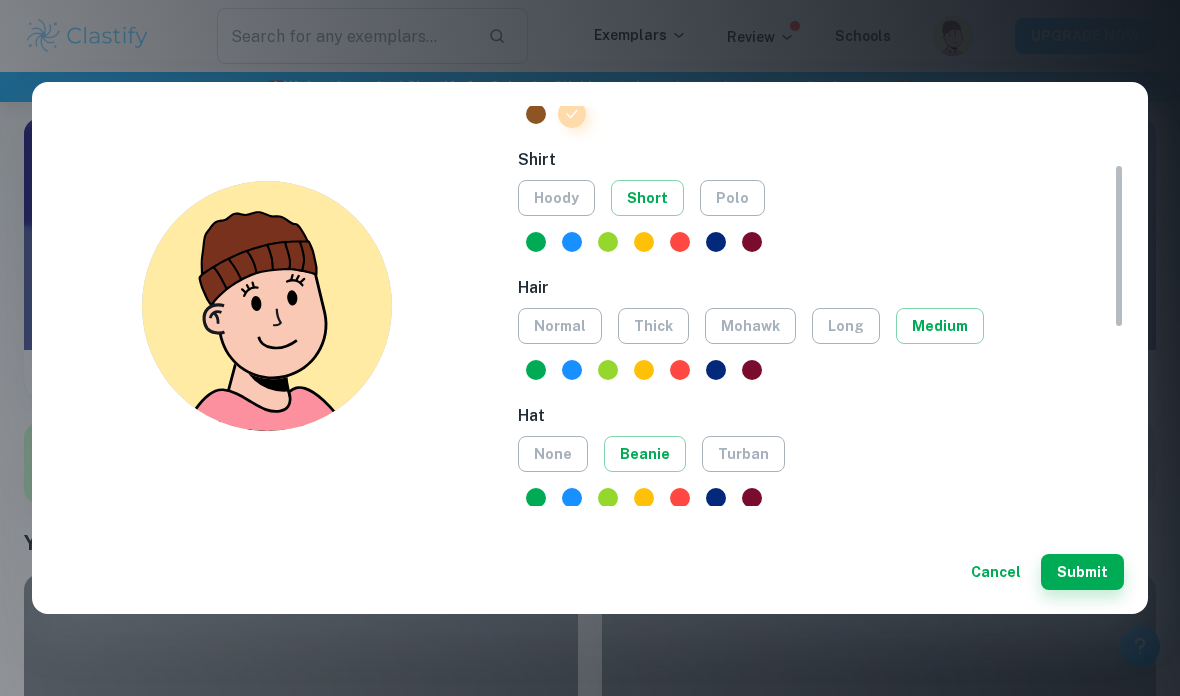 click at bounding box center (752, 370) 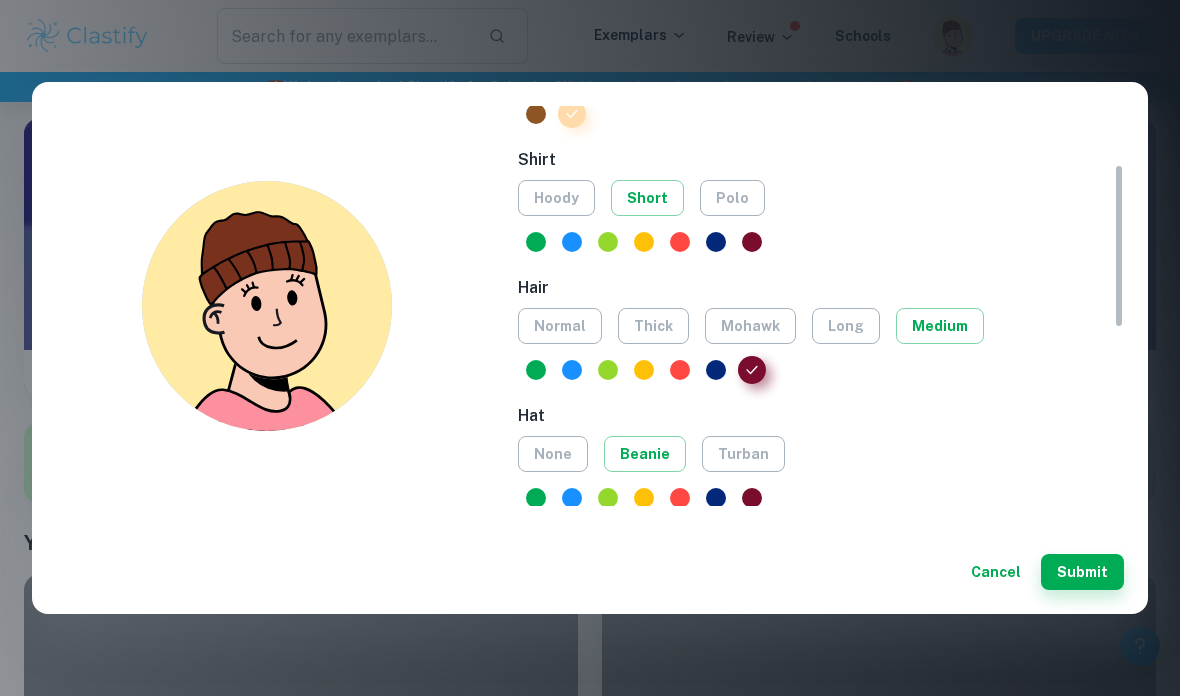click on "normal" at bounding box center [560, 326] 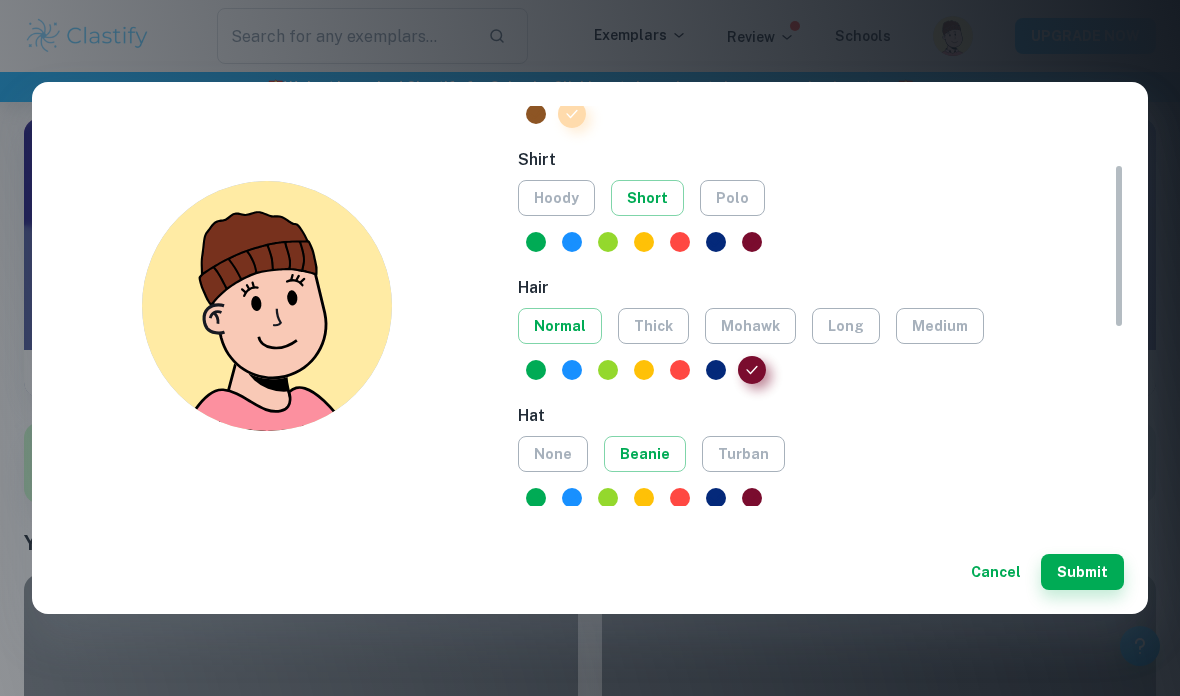 click on "normal" at bounding box center (560, 326) 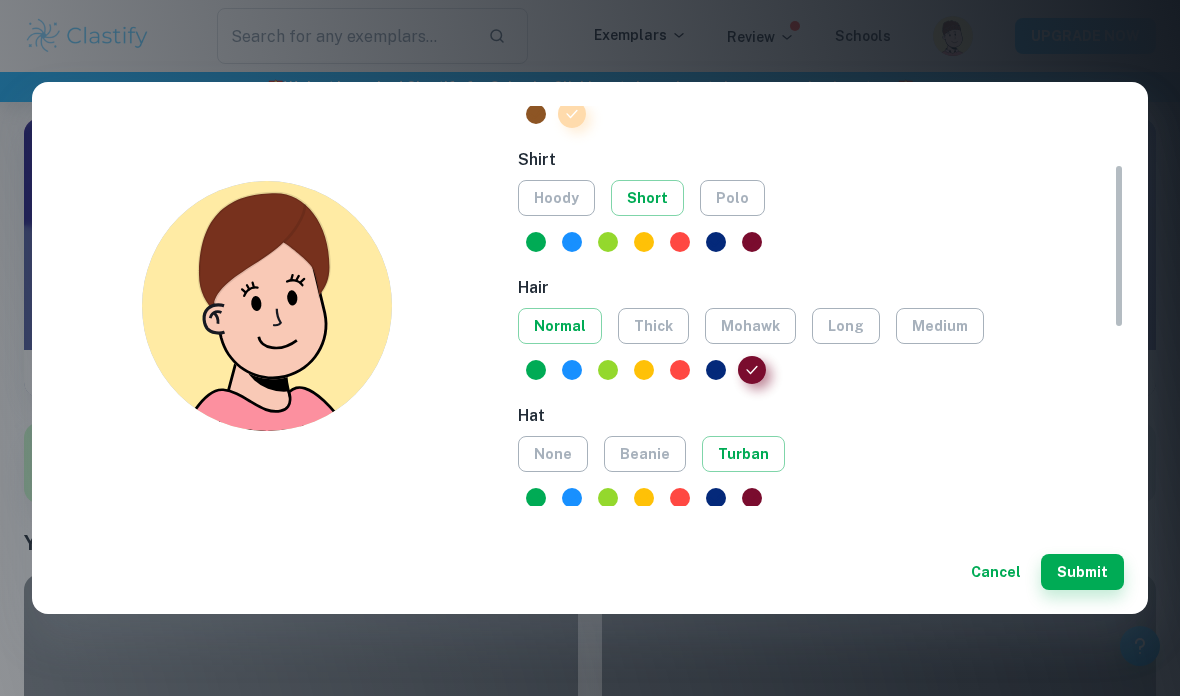 click on "none" at bounding box center [553, 454] 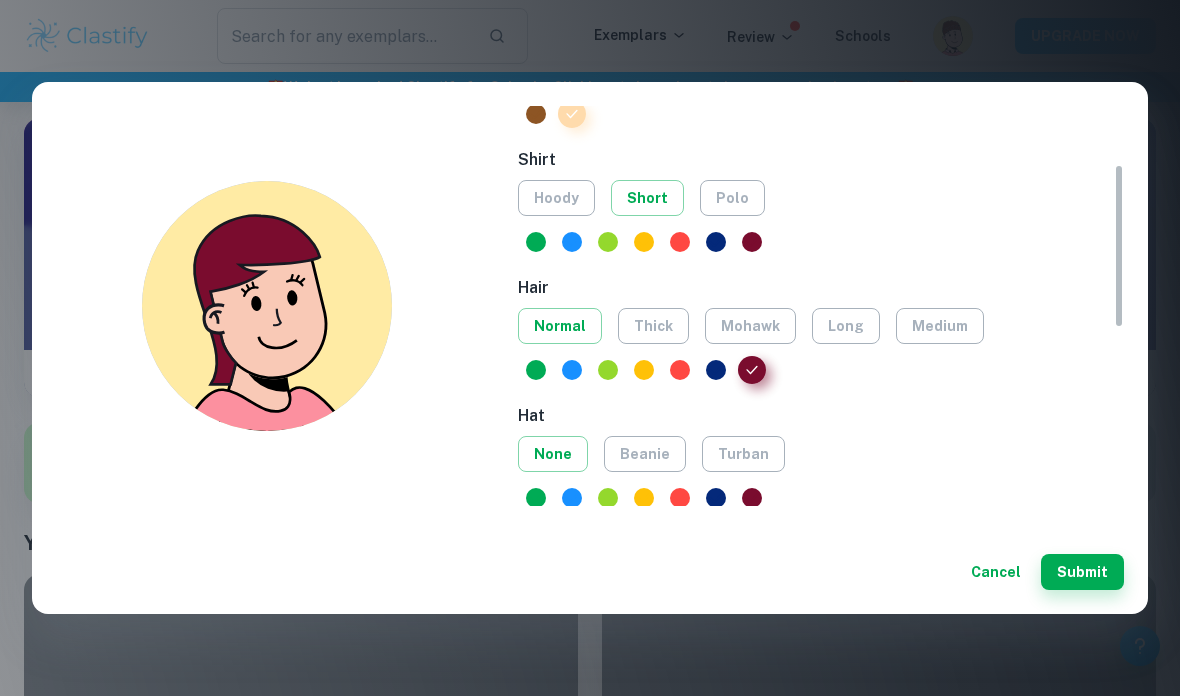 click on "thick" at bounding box center (653, 326) 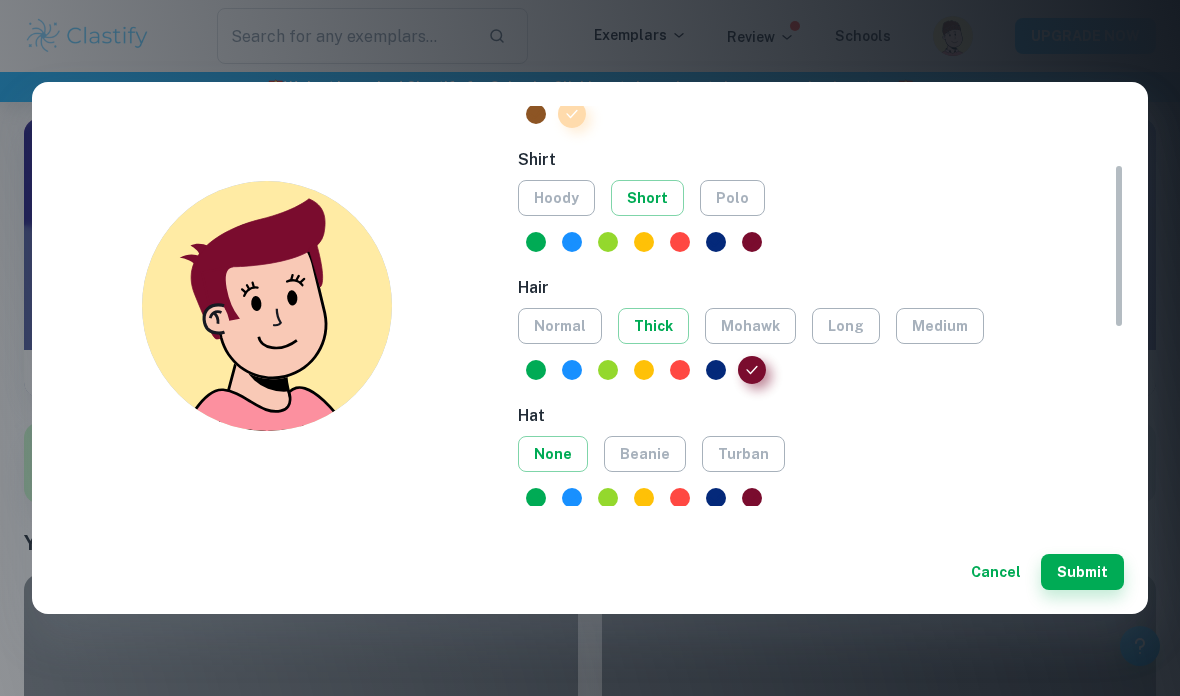 click on "mohawk" at bounding box center [750, 326] 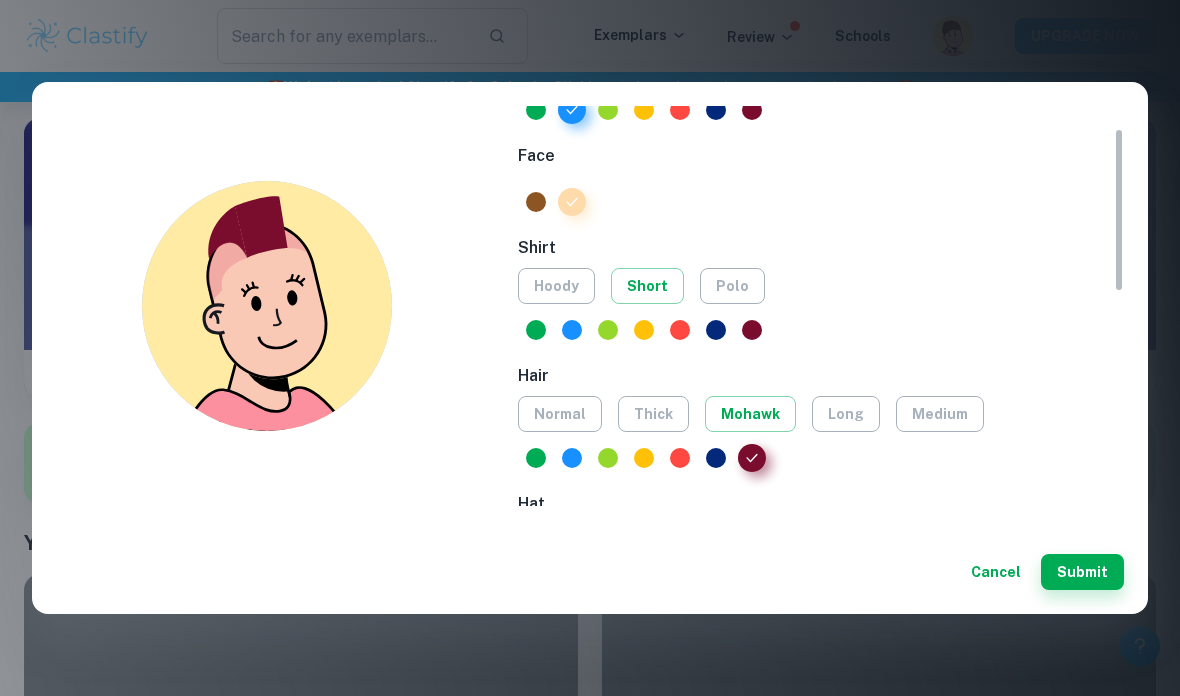 scroll, scrollTop: 50, scrollLeft: 0, axis: vertical 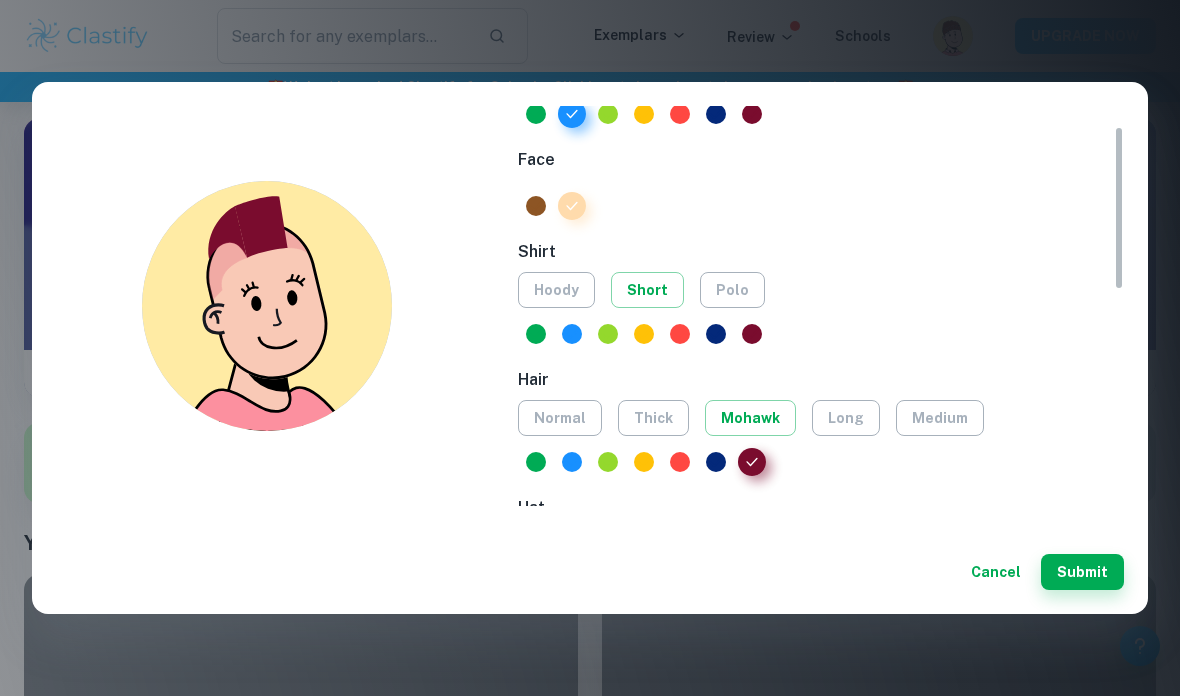 click on "long" at bounding box center [846, 418] 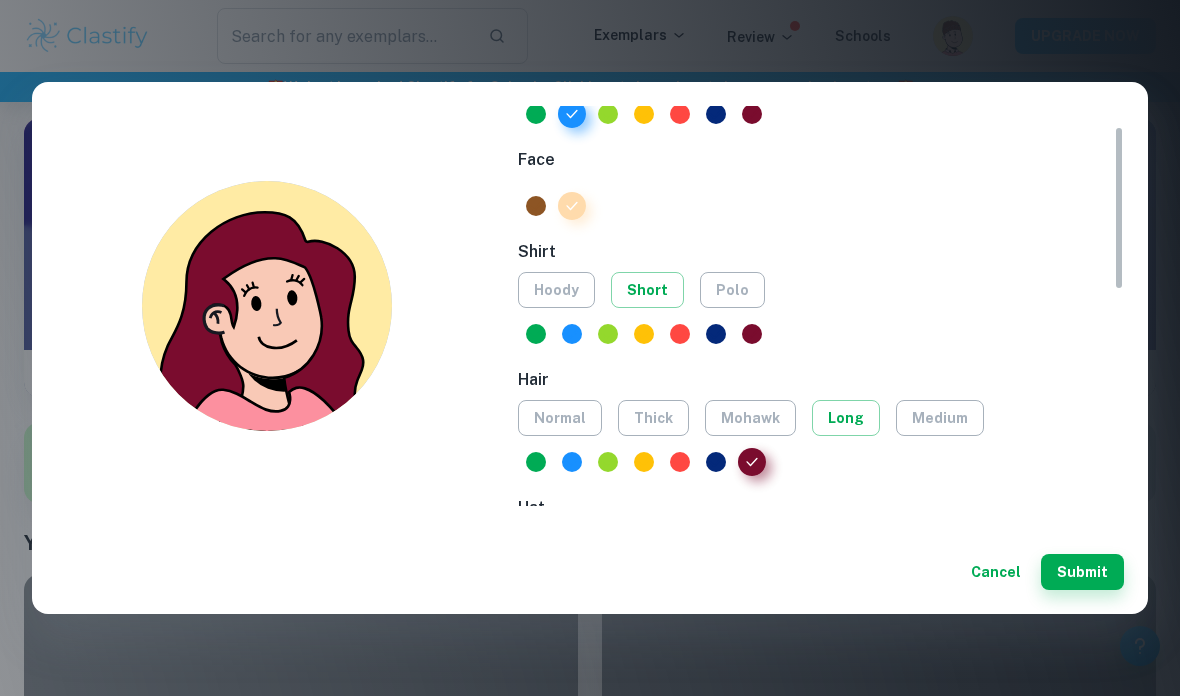 click on "medium" at bounding box center (940, 418) 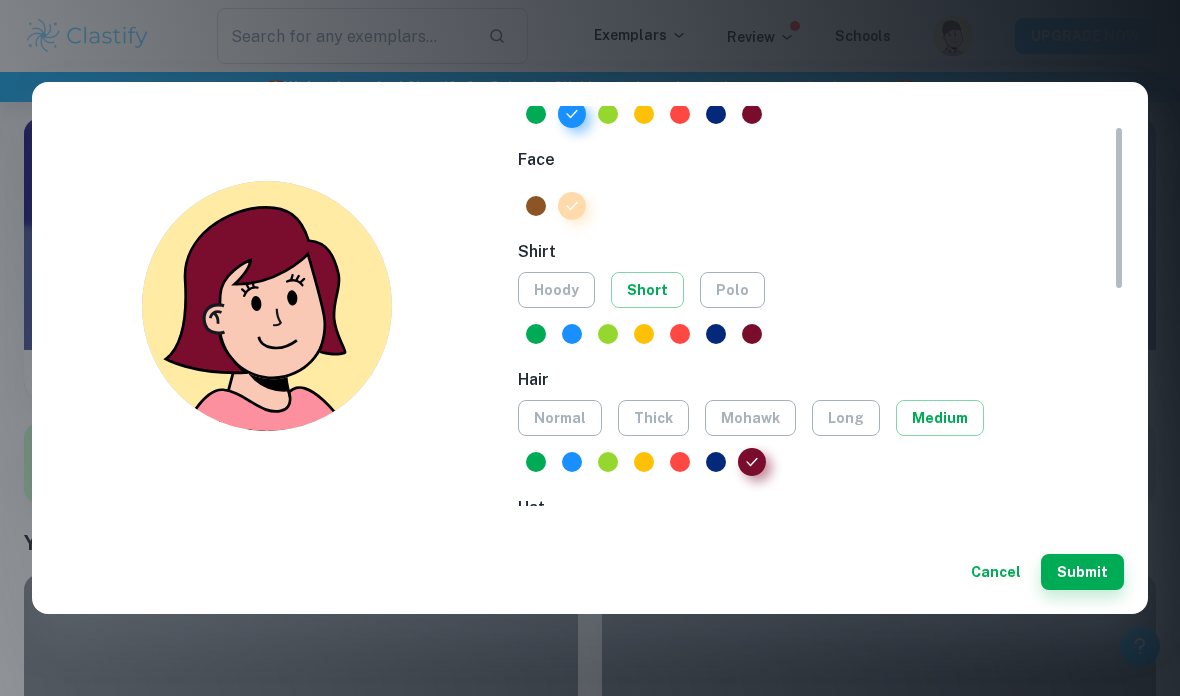 click on "long" at bounding box center (846, 418) 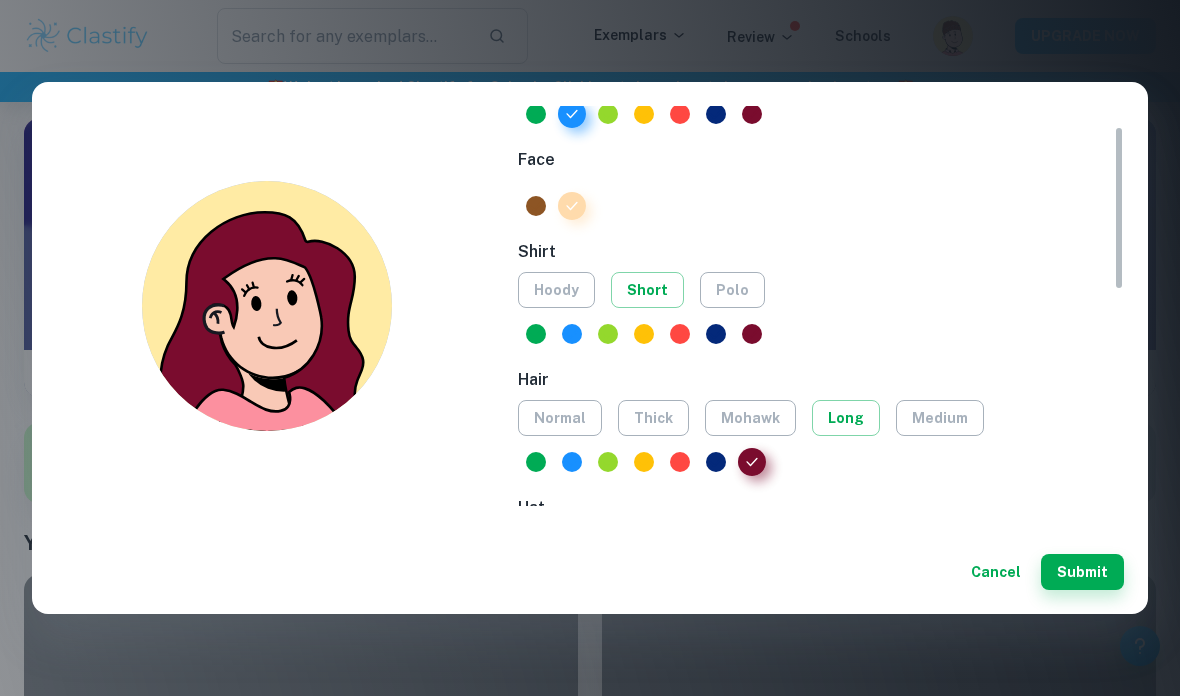 click on "normal" at bounding box center (560, 418) 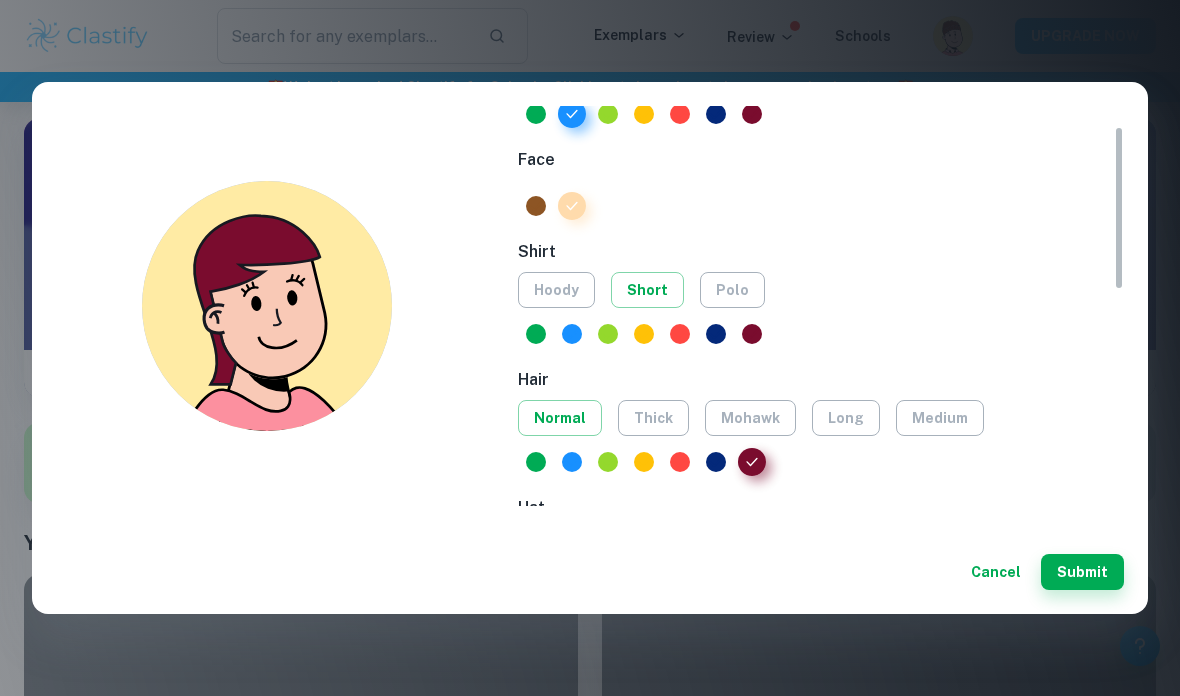click on "long" at bounding box center [846, 418] 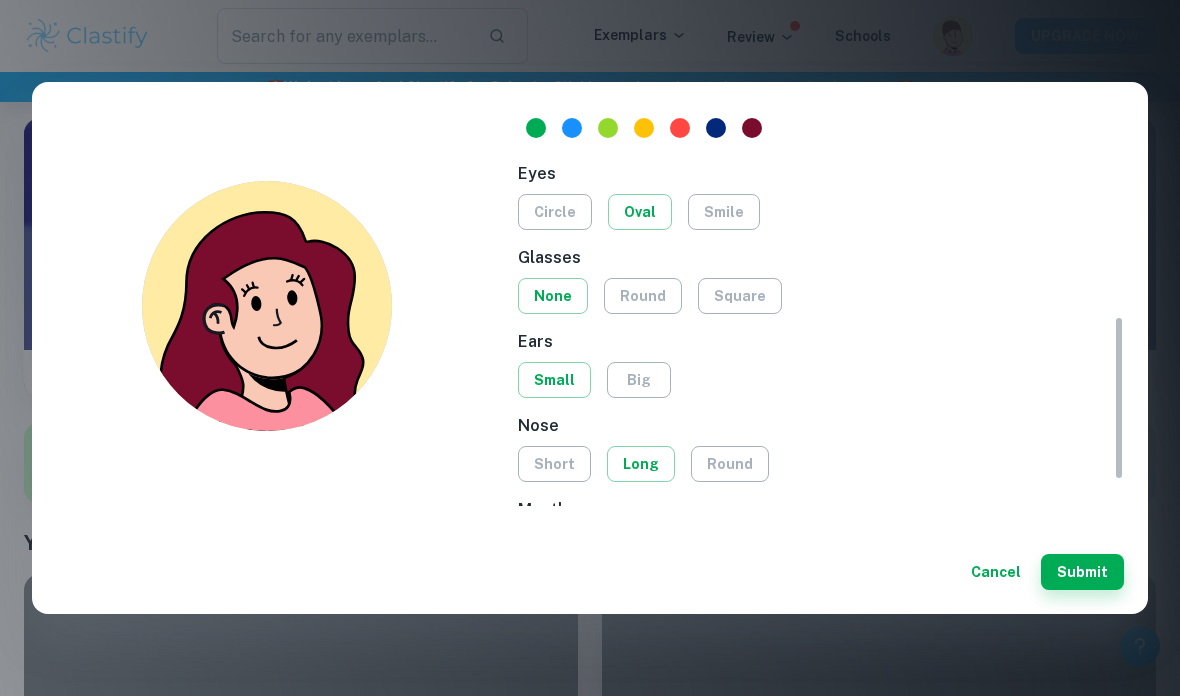 scroll, scrollTop: 514, scrollLeft: 0, axis: vertical 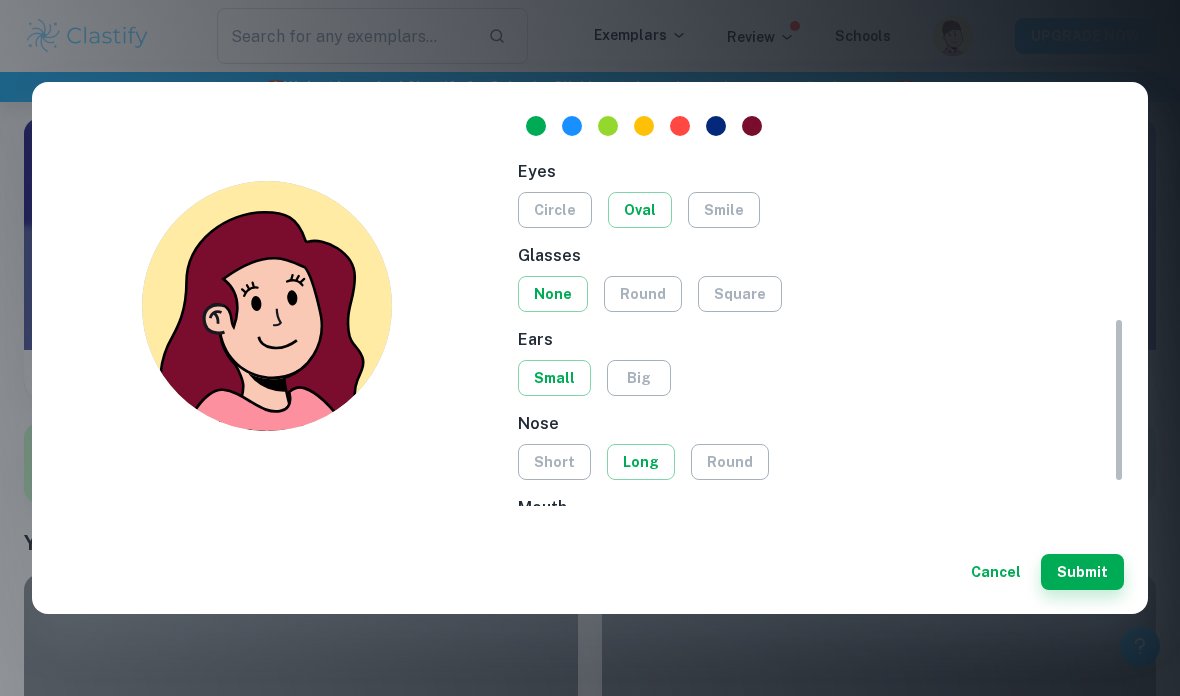 click on "circle" at bounding box center (555, 210) 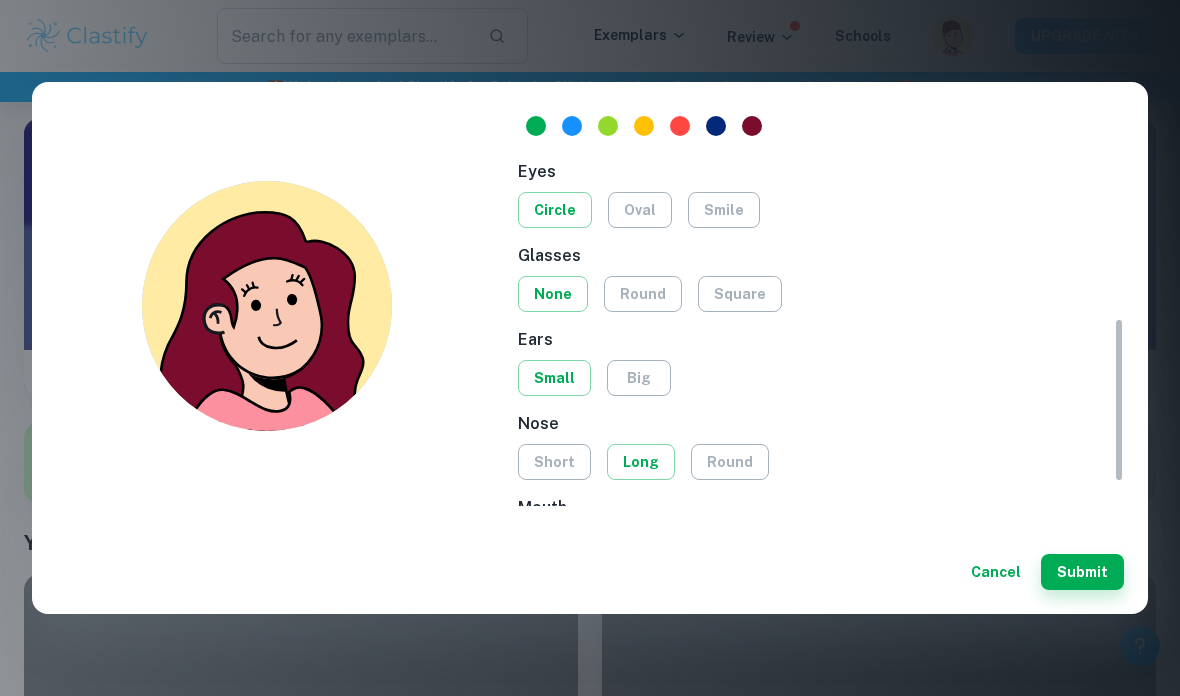 click on "oval" at bounding box center [640, 210] 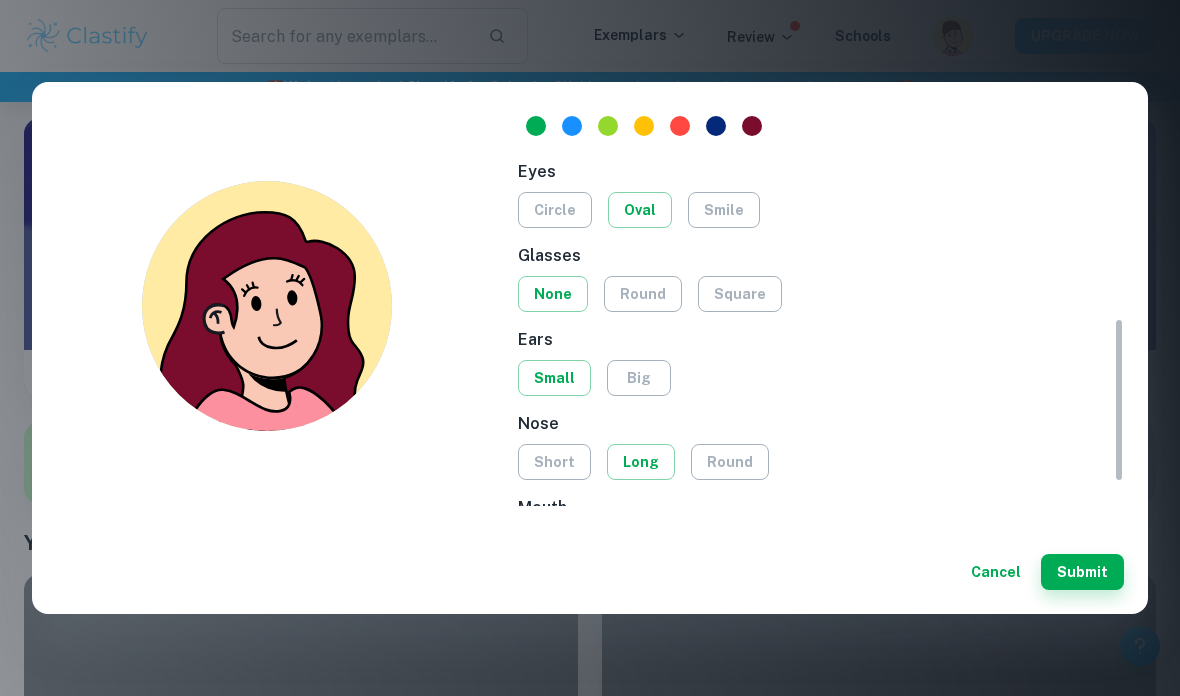 click on "smile" at bounding box center [724, 210] 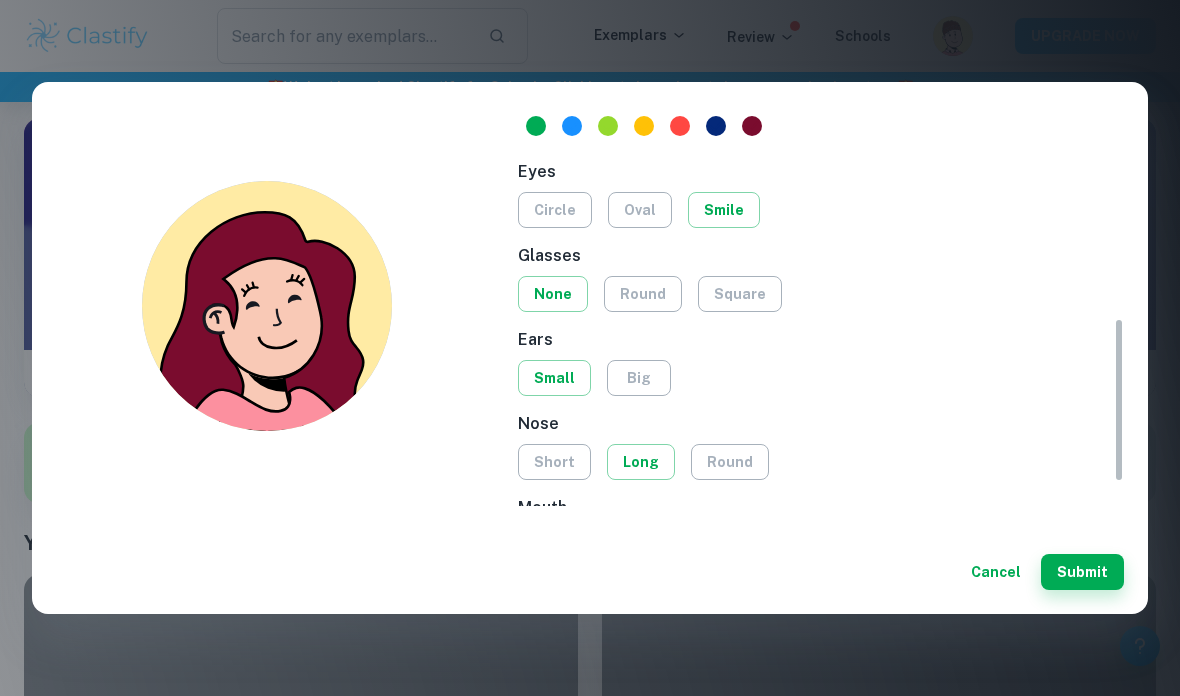 click on "oval" at bounding box center [640, 210] 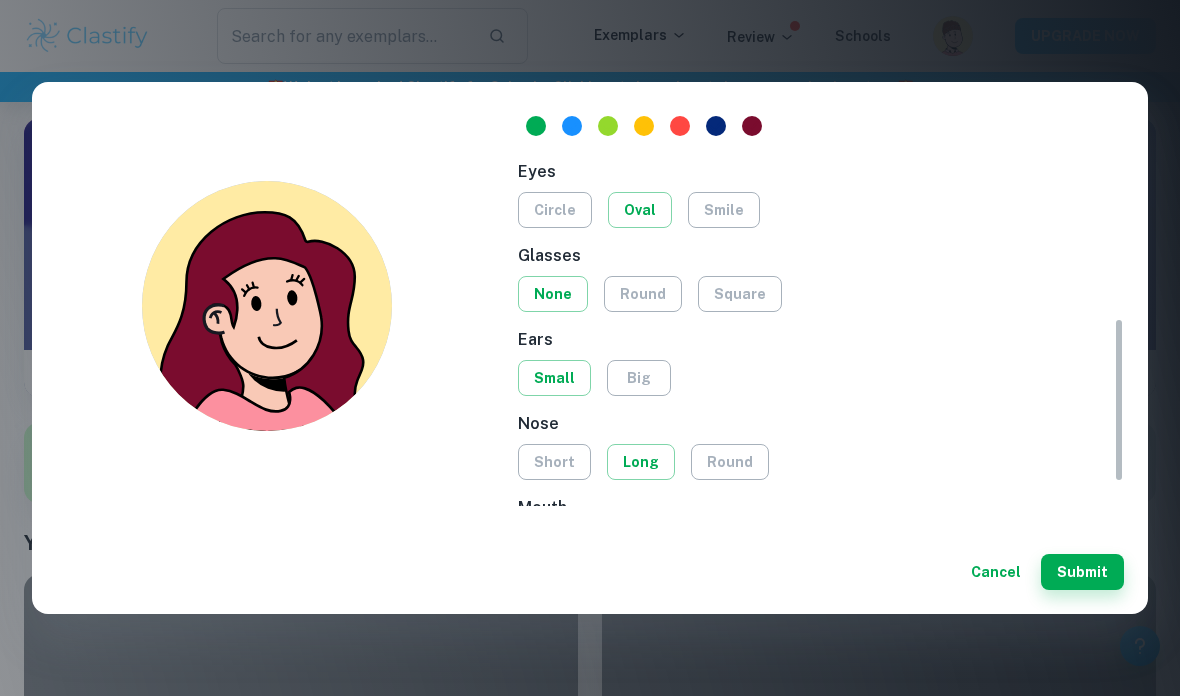click on "oval" at bounding box center (640, 210) 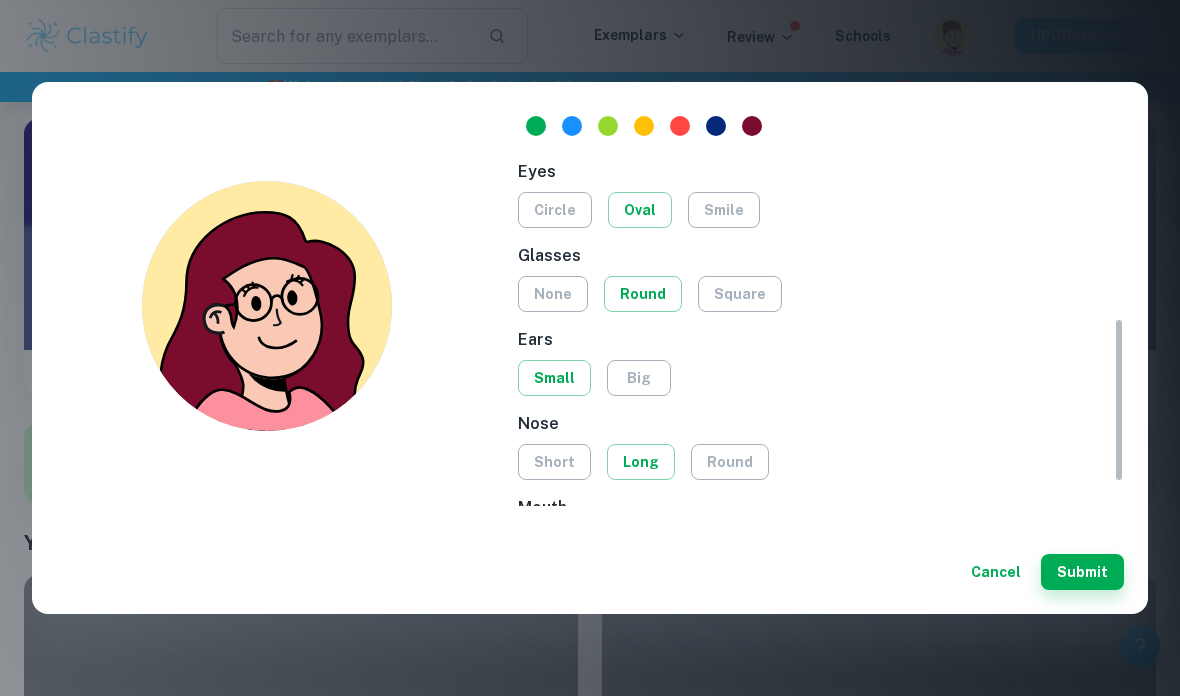 click on "square" at bounding box center [740, 294] 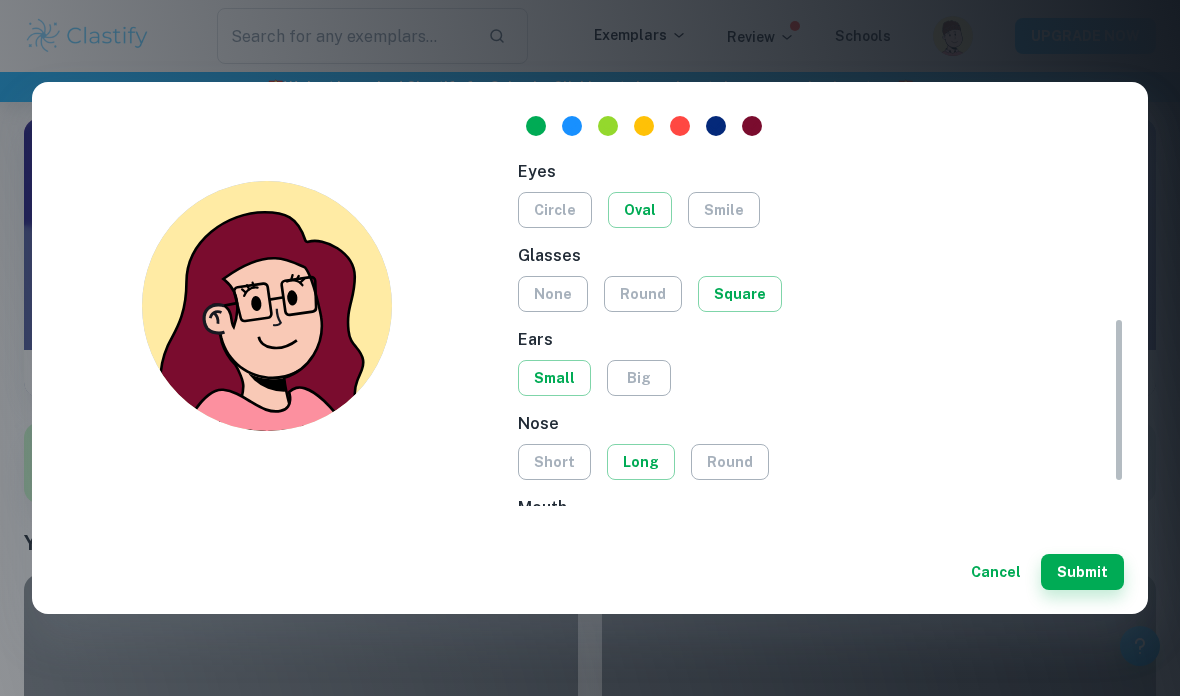 click on "none" at bounding box center (553, 294) 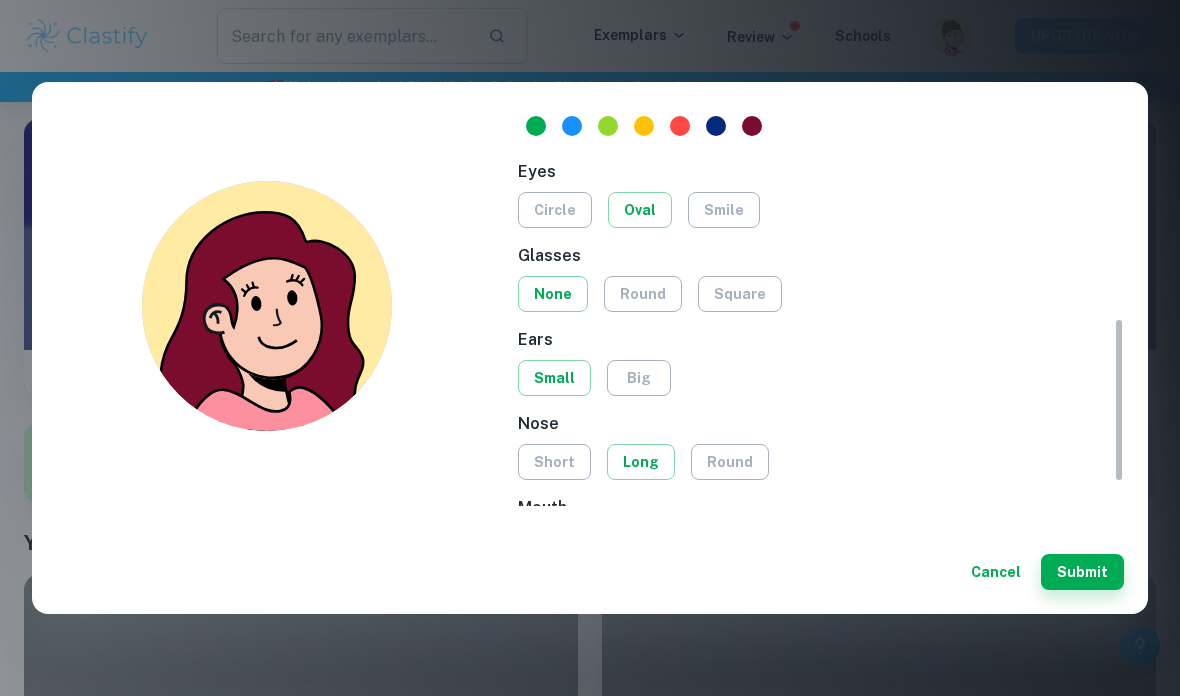 click on "big" at bounding box center [639, 378] 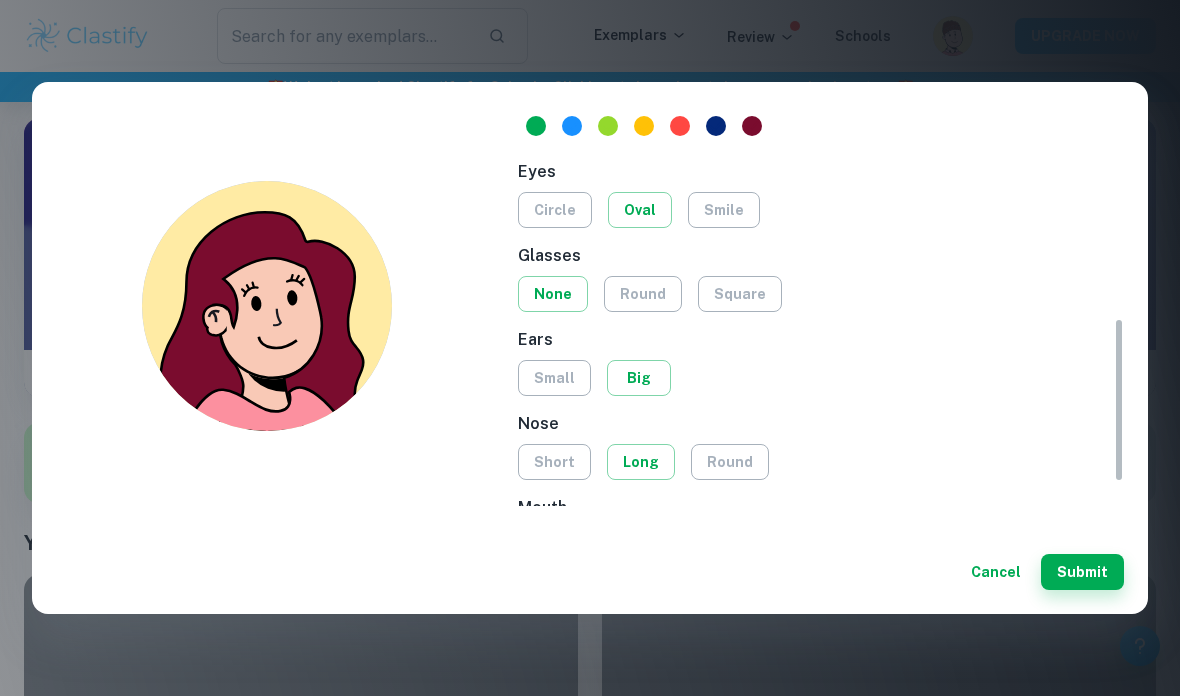 click on "small" at bounding box center [554, 378] 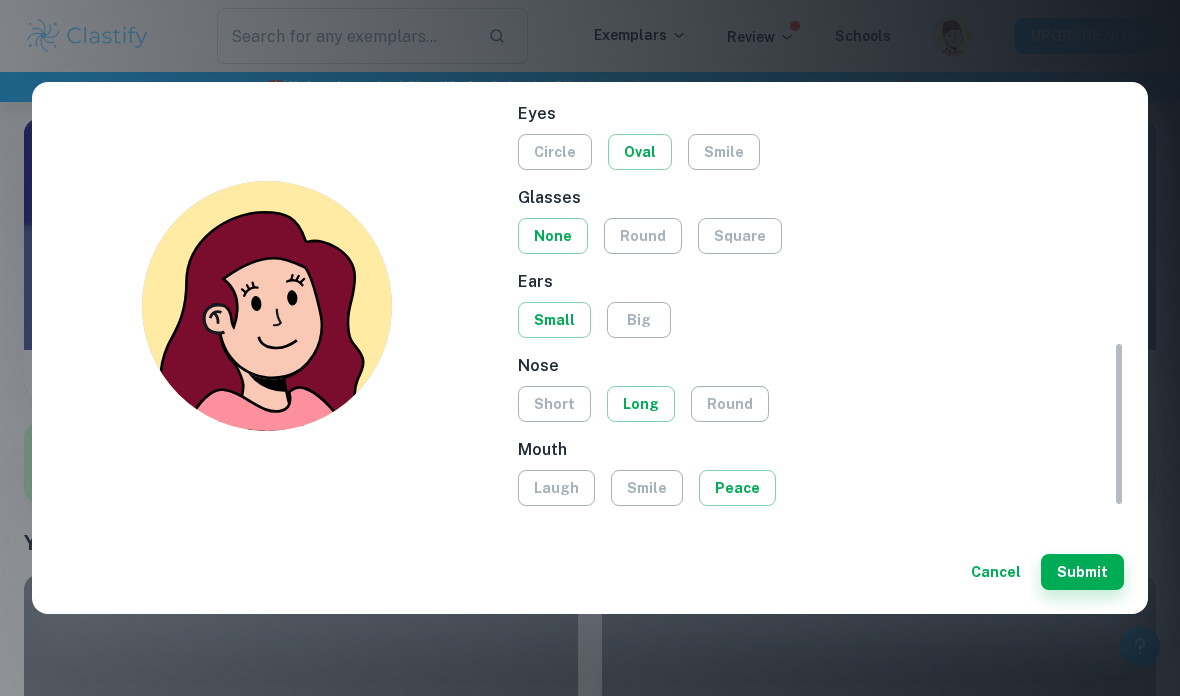 scroll, scrollTop: 572, scrollLeft: 0, axis: vertical 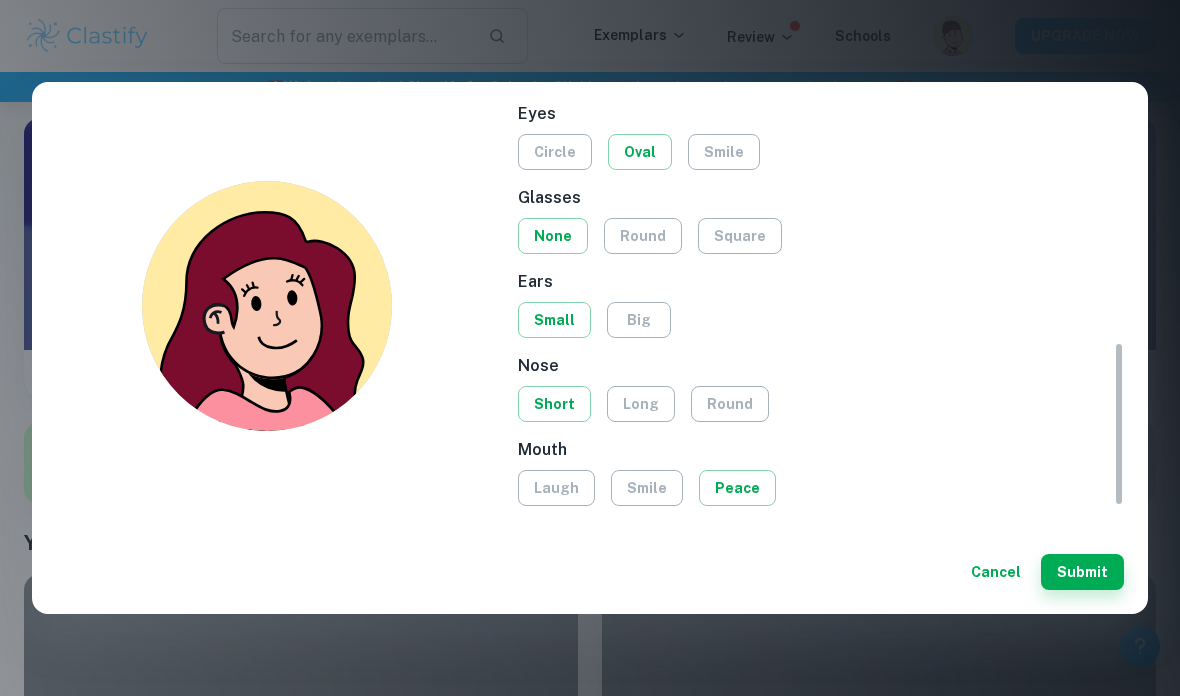 click on "round" at bounding box center (730, 404) 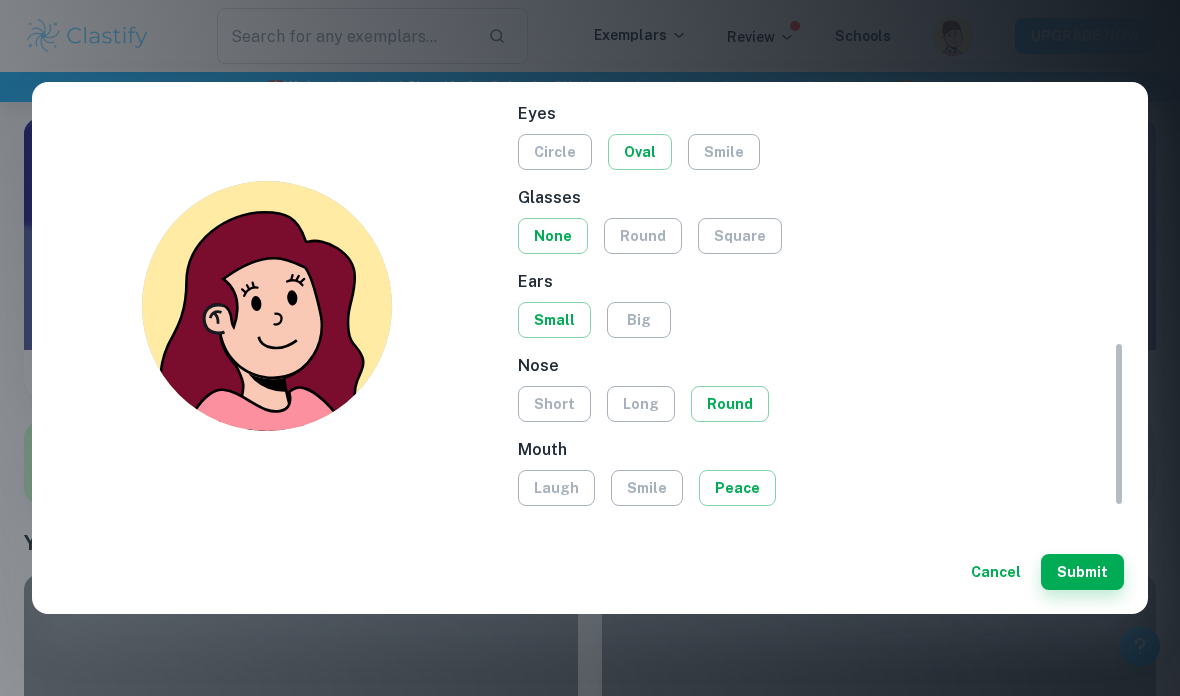 click on "long" at bounding box center (641, 404) 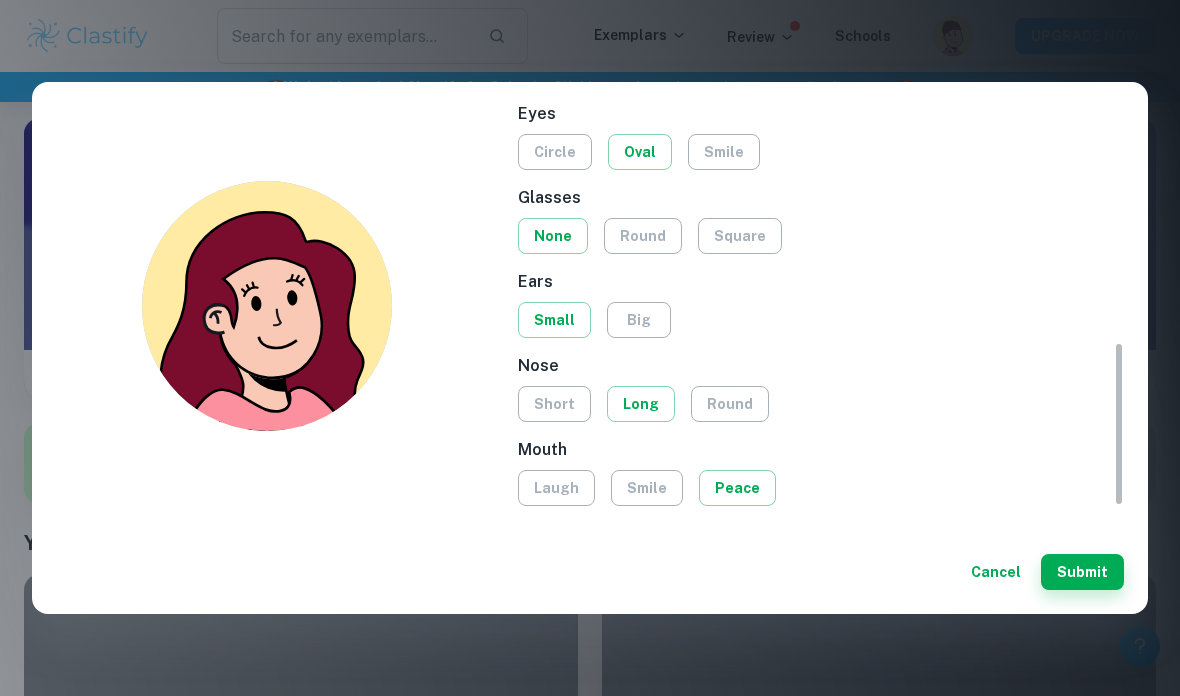 click on "short" at bounding box center [554, 404] 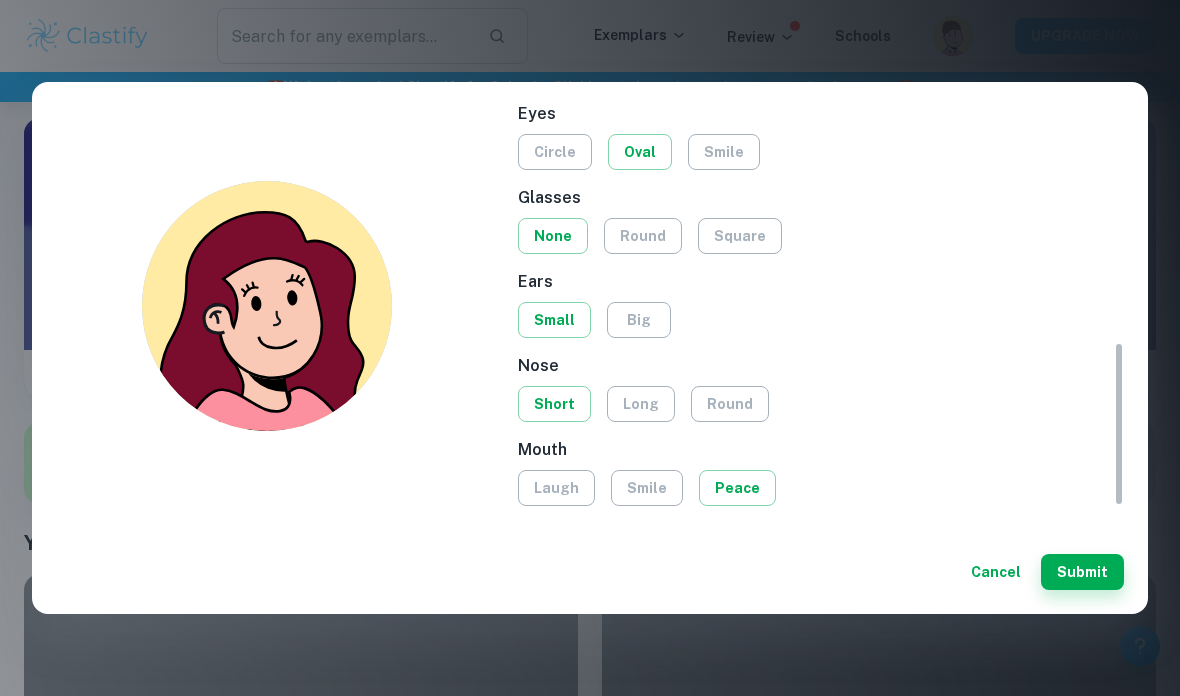 click on "round" at bounding box center [730, 404] 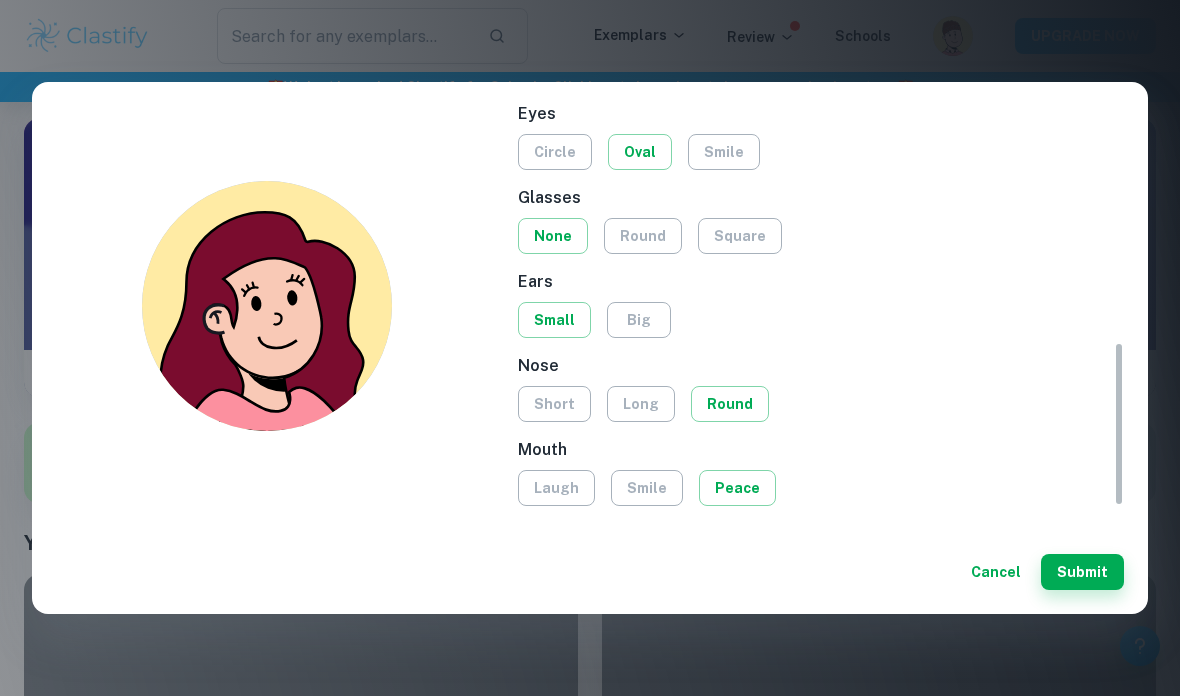 click on "laugh" at bounding box center (556, 488) 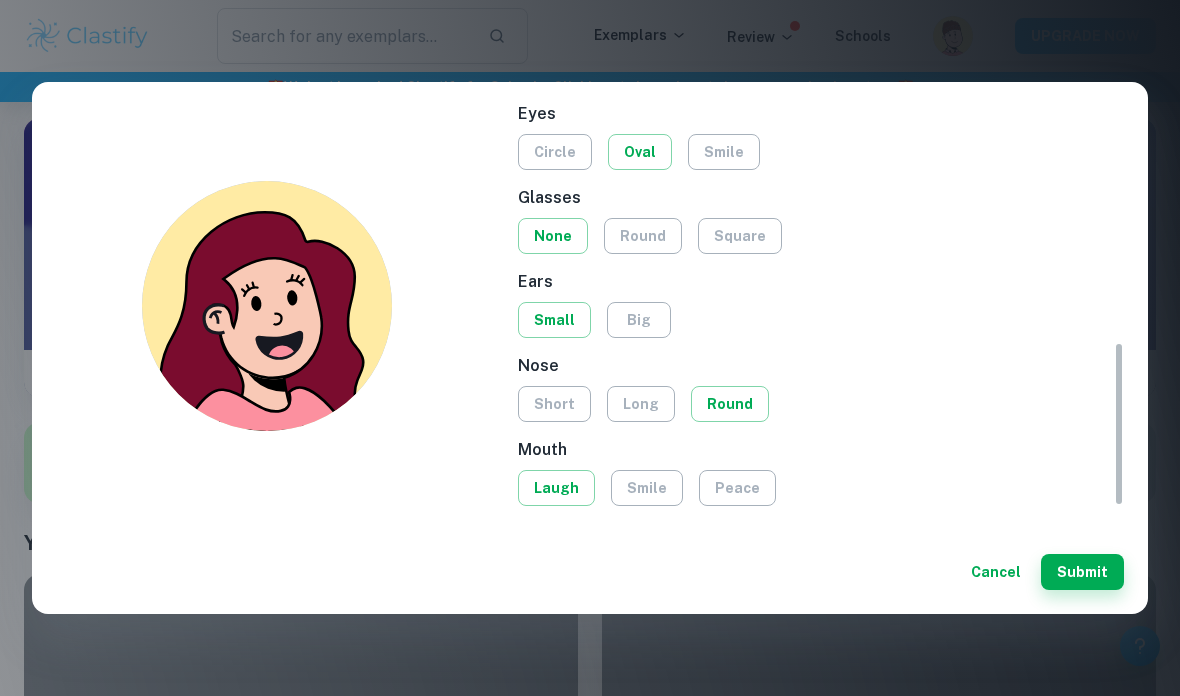 click on "peace" at bounding box center (737, 488) 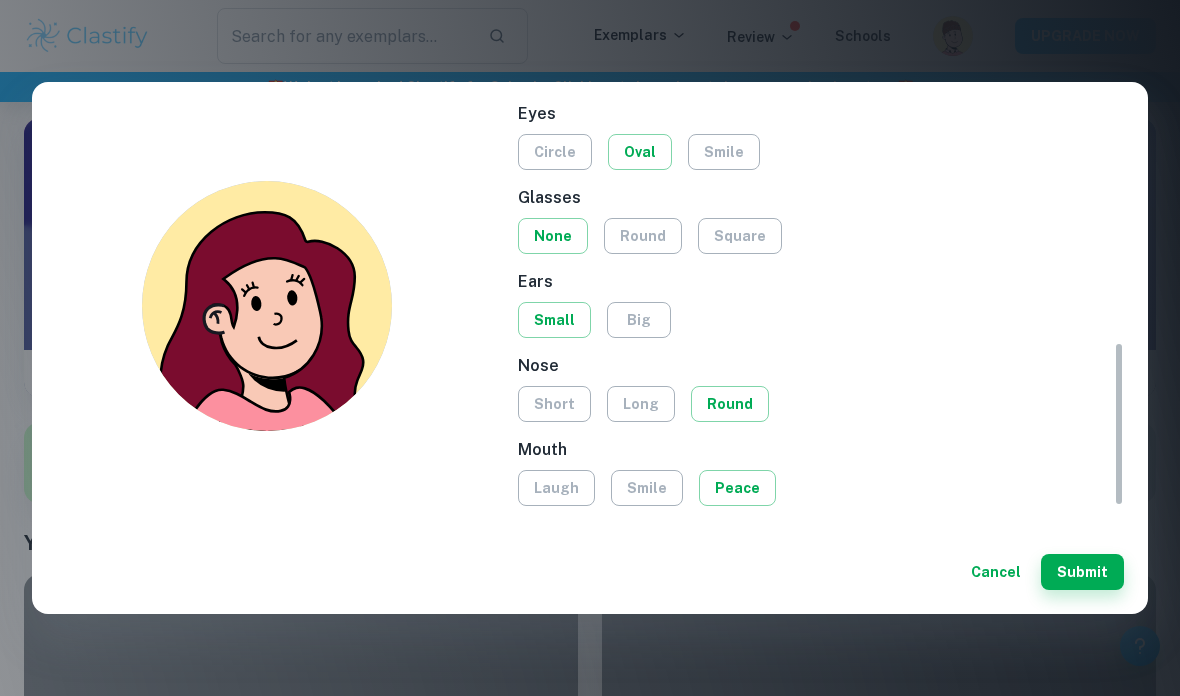 click on "smile" at bounding box center [647, 488] 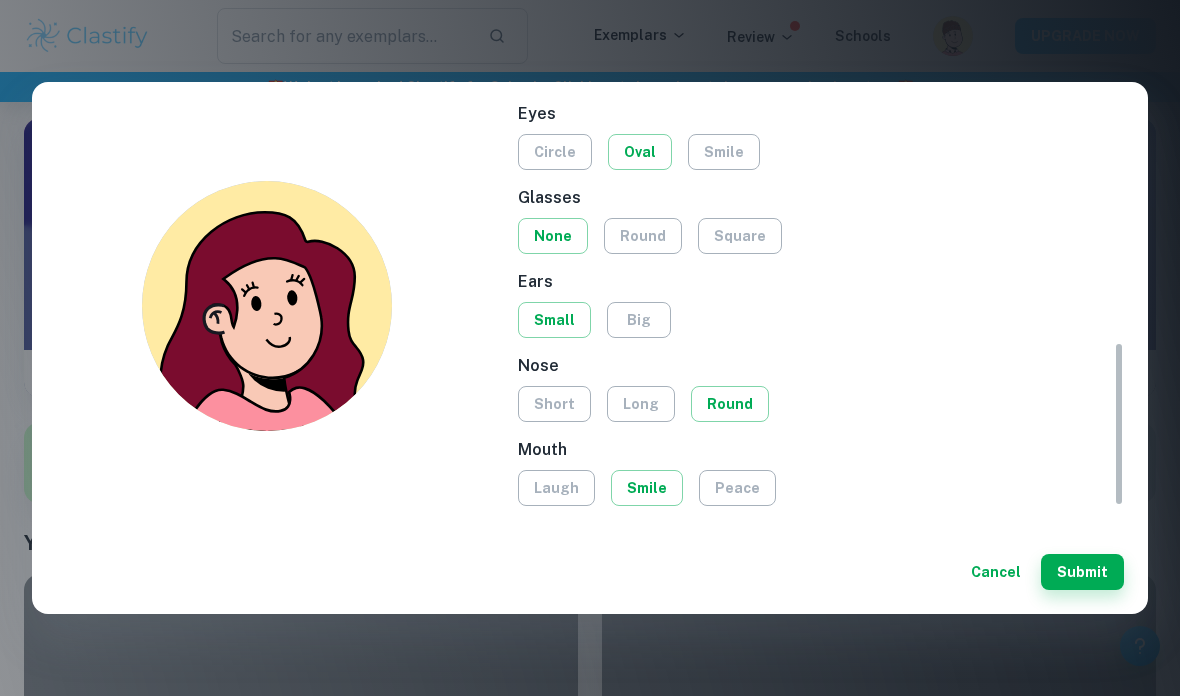 click on "laugh" at bounding box center (556, 488) 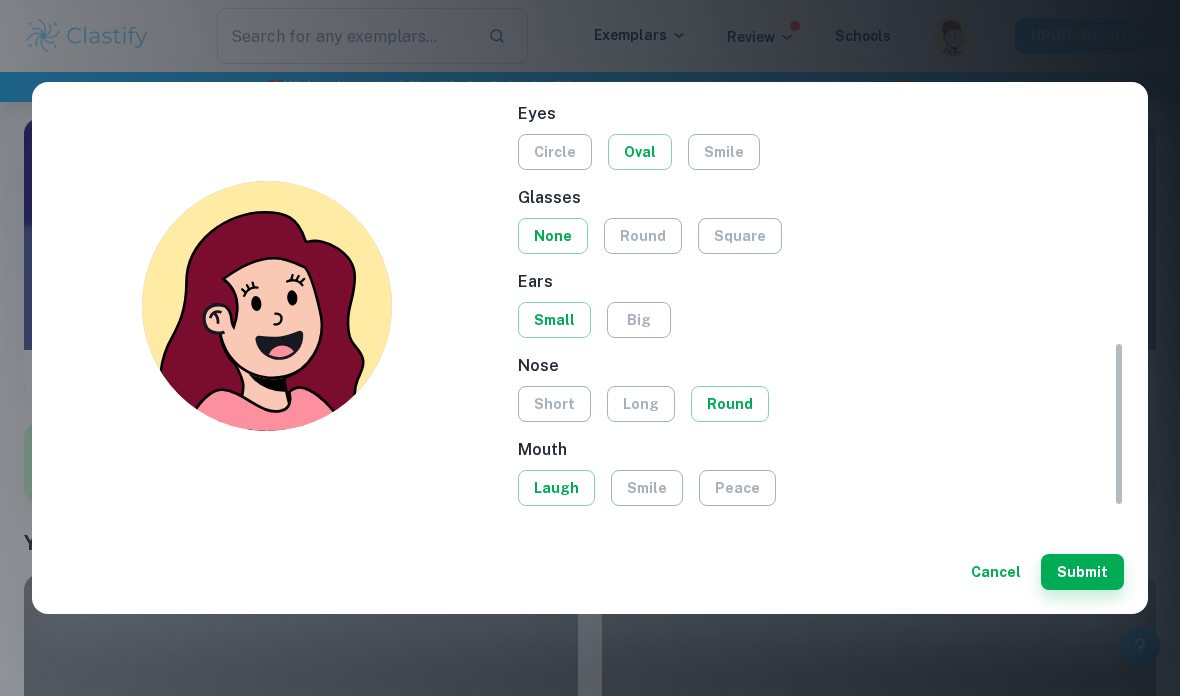 click on "smile" at bounding box center (647, 488) 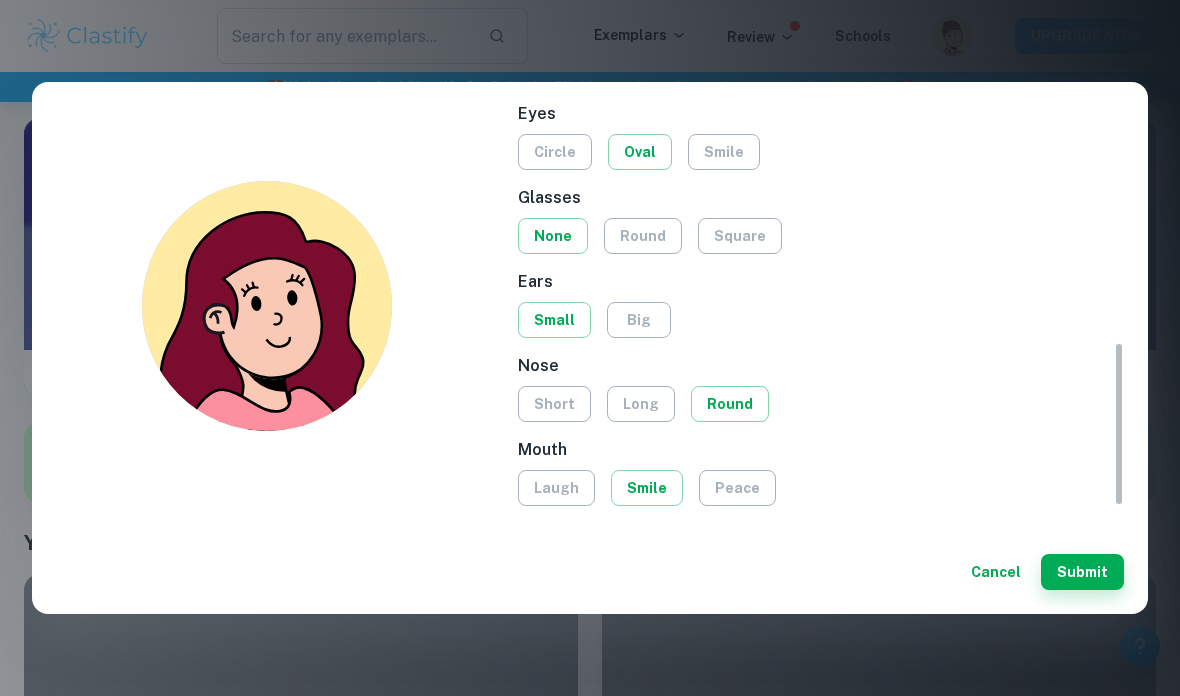 click on "peace" at bounding box center [737, 488] 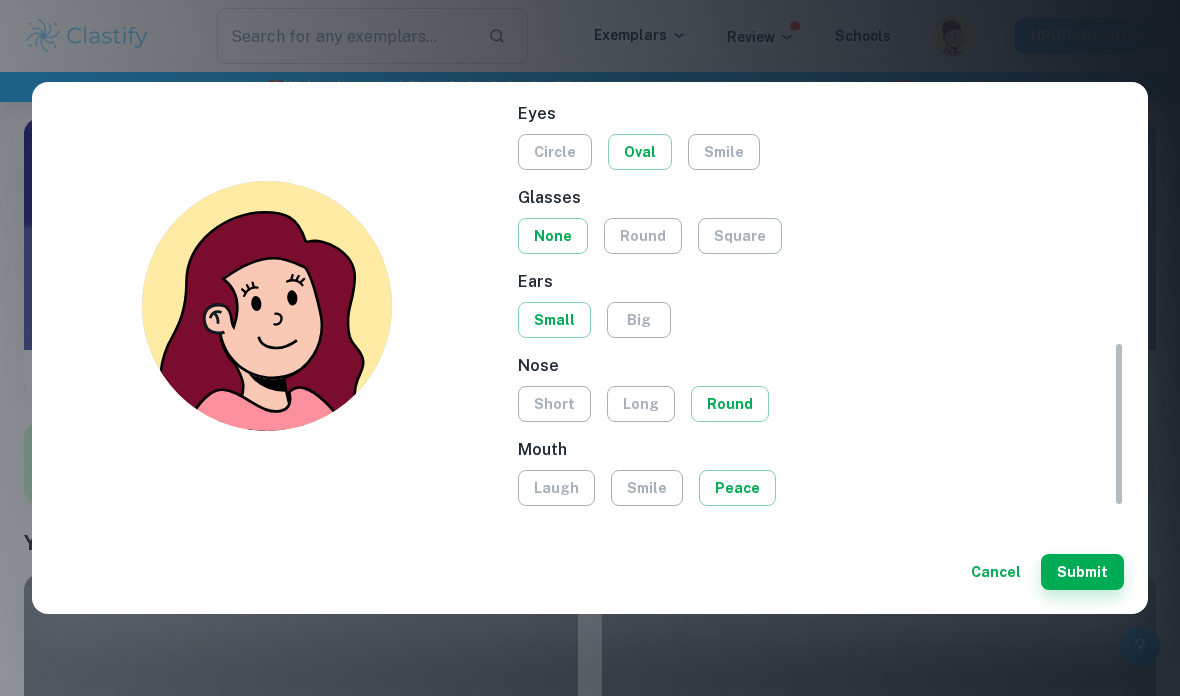 click on "smile" at bounding box center [647, 488] 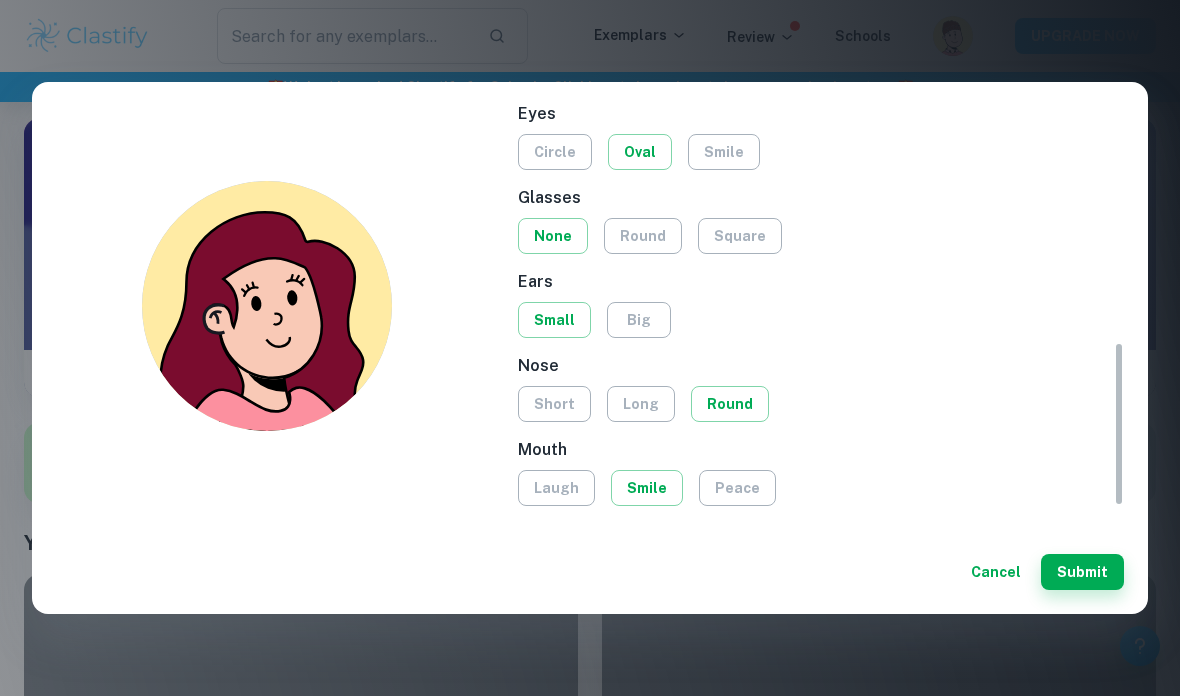 click on "Submit" at bounding box center (1082, 572) 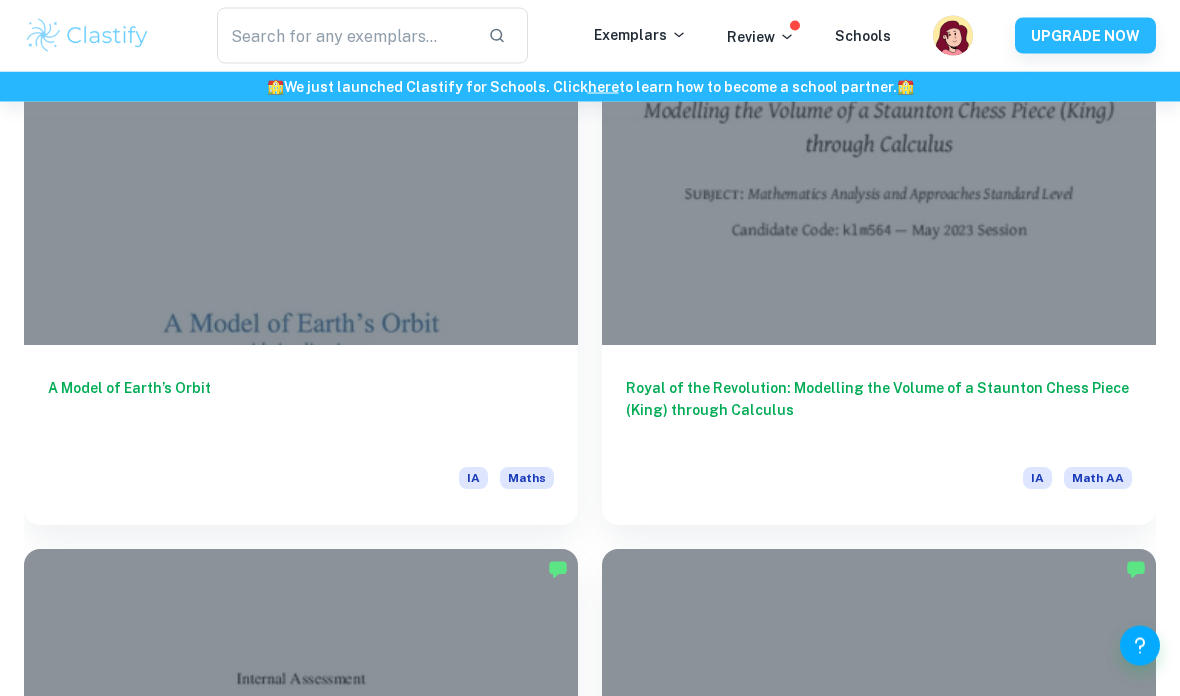 scroll, scrollTop: 724, scrollLeft: 0, axis: vertical 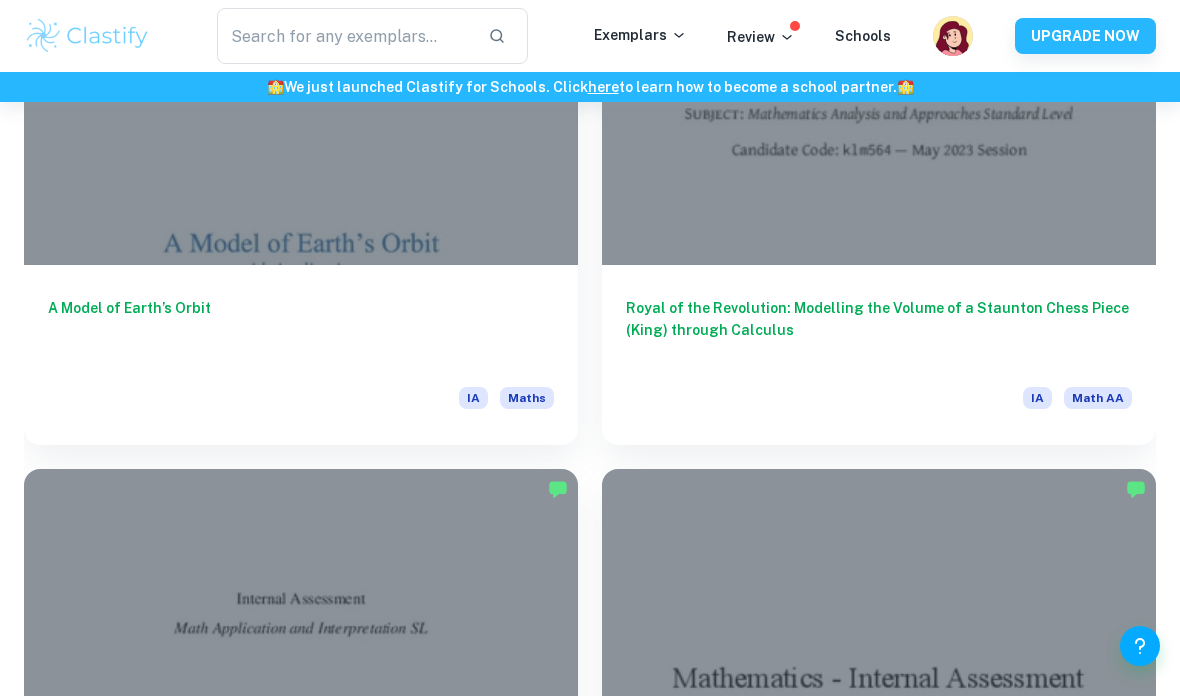 click at bounding box center [344, 36] 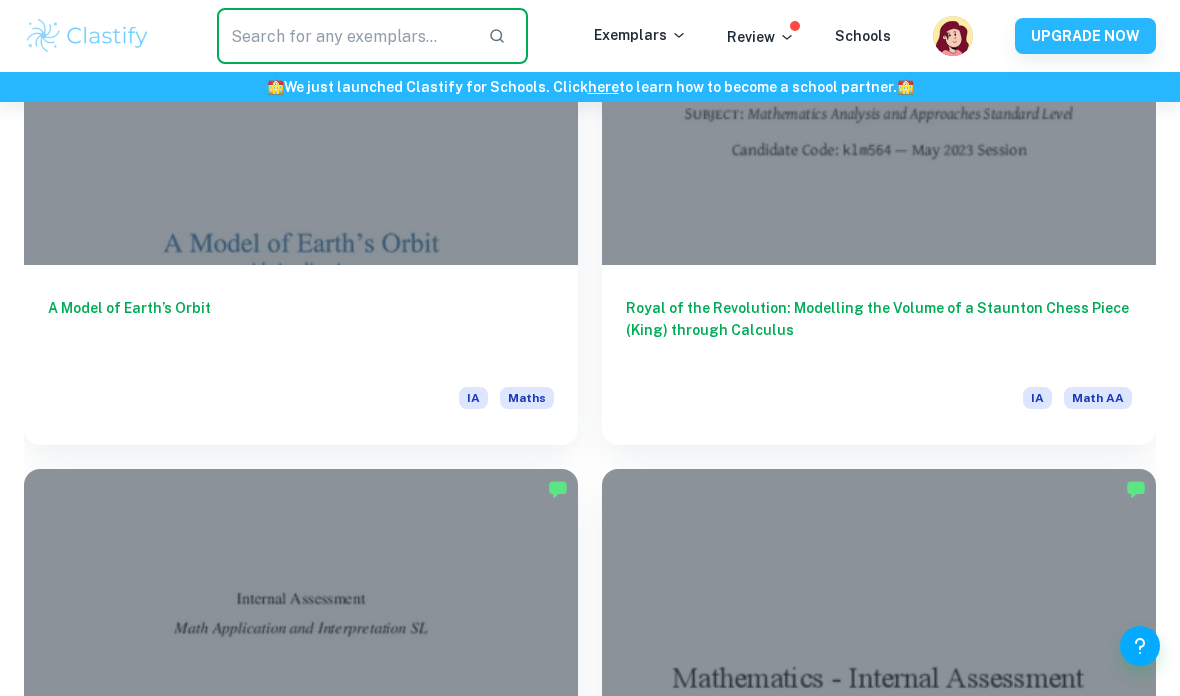 scroll, scrollTop: 723, scrollLeft: 0, axis: vertical 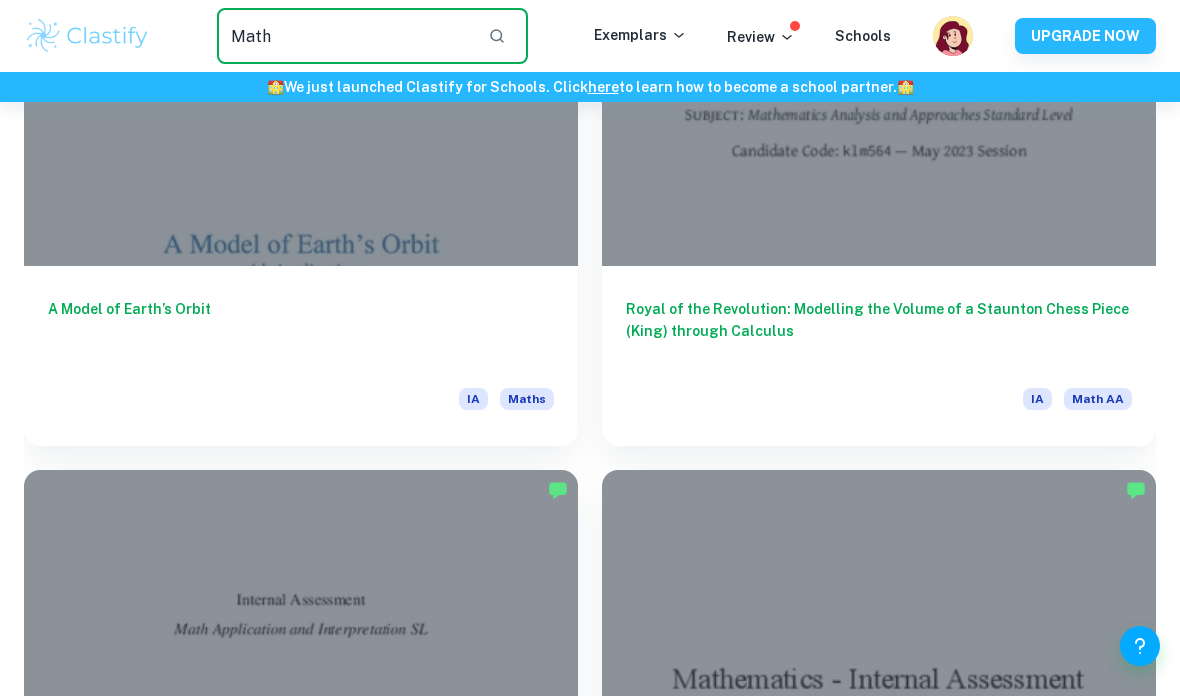type on "Math" 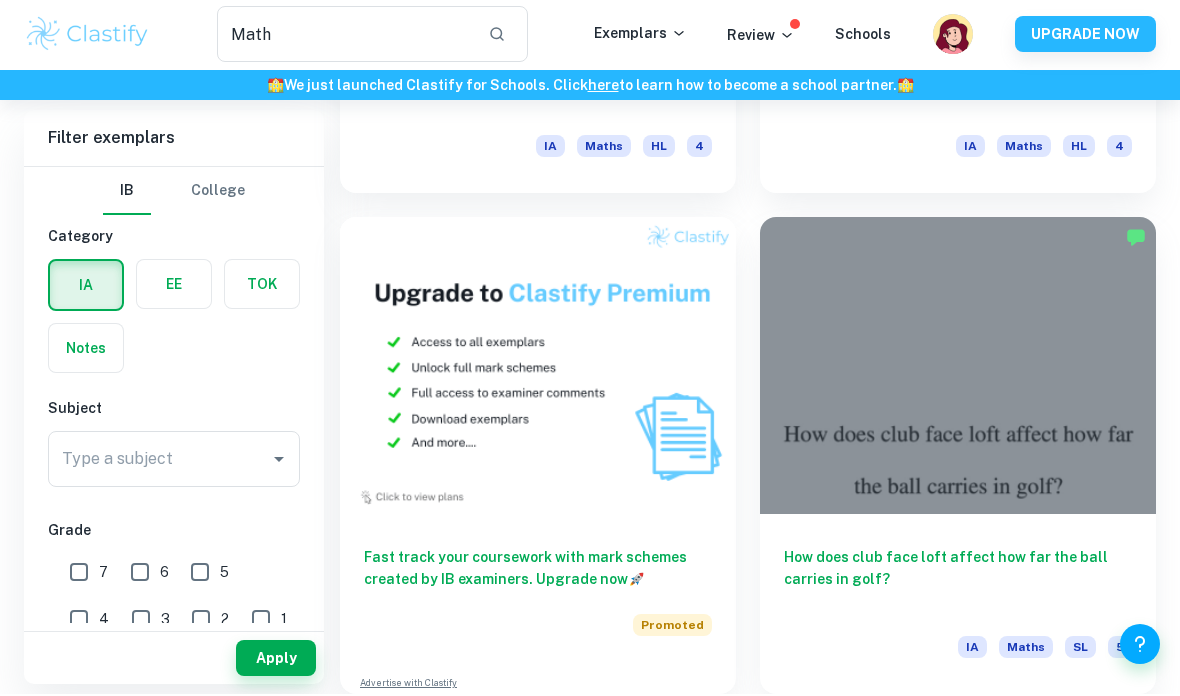 scroll, scrollTop: 5590, scrollLeft: 0, axis: vertical 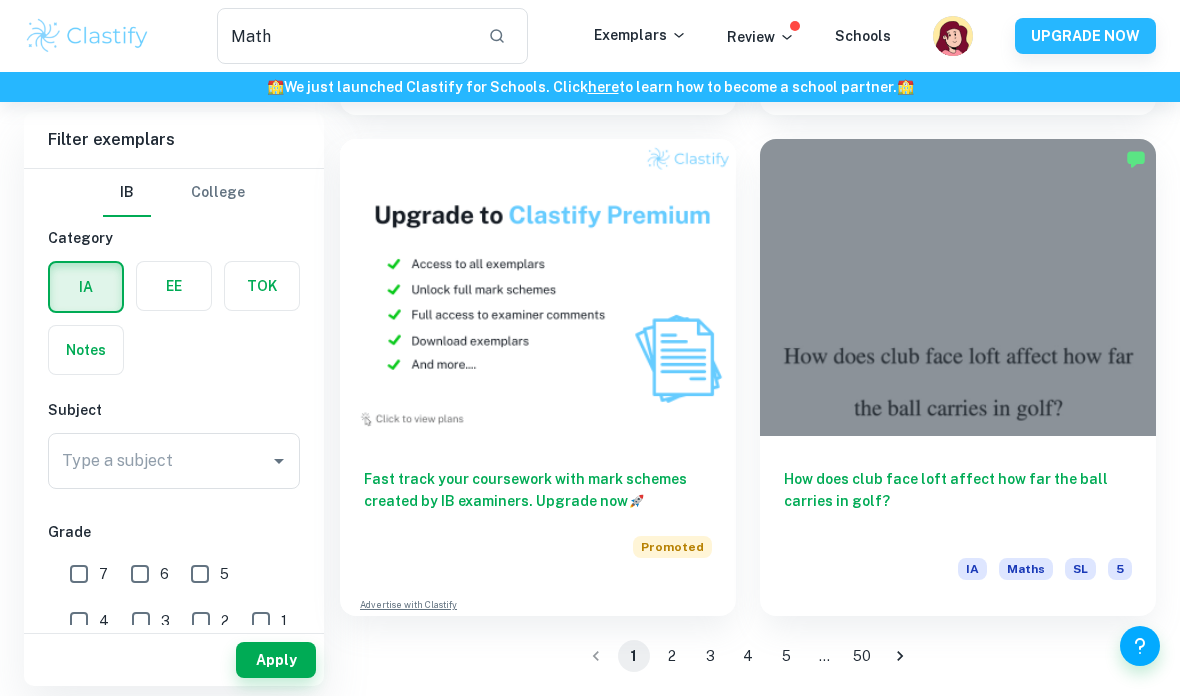 click on "50" at bounding box center (862, 656) 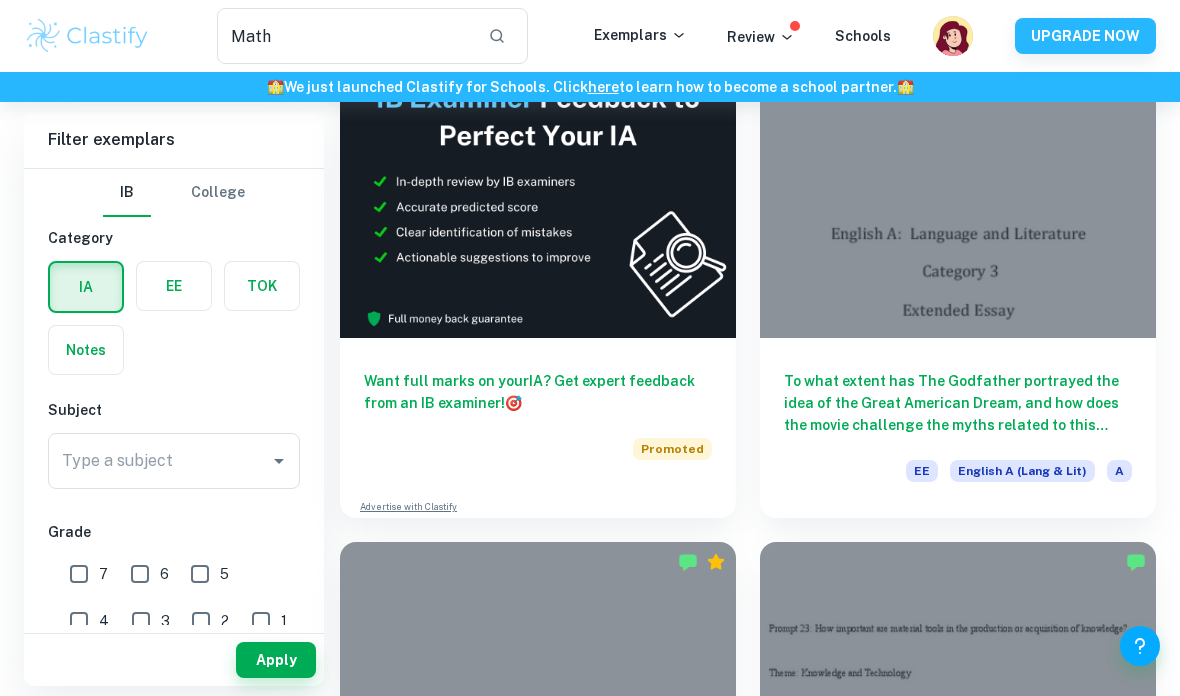 scroll, scrollTop: 655, scrollLeft: 0, axis: vertical 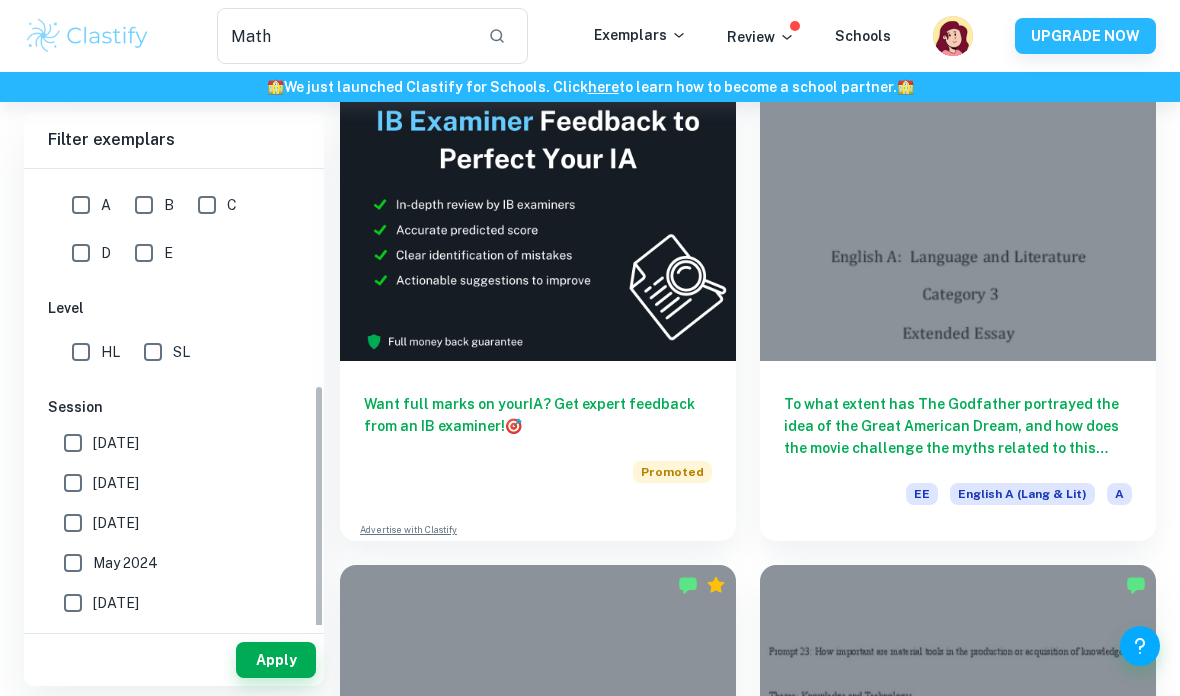 click on "HL" at bounding box center (90, 352) 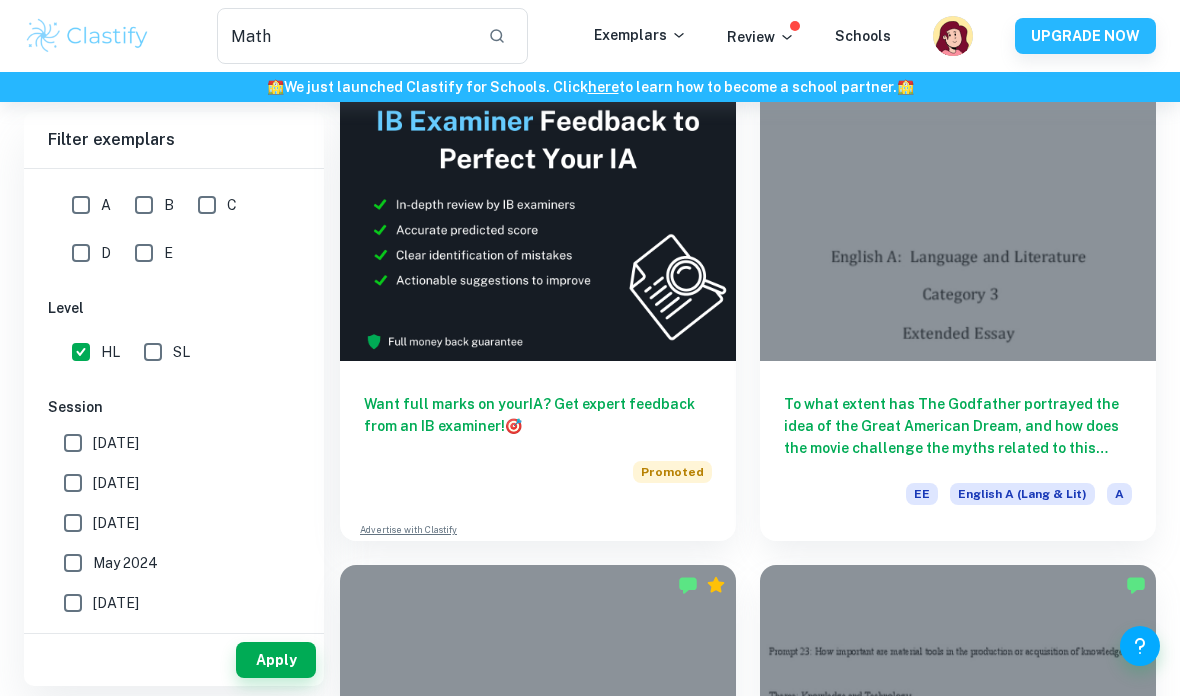 click on "SL" at bounding box center [153, 352] 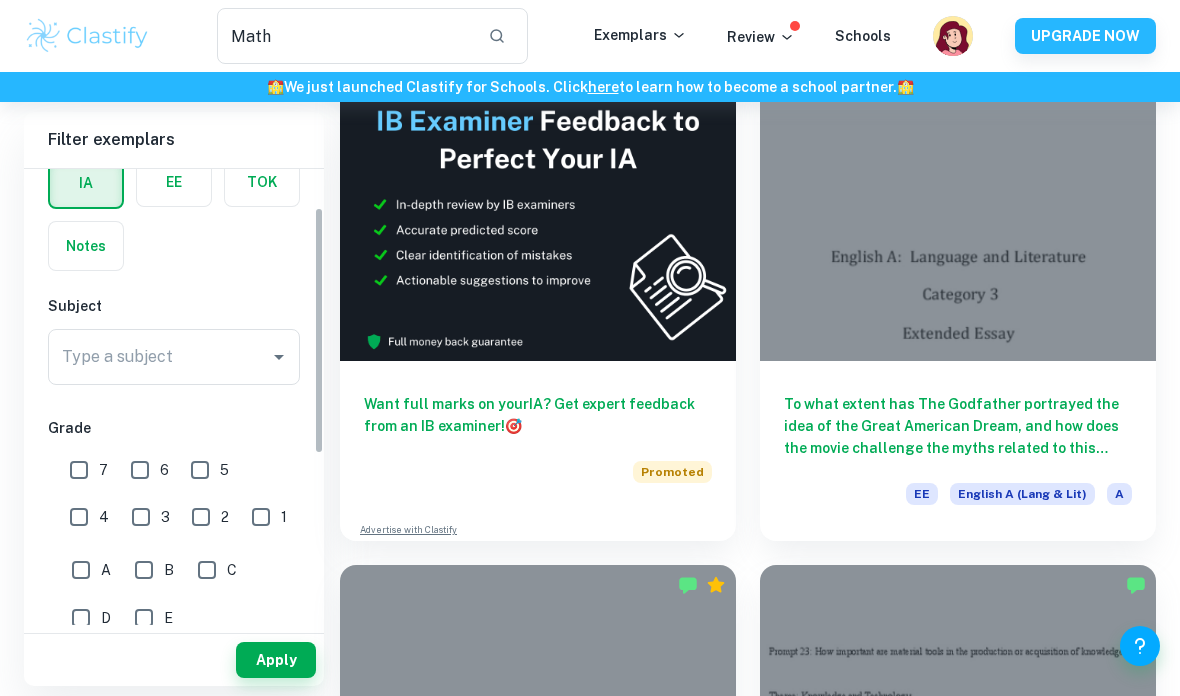 scroll, scrollTop: 69, scrollLeft: 0, axis: vertical 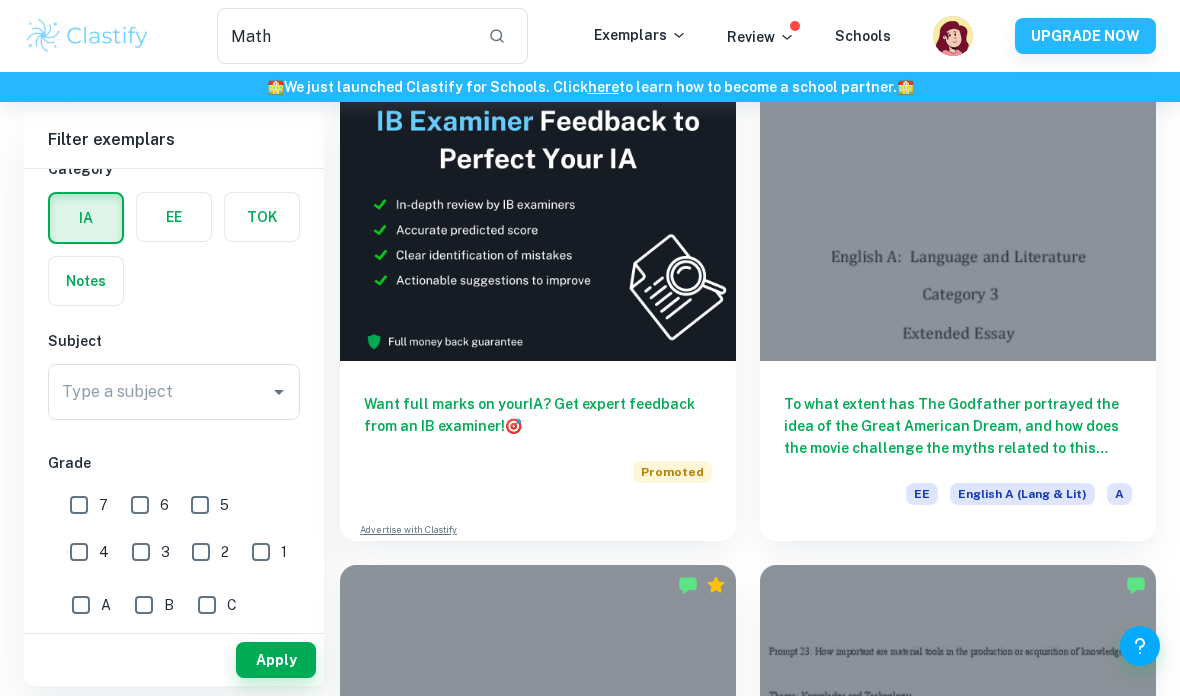 click on "Type a subject Type a subject" at bounding box center (174, 392) 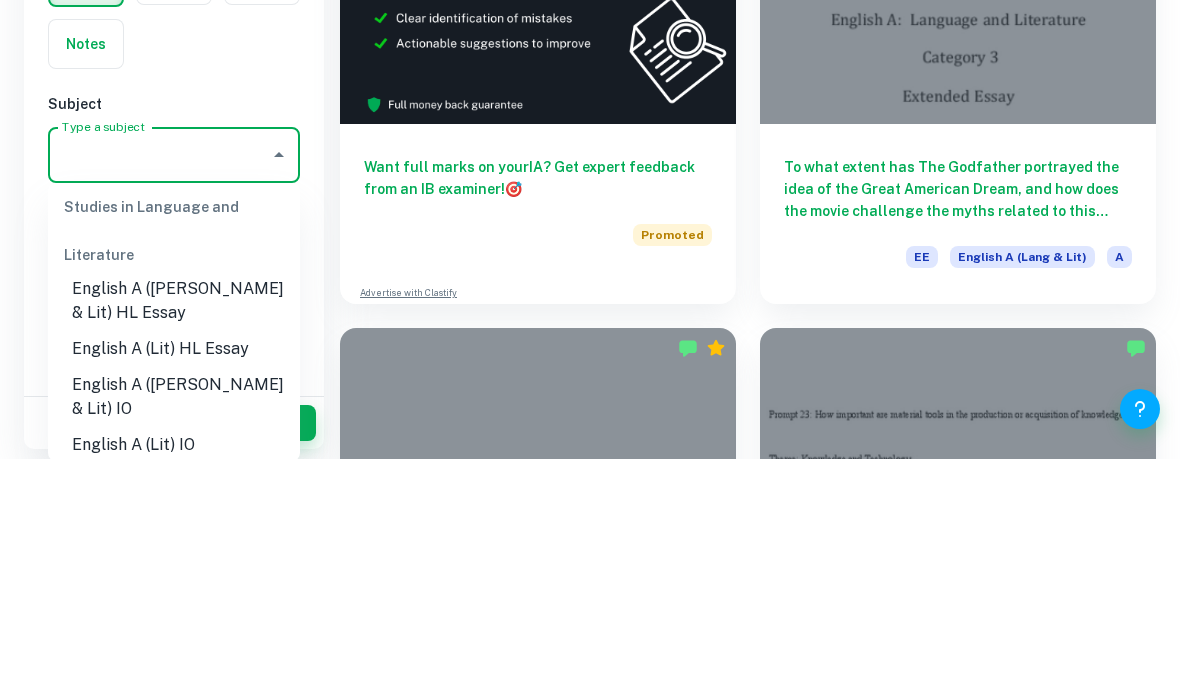 scroll, scrollTop: 309, scrollLeft: 0, axis: vertical 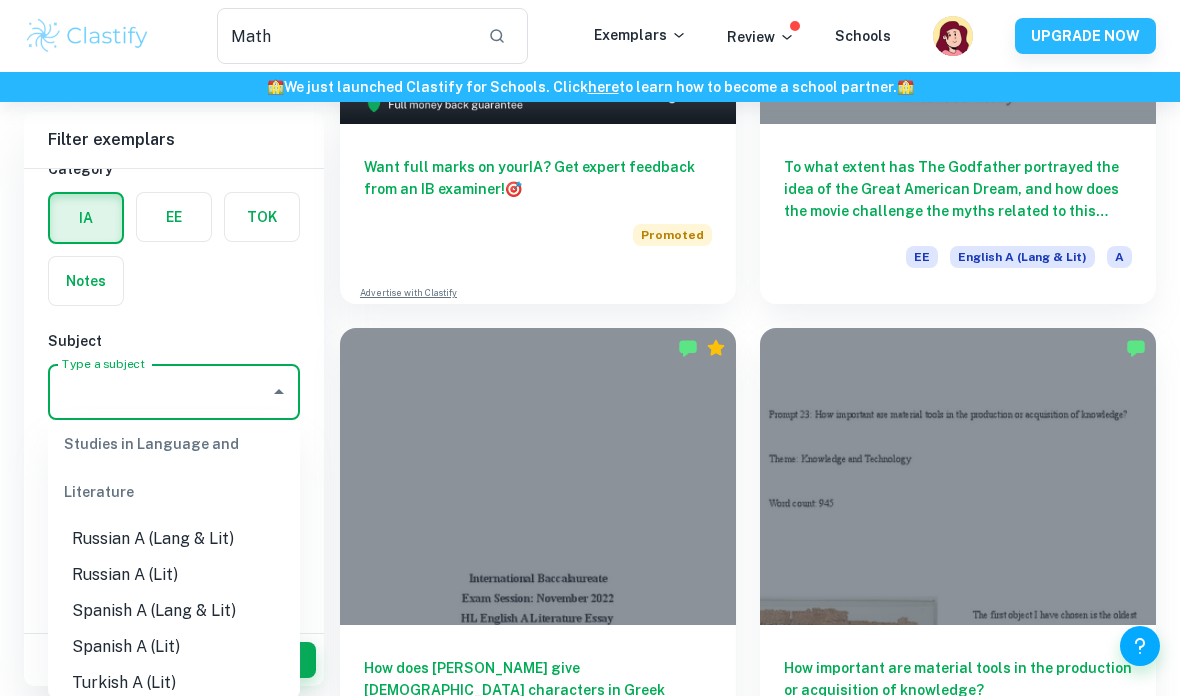 click on "Spanish A (Lang & Lit)" at bounding box center [174, 611] 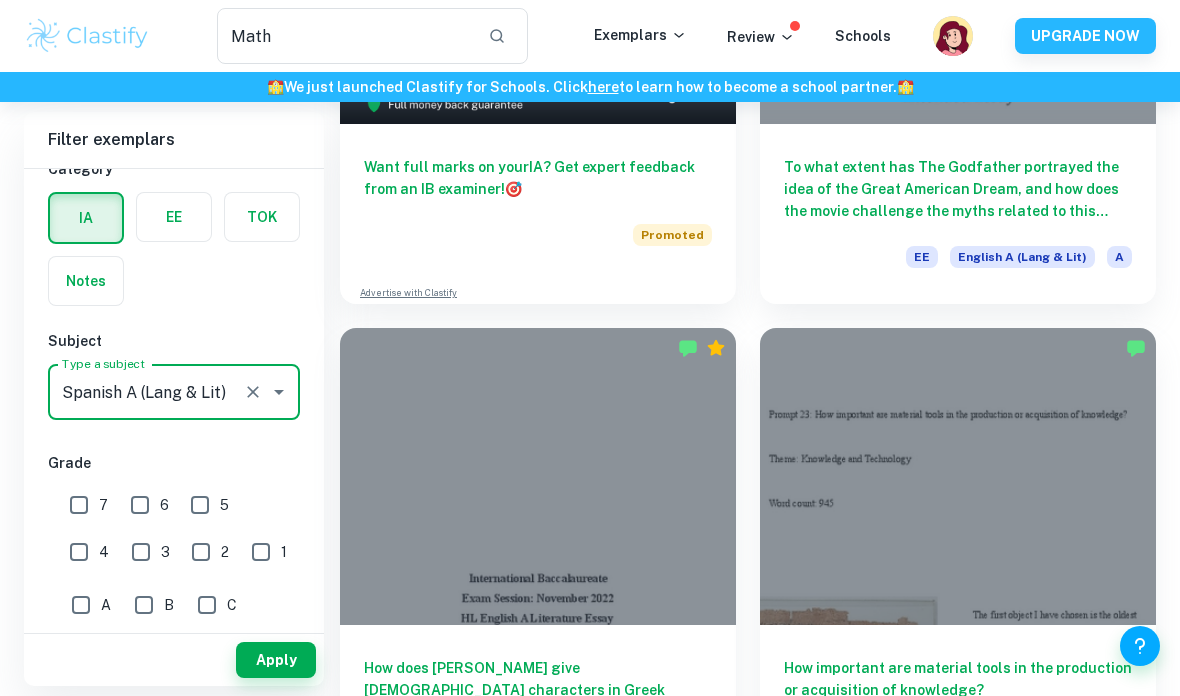 type on "Spanish A (Lang & Lit)" 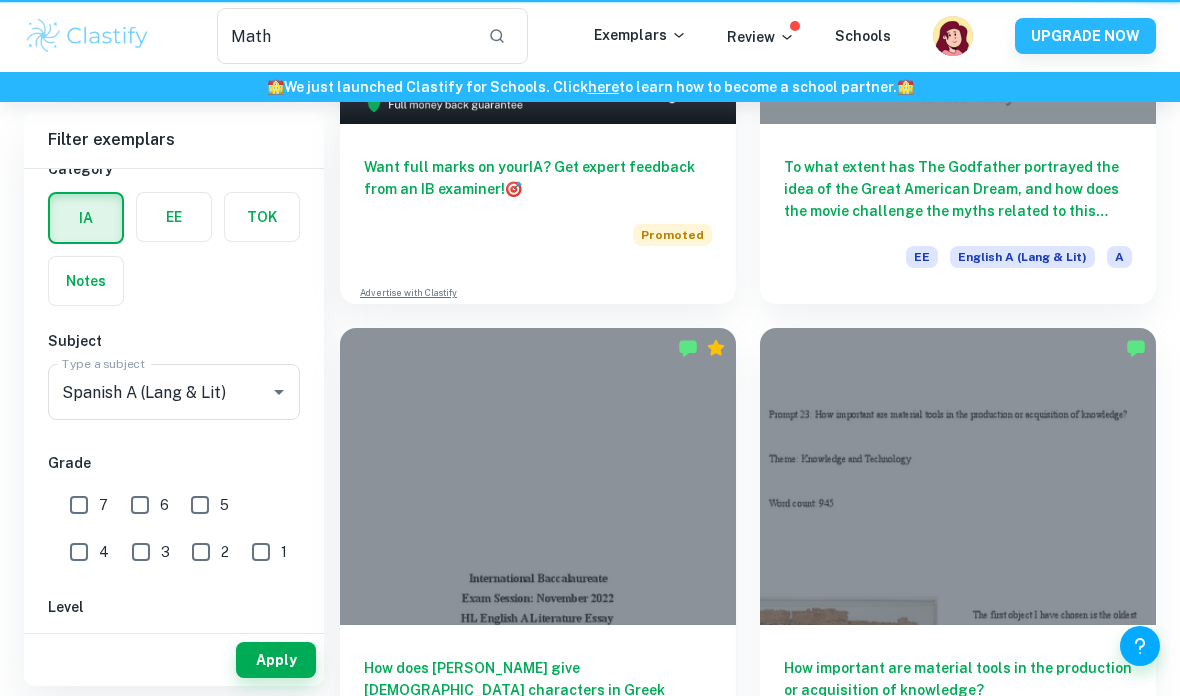 scroll, scrollTop: 0, scrollLeft: 0, axis: both 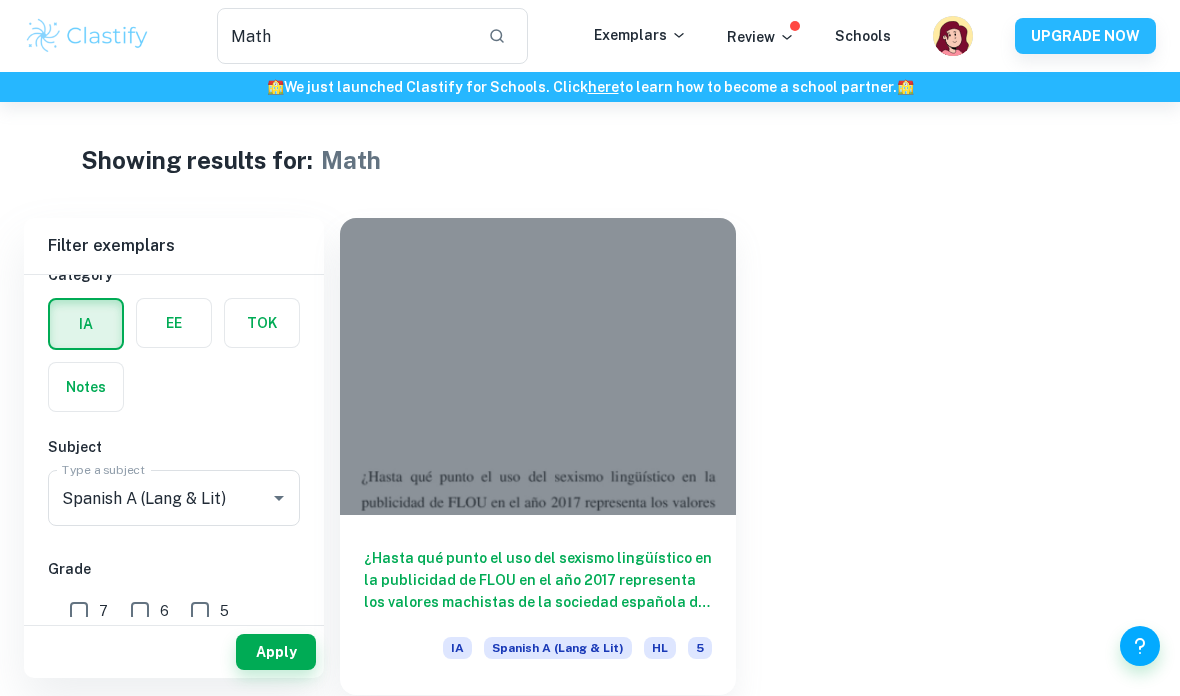click on "Spanish A (Lang & Lit)" at bounding box center (146, 498) 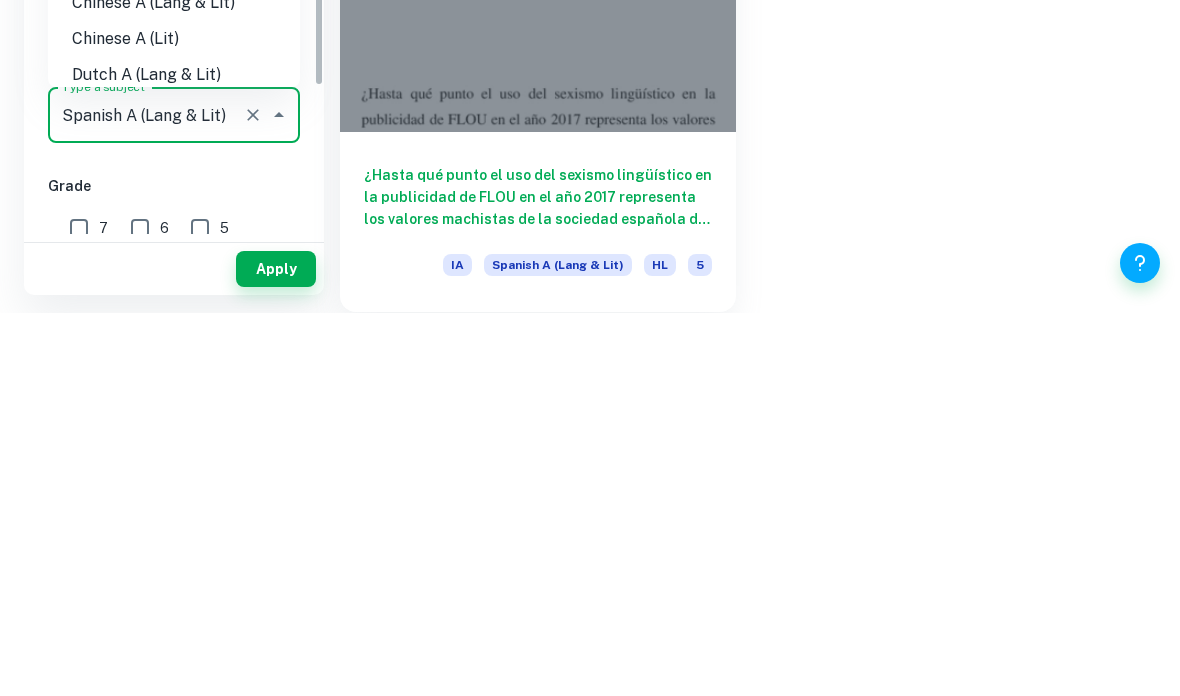 scroll, scrollTop: 718, scrollLeft: 0, axis: vertical 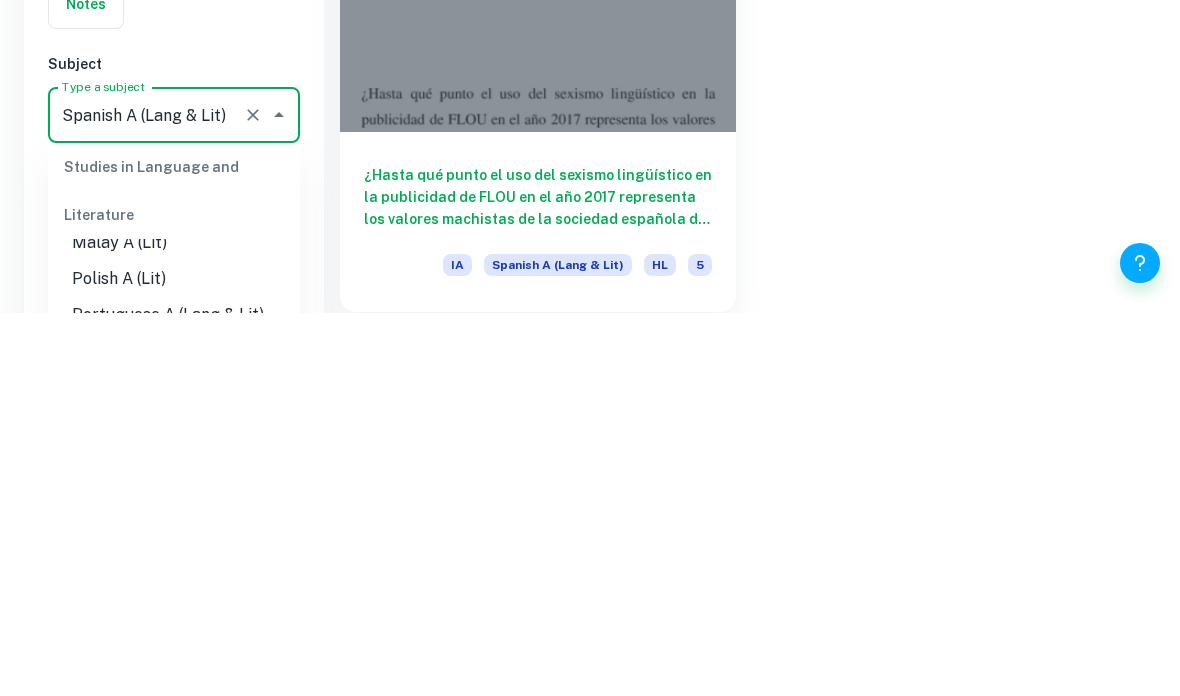 click on "¿Hasta qué punto el uso del sexismo lingüístico en la publicidad de FLOU en el año 2017 representa los valores machistas de la sociedad española de principios del siglo XXI? IA Spanish A (Lang & Lit) HL 5" at bounding box center [736, 444] 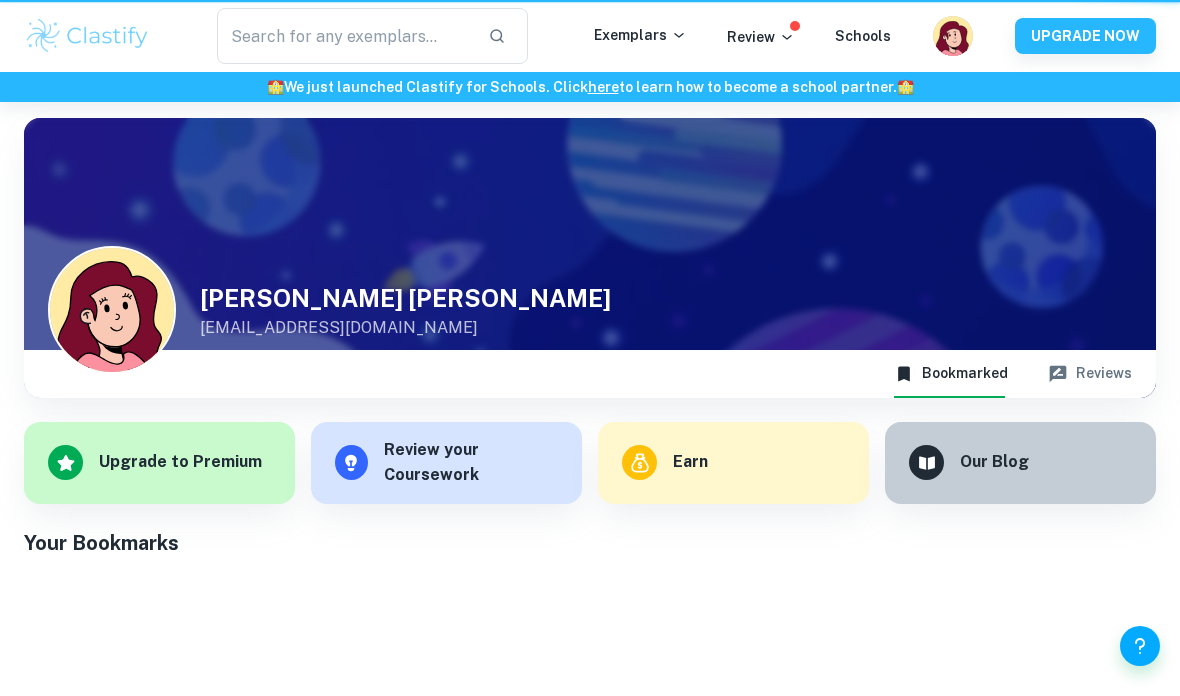 scroll, scrollTop: 102, scrollLeft: 0, axis: vertical 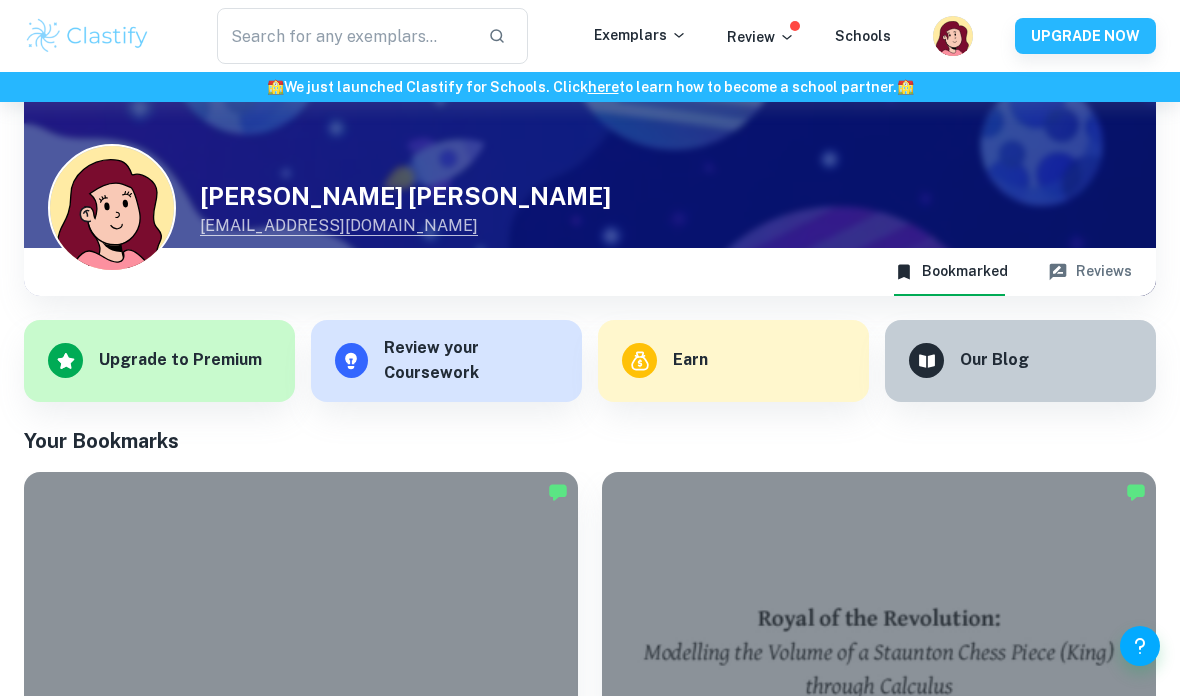 click at bounding box center (344, 36) 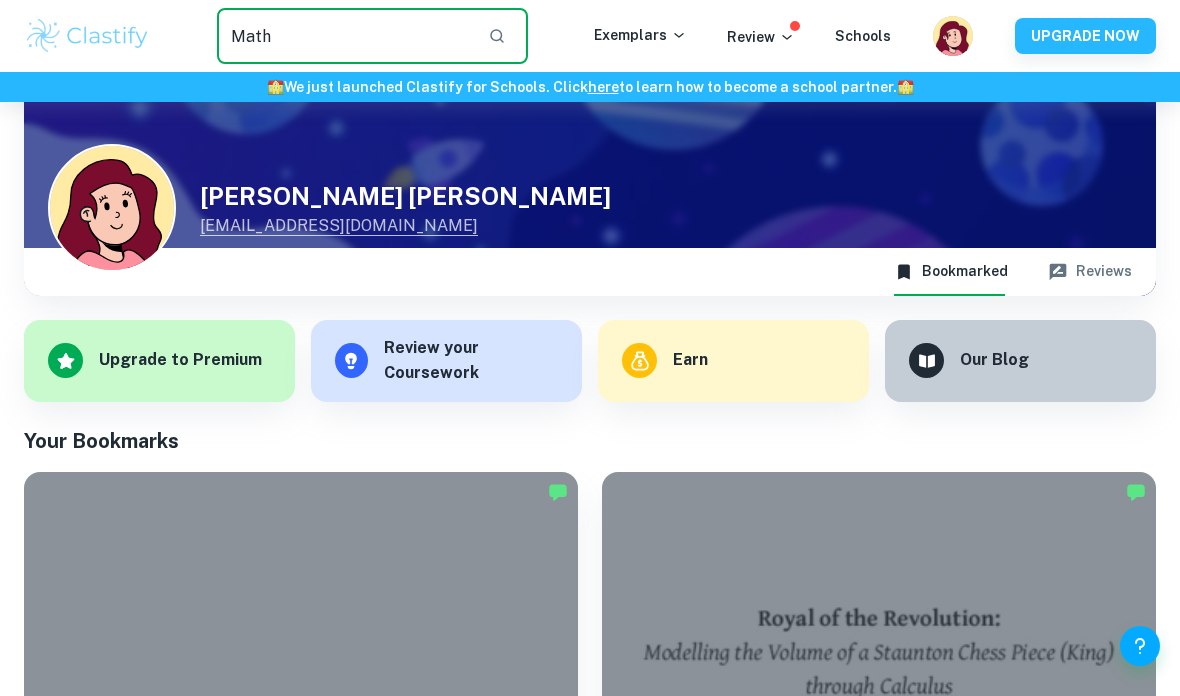 type on "Math" 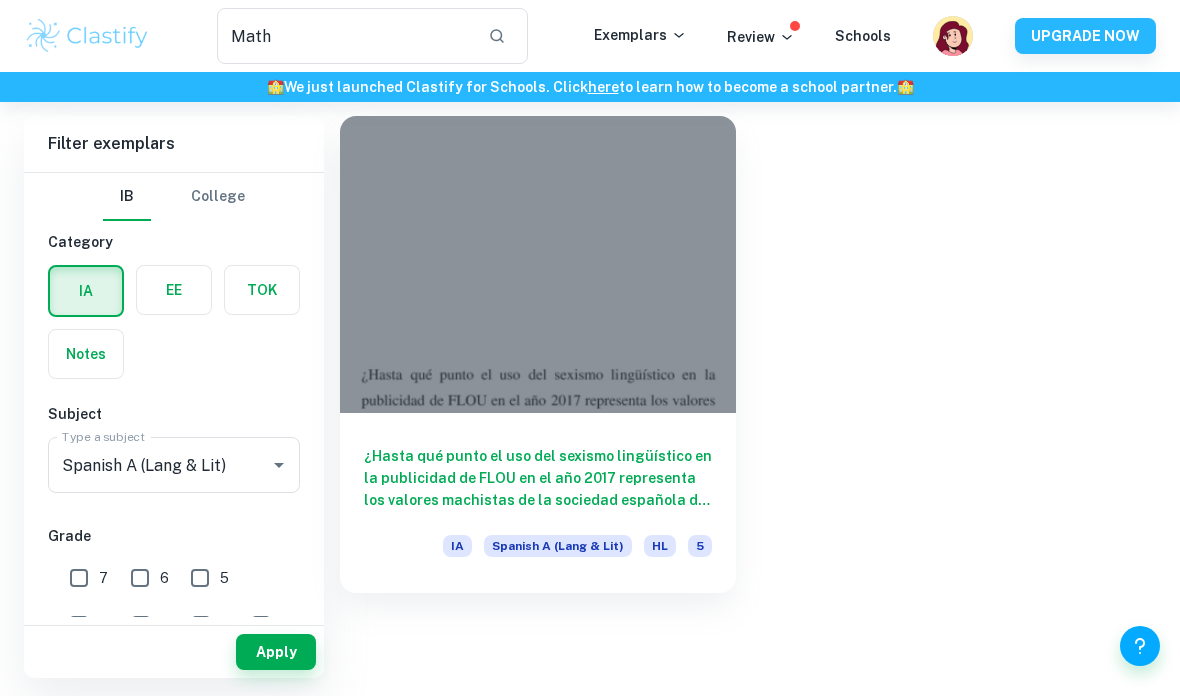 click on "Spanish A (Lang & Lit)" at bounding box center [146, 465] 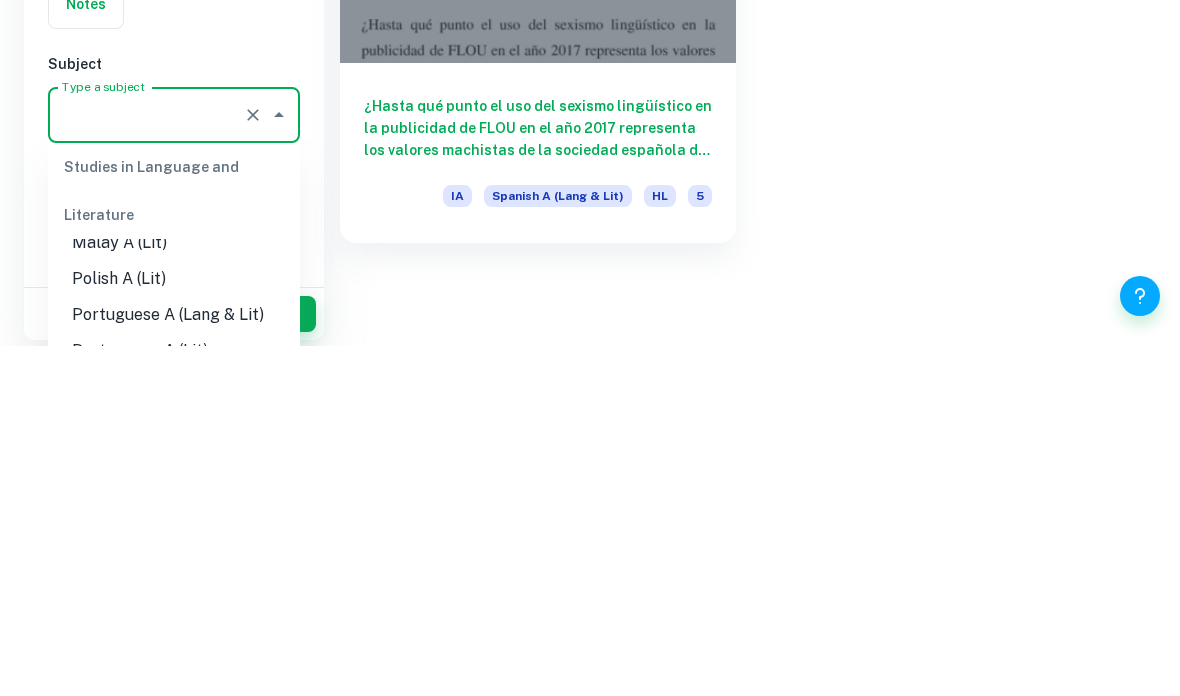 scroll, scrollTop: 0, scrollLeft: 0, axis: both 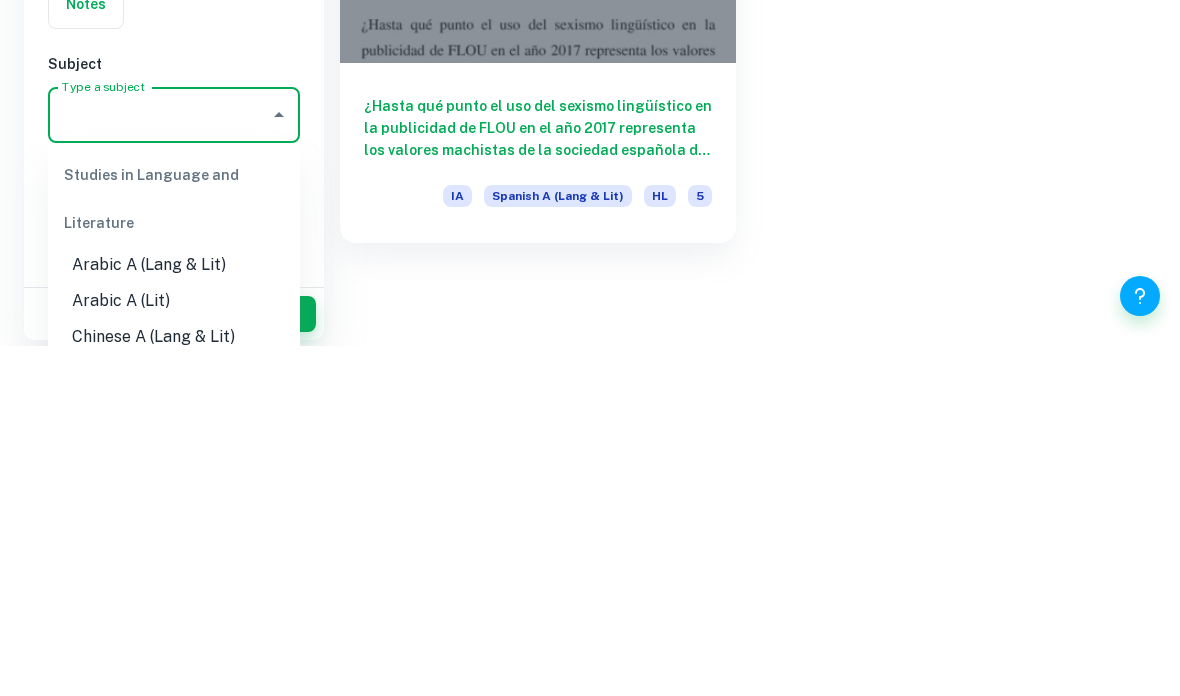 type 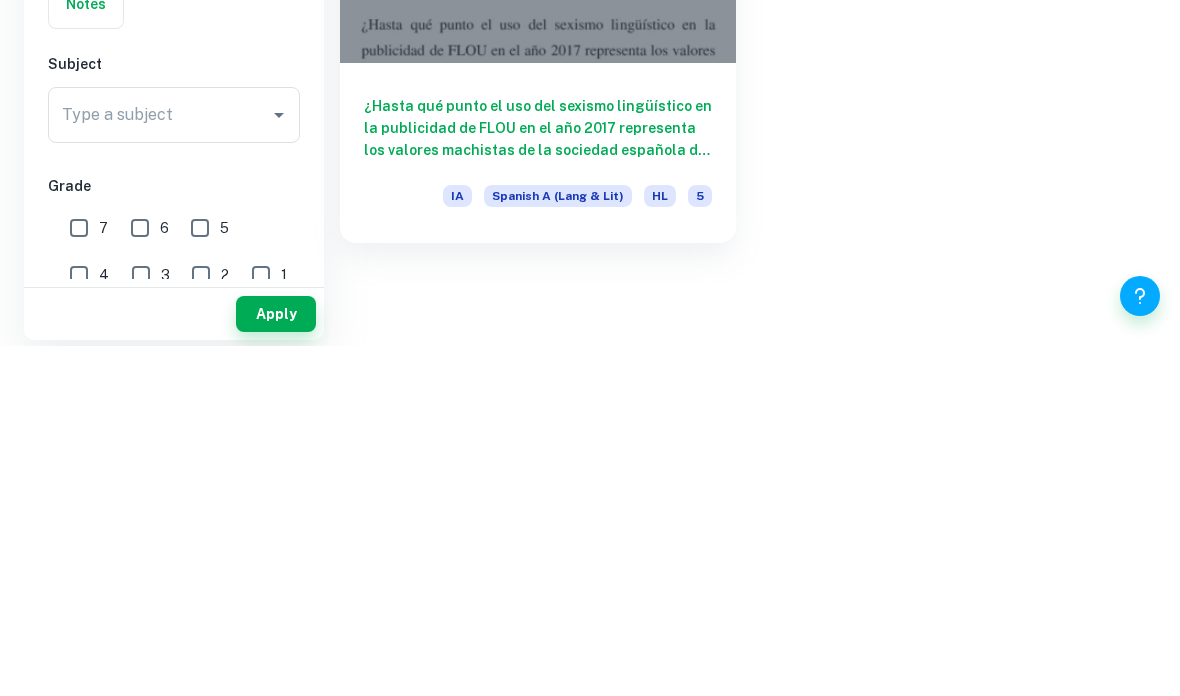 scroll, scrollTop: 176, scrollLeft: 0, axis: vertical 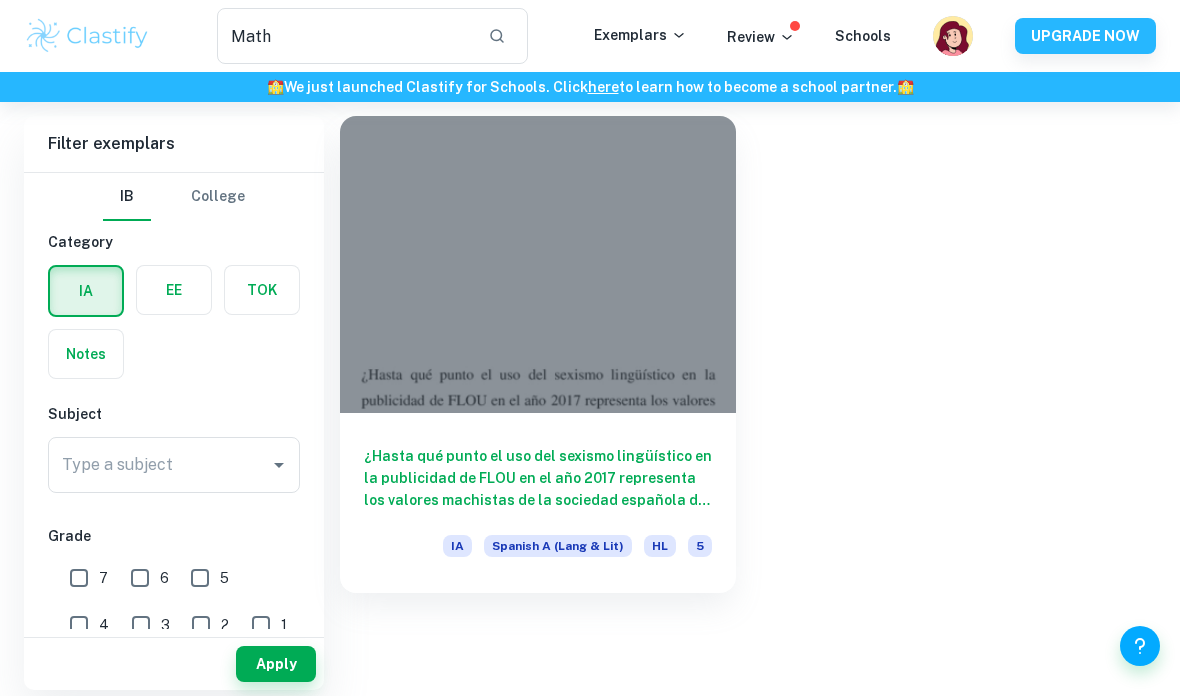 click on "Apply" at bounding box center (276, 664) 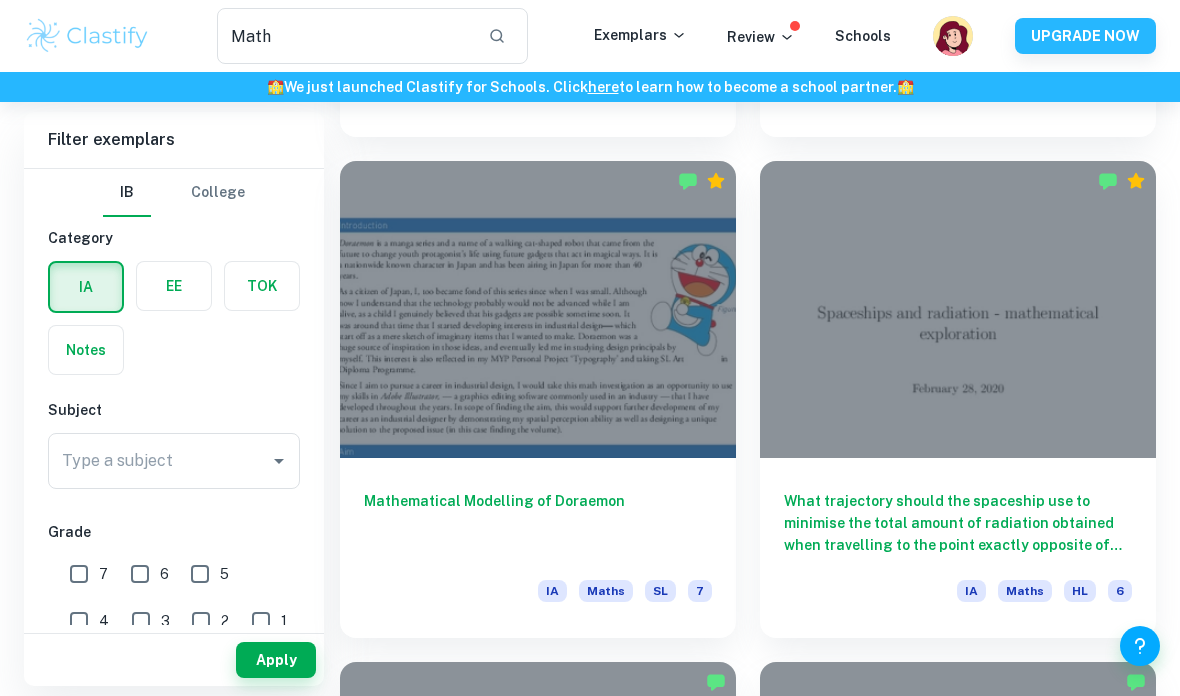 scroll, scrollTop: 3060, scrollLeft: 0, axis: vertical 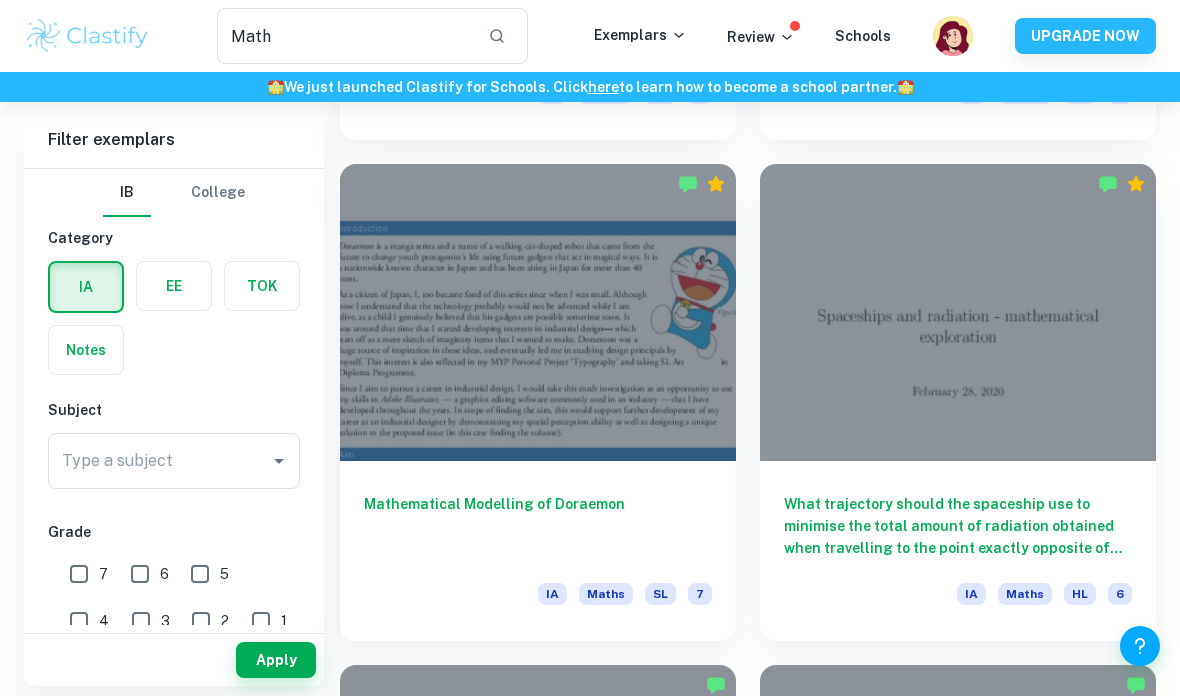 click at bounding box center [538, 312] 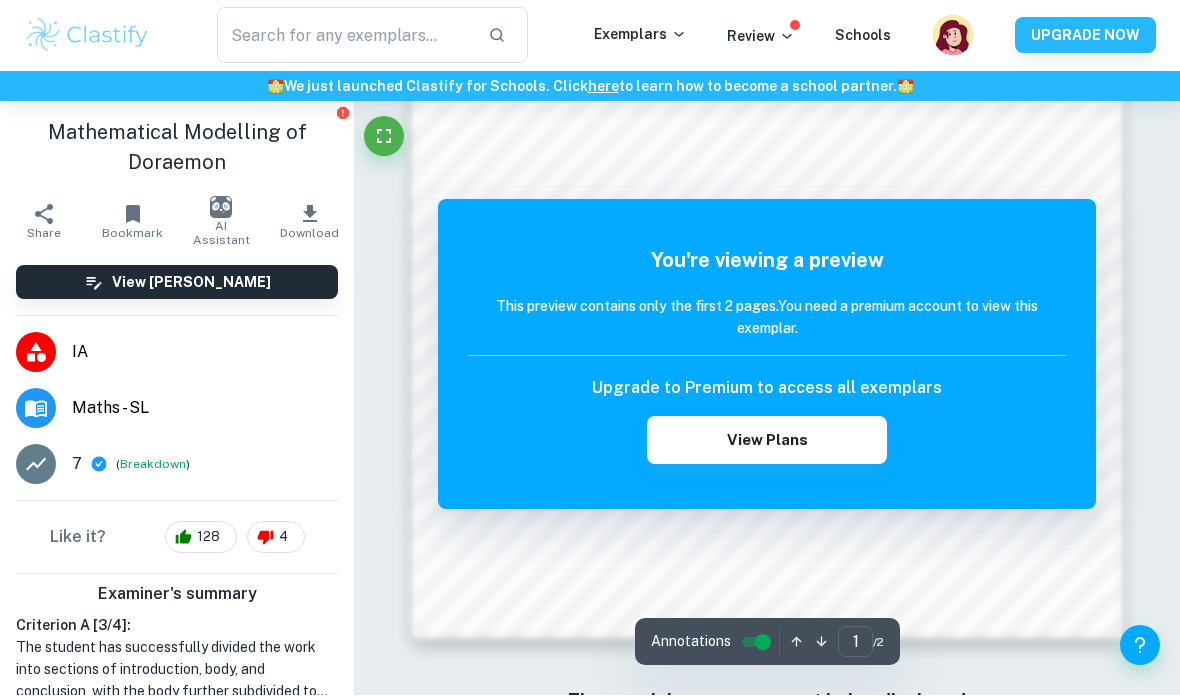 scroll, scrollTop: 1576, scrollLeft: 0, axis: vertical 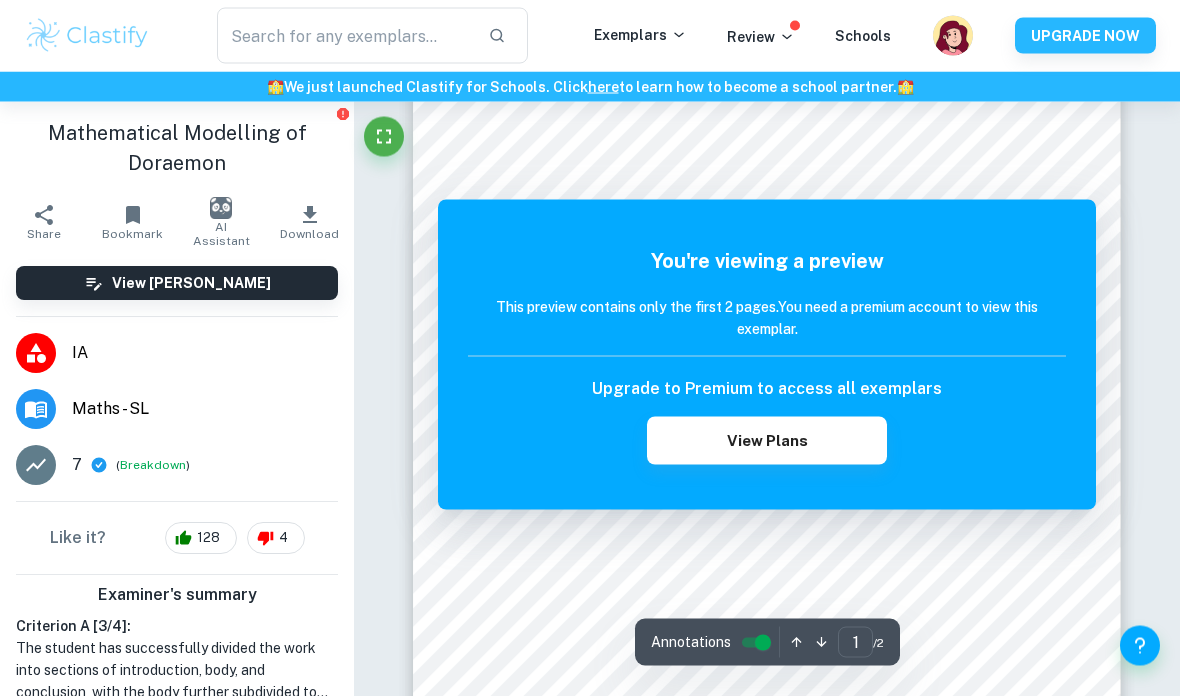 click on "​ Exemplars Review Schools UPGRADE NOW" at bounding box center (590, 36) 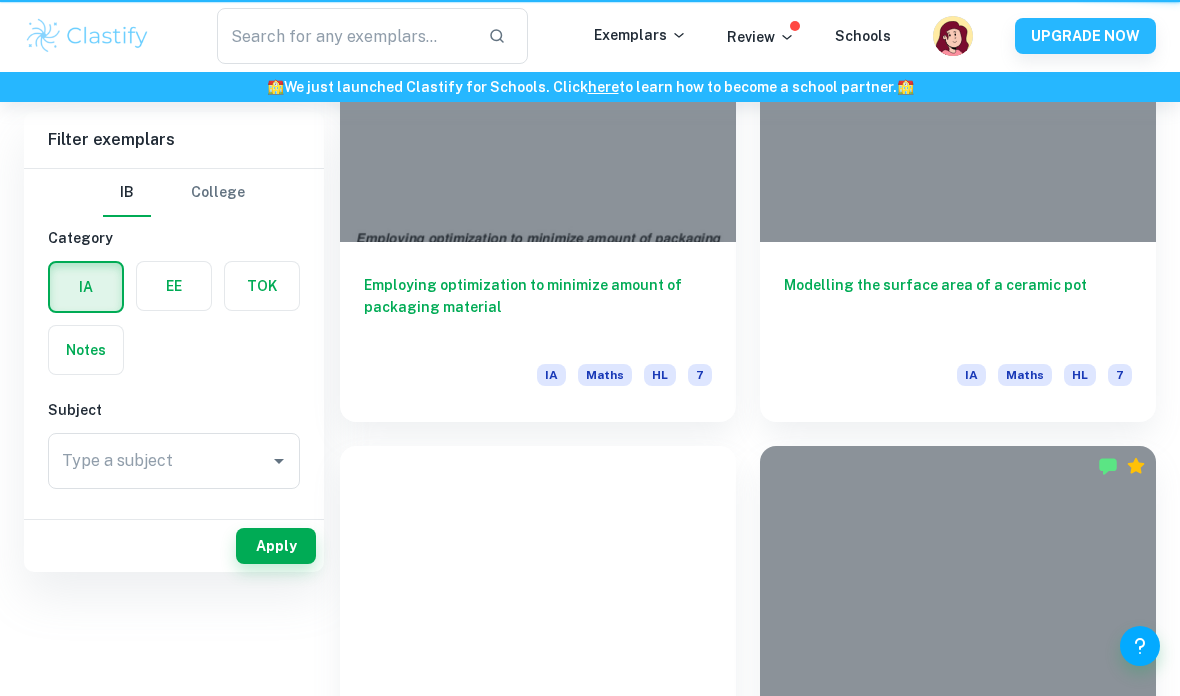 type on "Math" 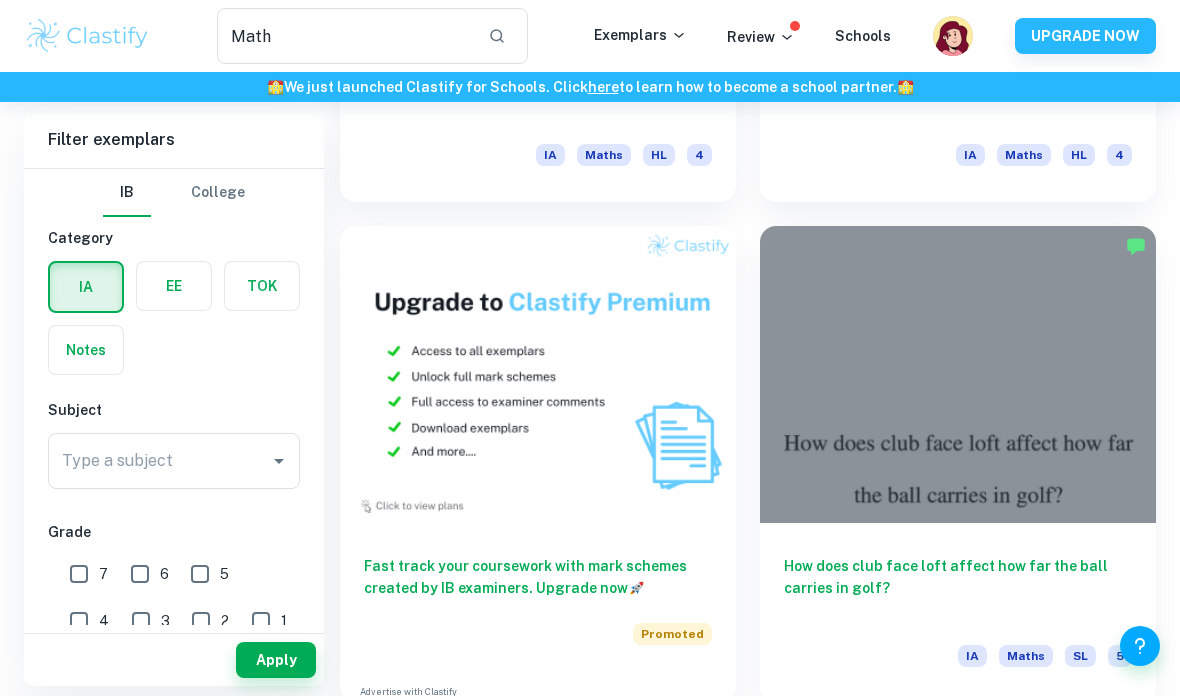 scroll, scrollTop: 5510, scrollLeft: 0, axis: vertical 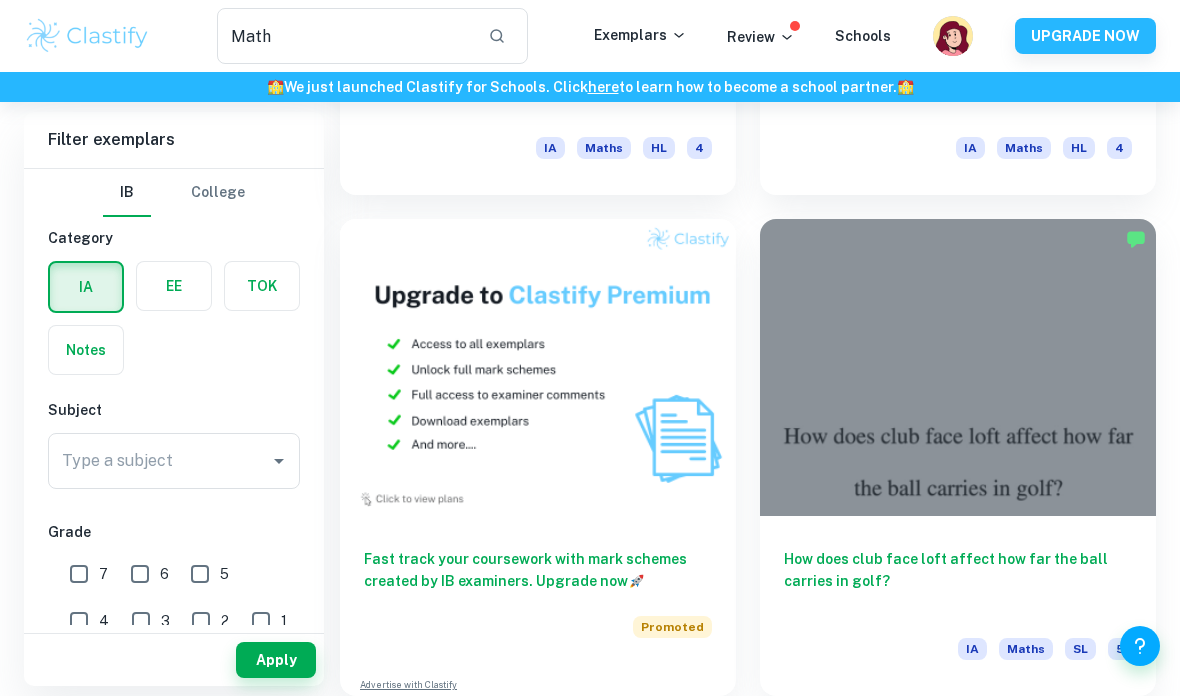 click on "4" at bounding box center (748, 736) 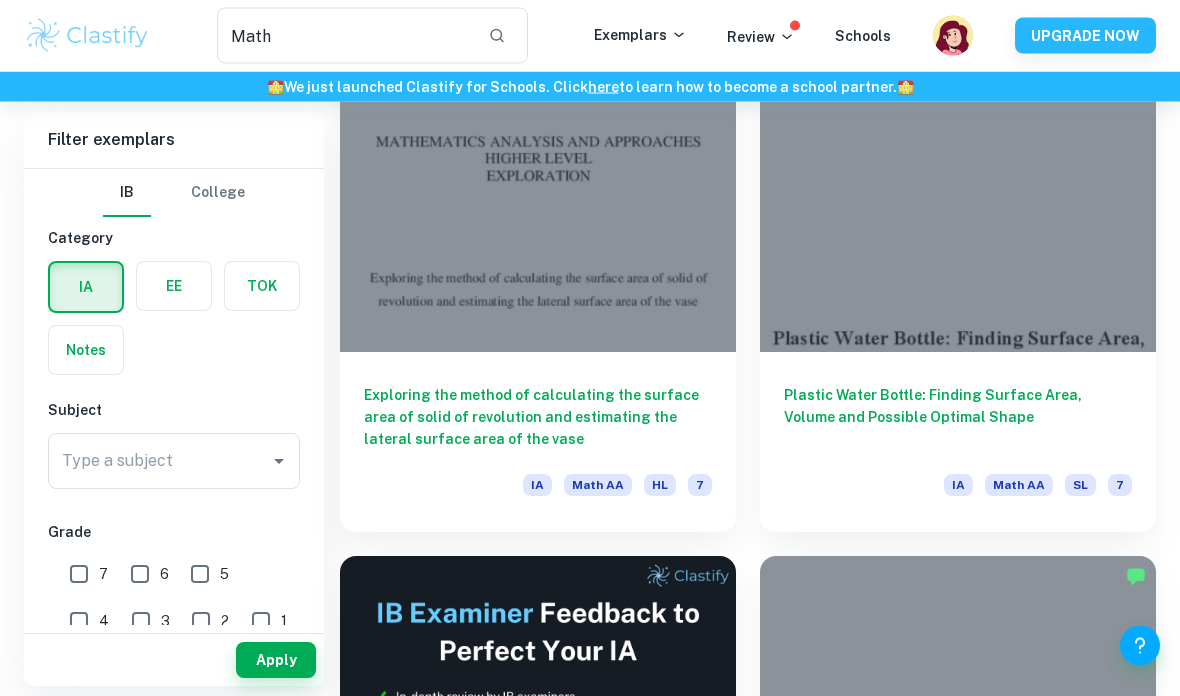 scroll, scrollTop: 4171, scrollLeft: 0, axis: vertical 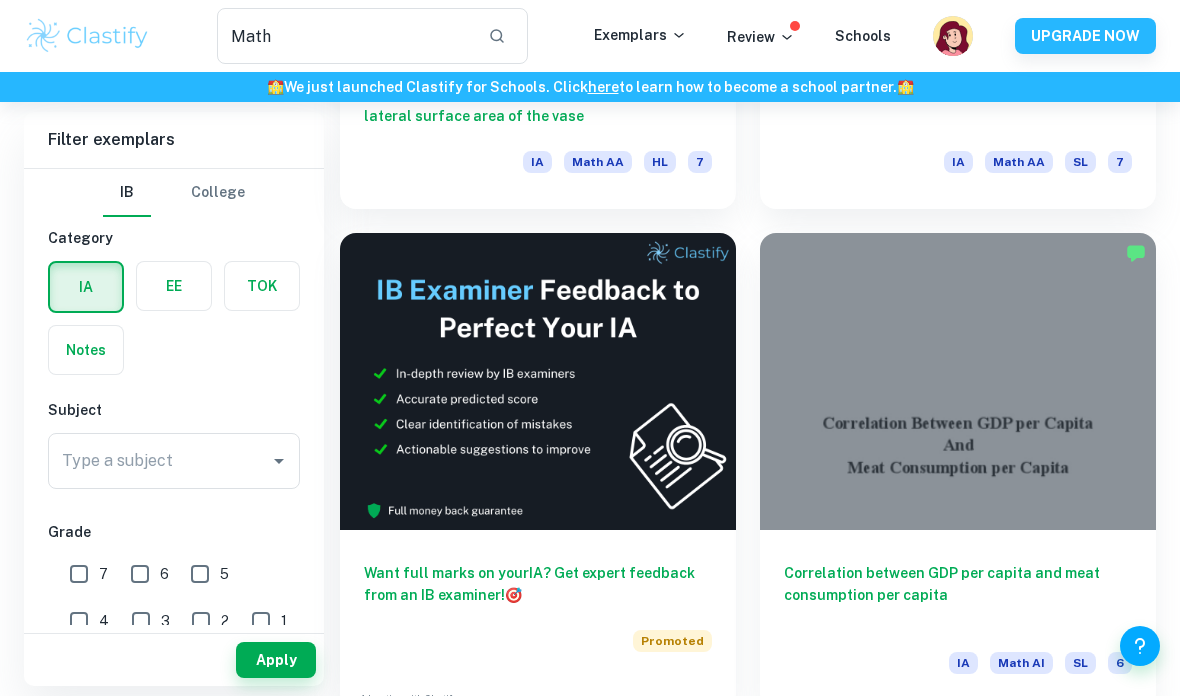 click on "Review" at bounding box center [761, 37] 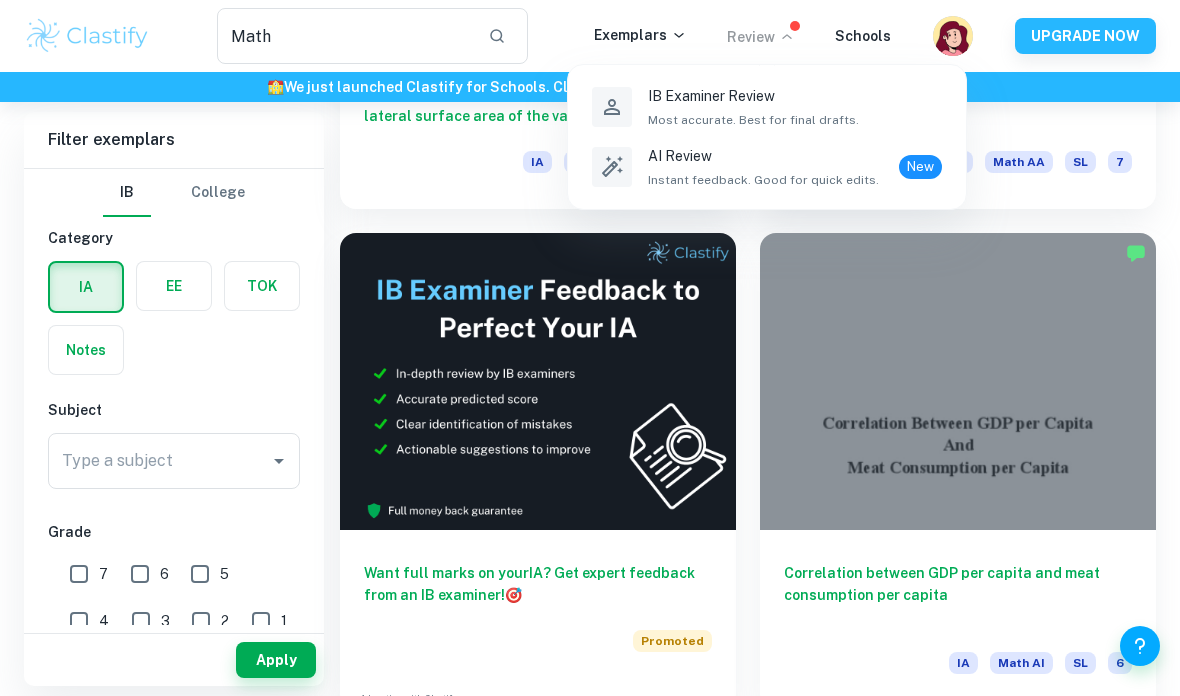 click at bounding box center (590, 348) 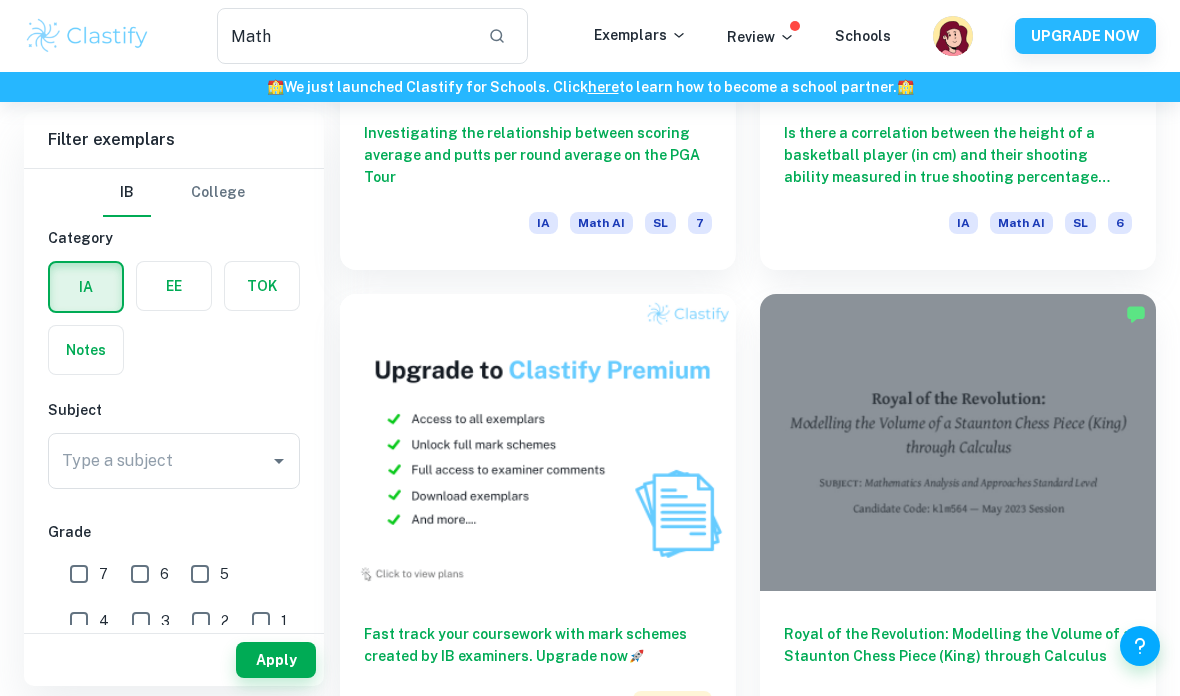 scroll, scrollTop: 5510, scrollLeft: 0, axis: vertical 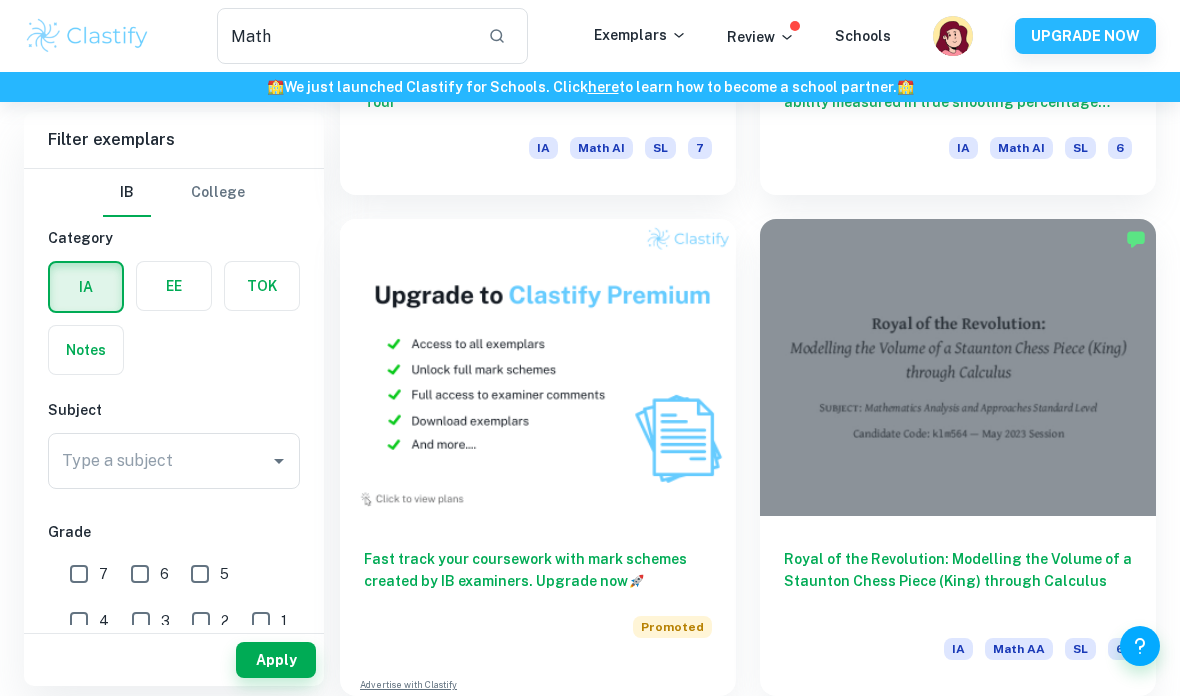 click on "Royal of the Revolution: Modelling the Volume of a Staunton Chess Piece (King) through Calculus IA Math AA SL 6" at bounding box center (958, 457) 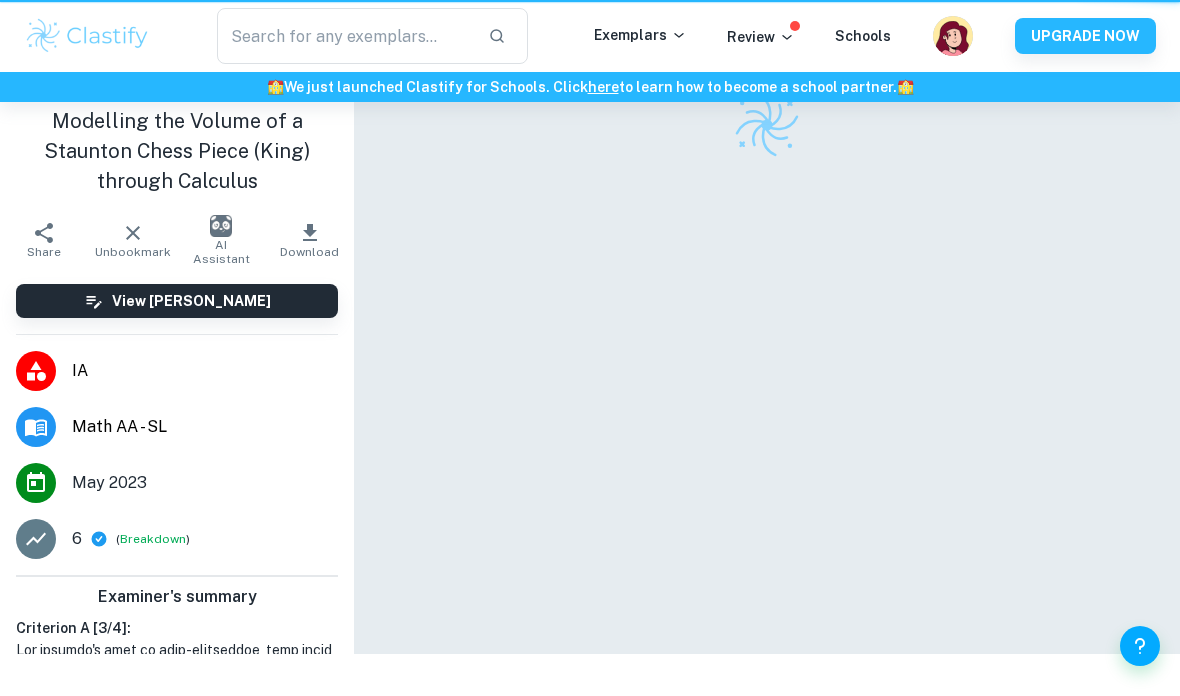 scroll, scrollTop: 0, scrollLeft: 0, axis: both 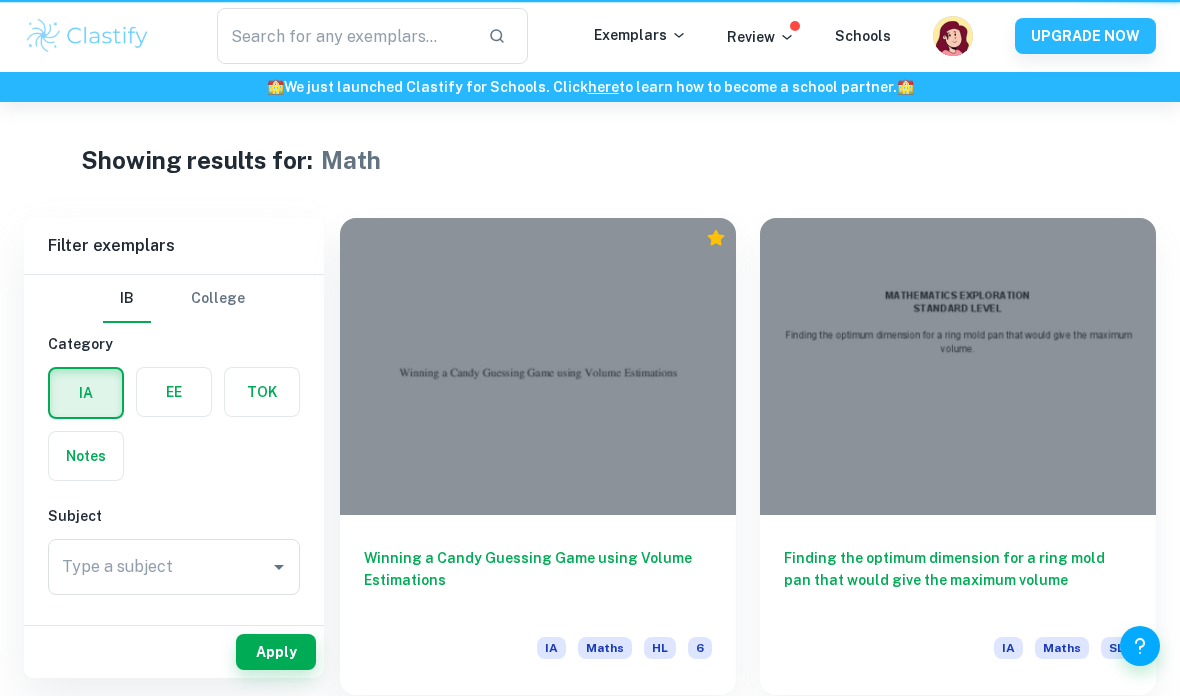 type on "Math" 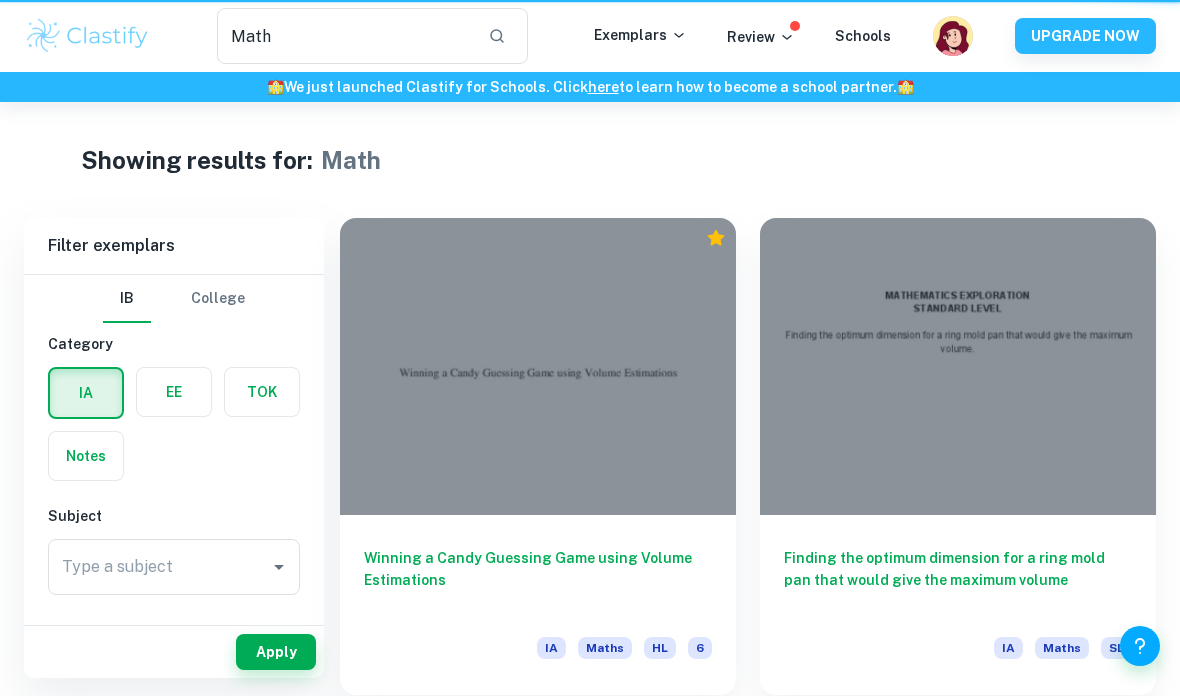 scroll, scrollTop: 5590, scrollLeft: 0, axis: vertical 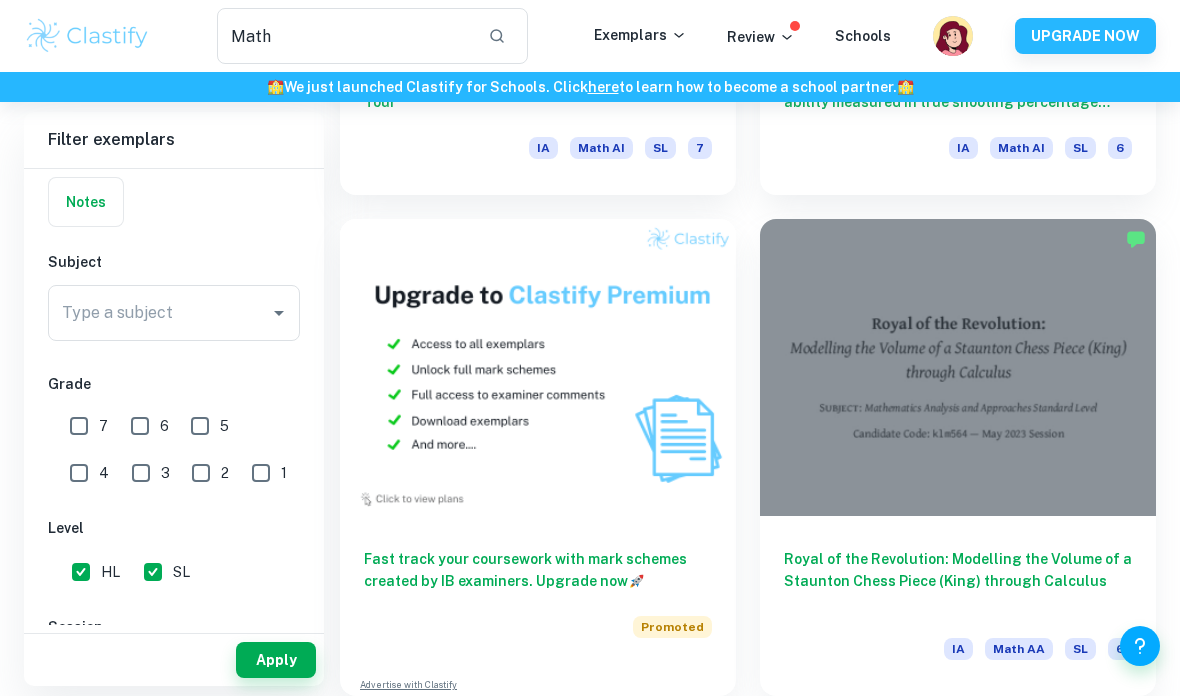 click on "40" at bounding box center [862, 736] 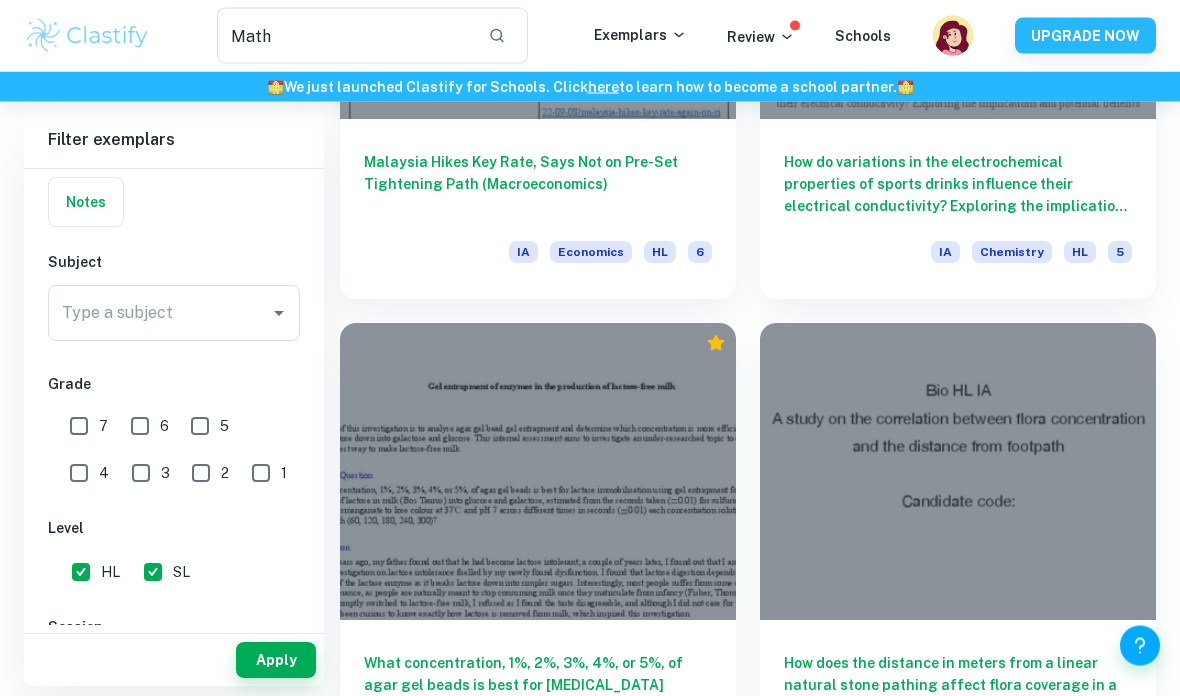 scroll, scrollTop: 3506, scrollLeft: 0, axis: vertical 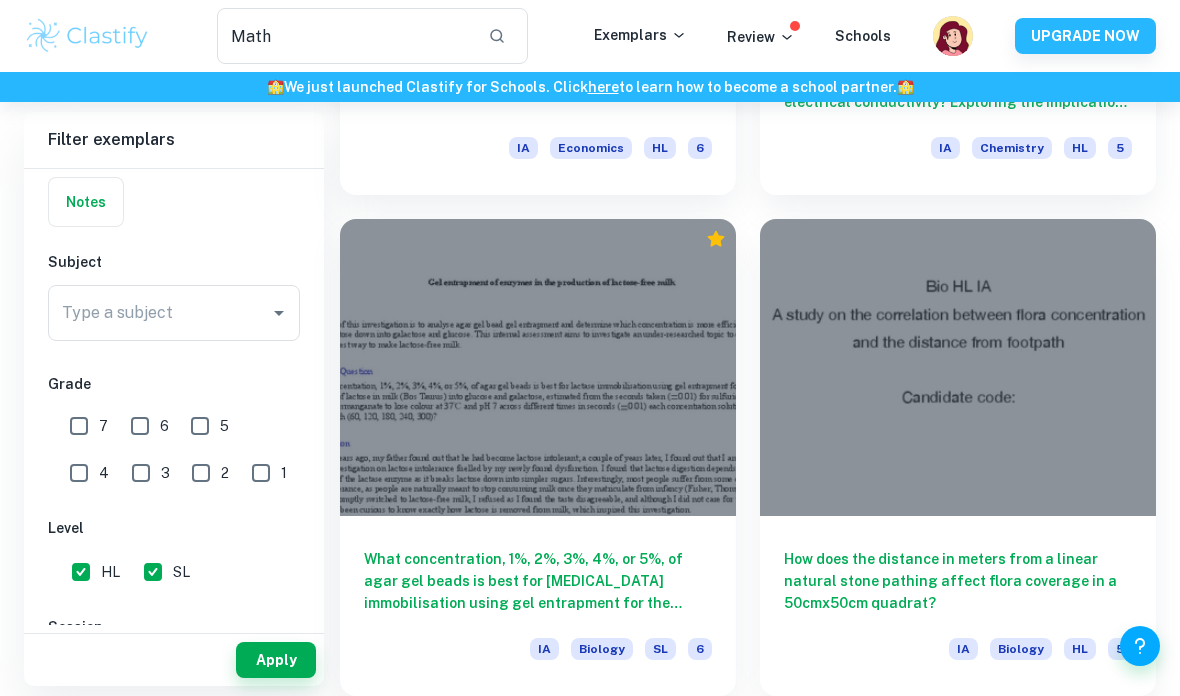 click at bounding box center [900, 736] 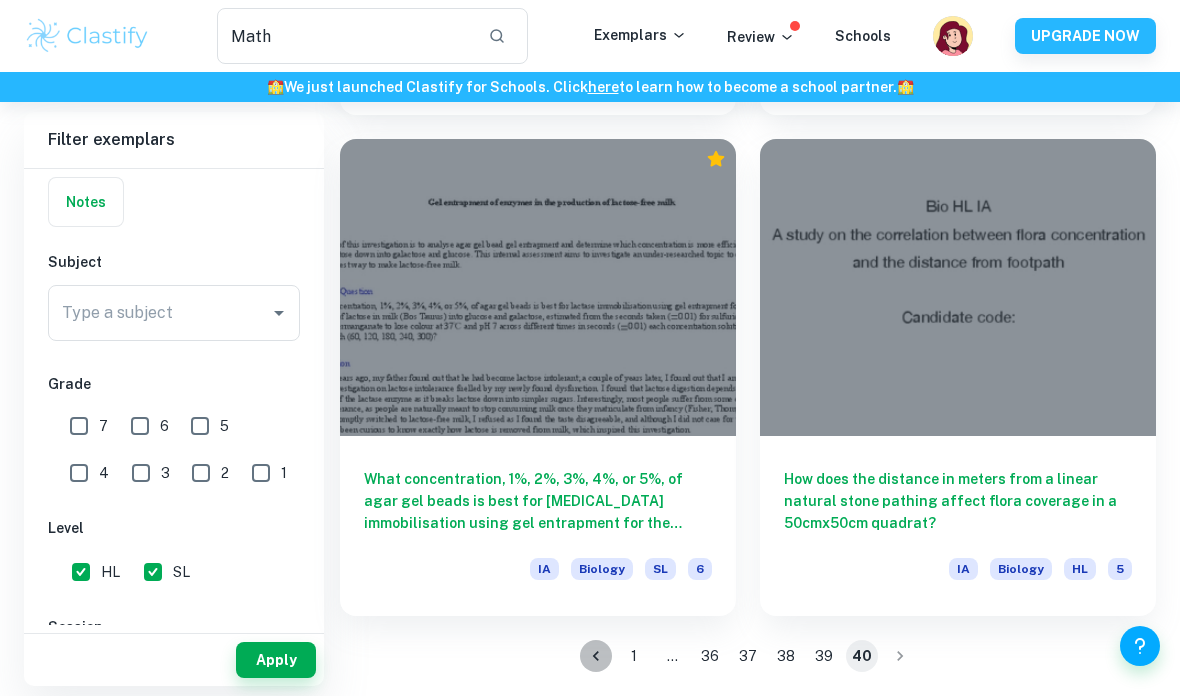 click at bounding box center [596, 656] 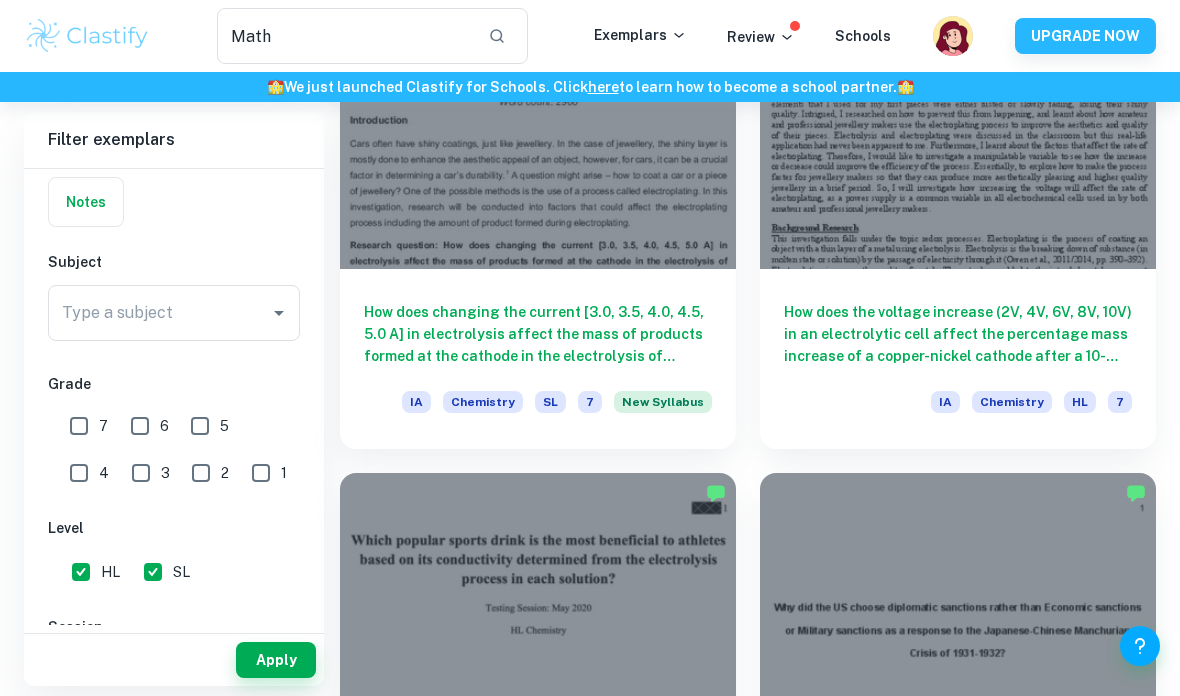 scroll, scrollTop: 3333, scrollLeft: 0, axis: vertical 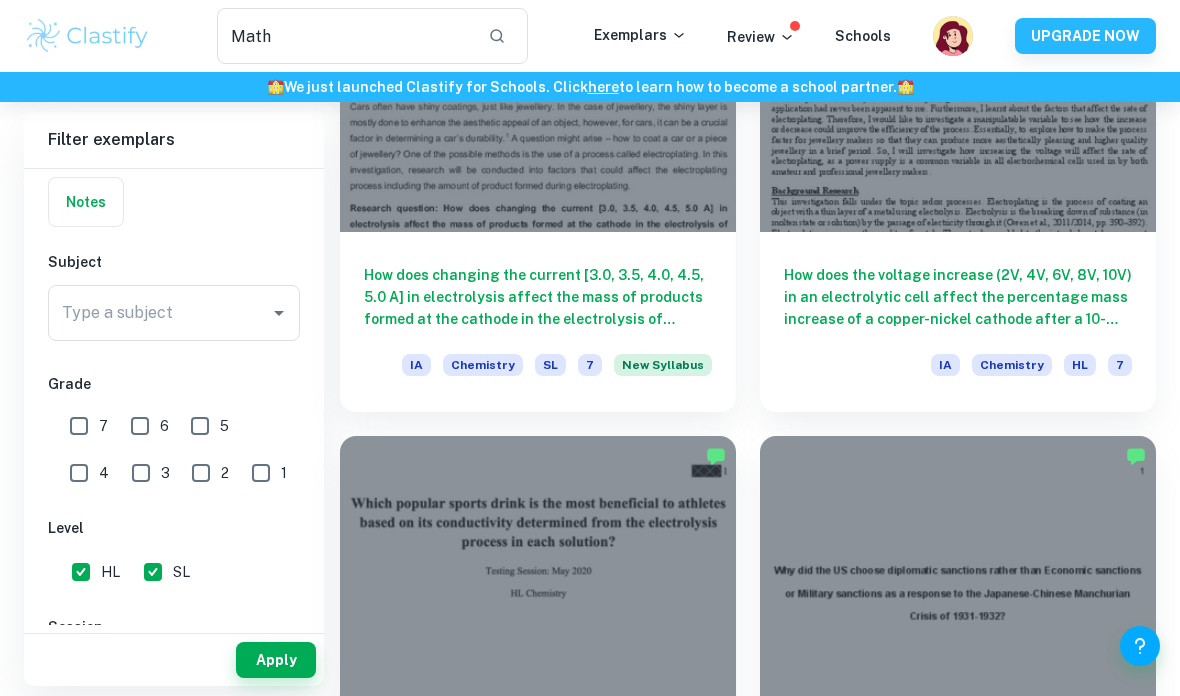click on "Why did the US choose diplomatic sanctions rather than Economic sanctions or Military sanctions as a response to the Japanese-Chinese Manchurian Crisis of 1931-1932? IA History SL 7" at bounding box center (946, 662) 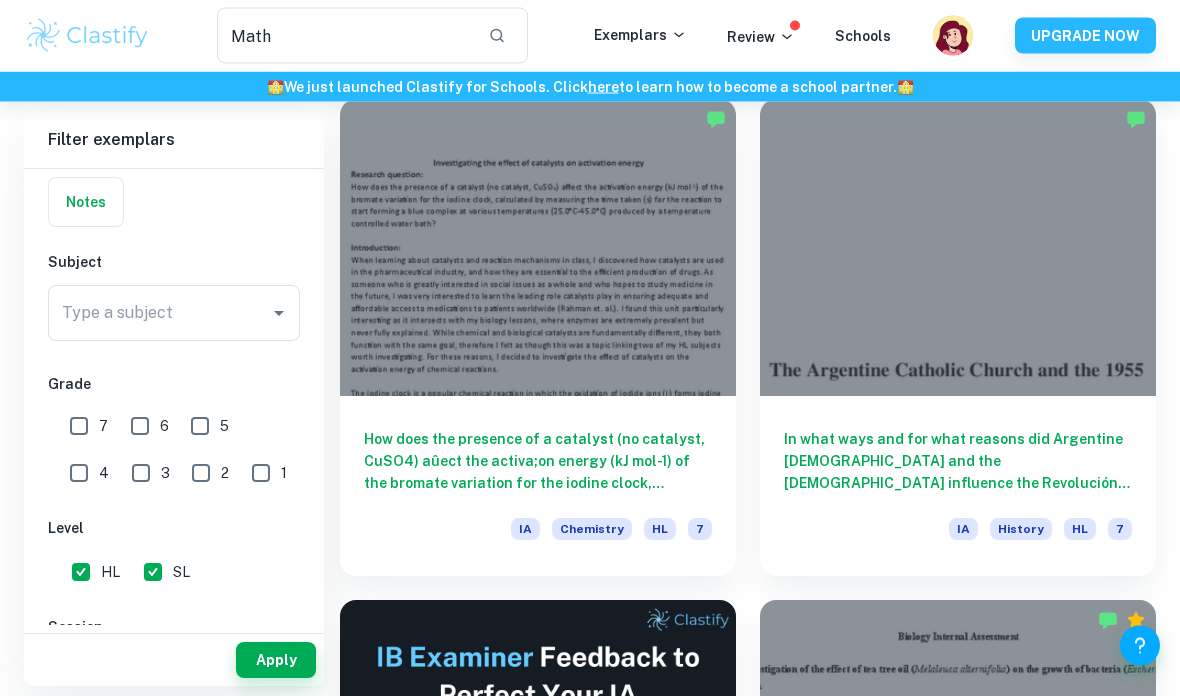 scroll, scrollTop: 4171, scrollLeft: 0, axis: vertical 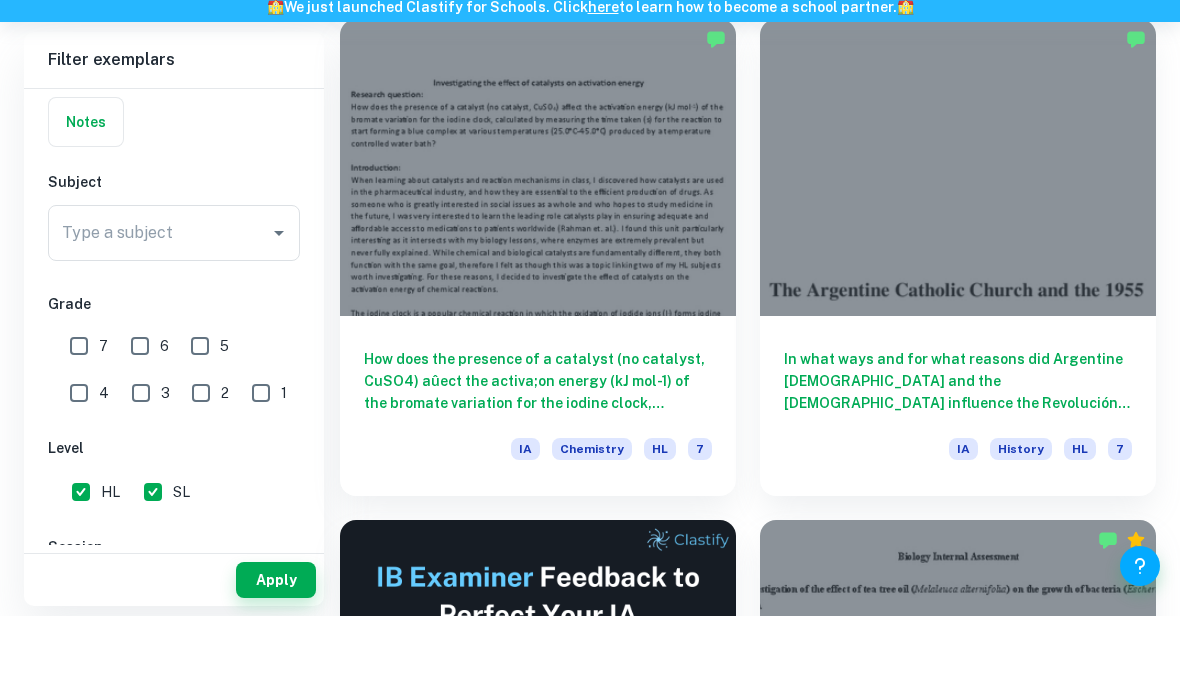 click at bounding box center (954, 49) 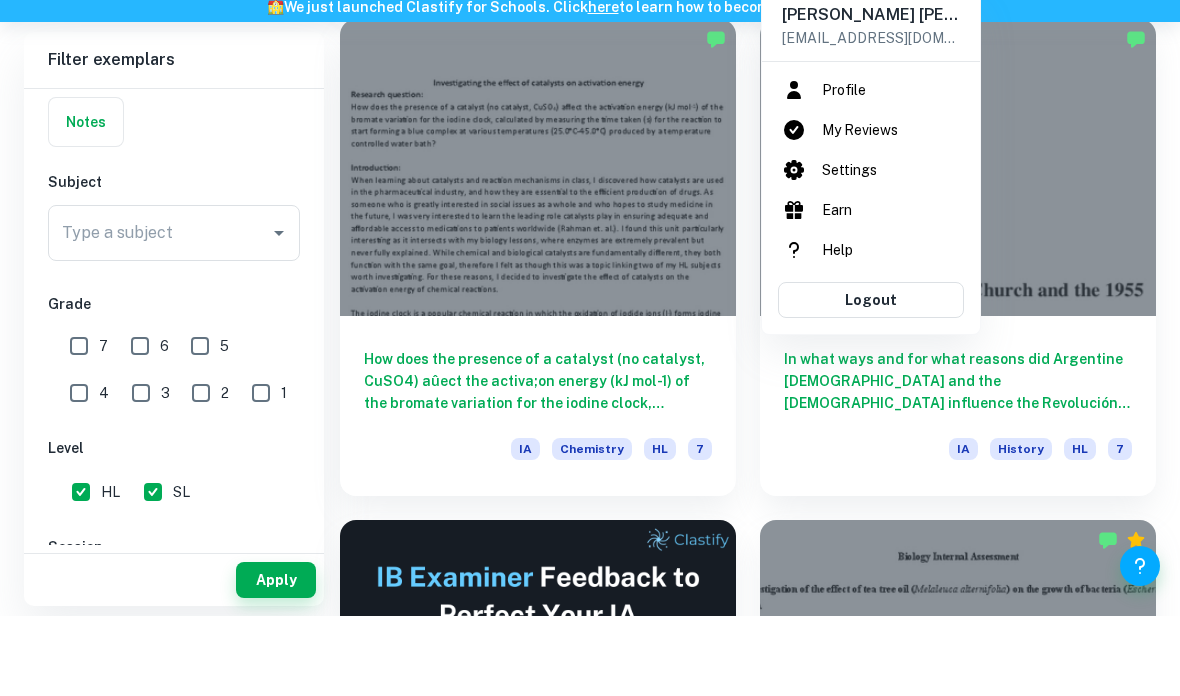 scroll, scrollTop: 4251, scrollLeft: 0, axis: vertical 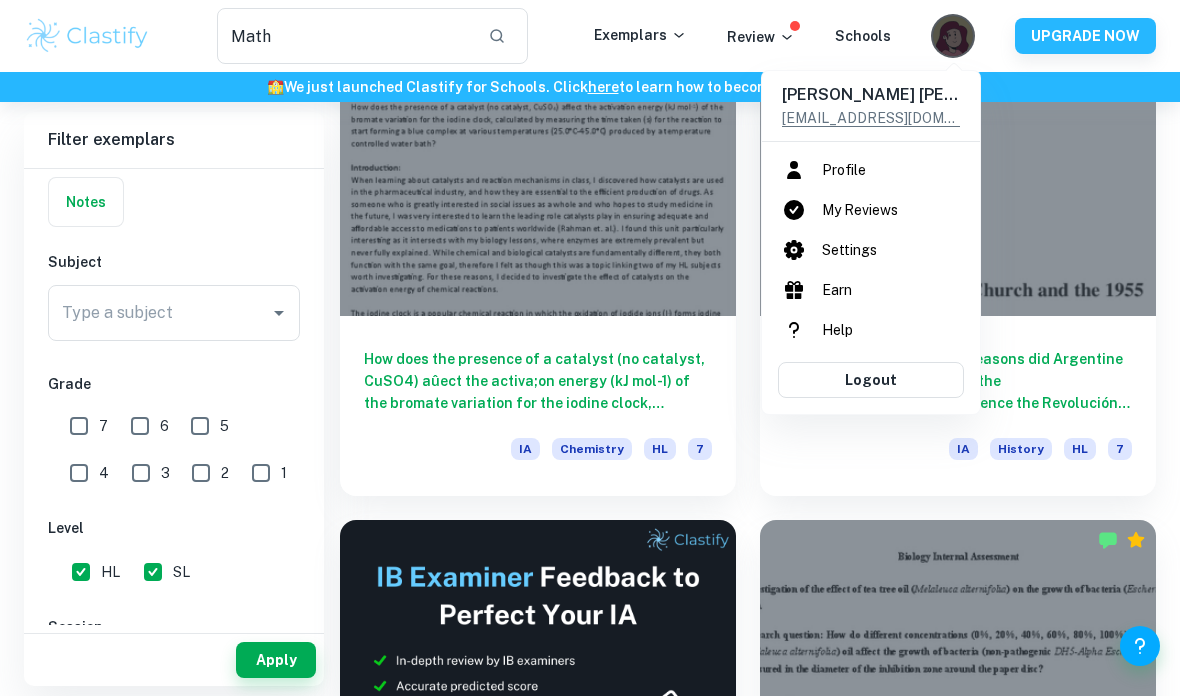 click on "Profile" at bounding box center [871, 170] 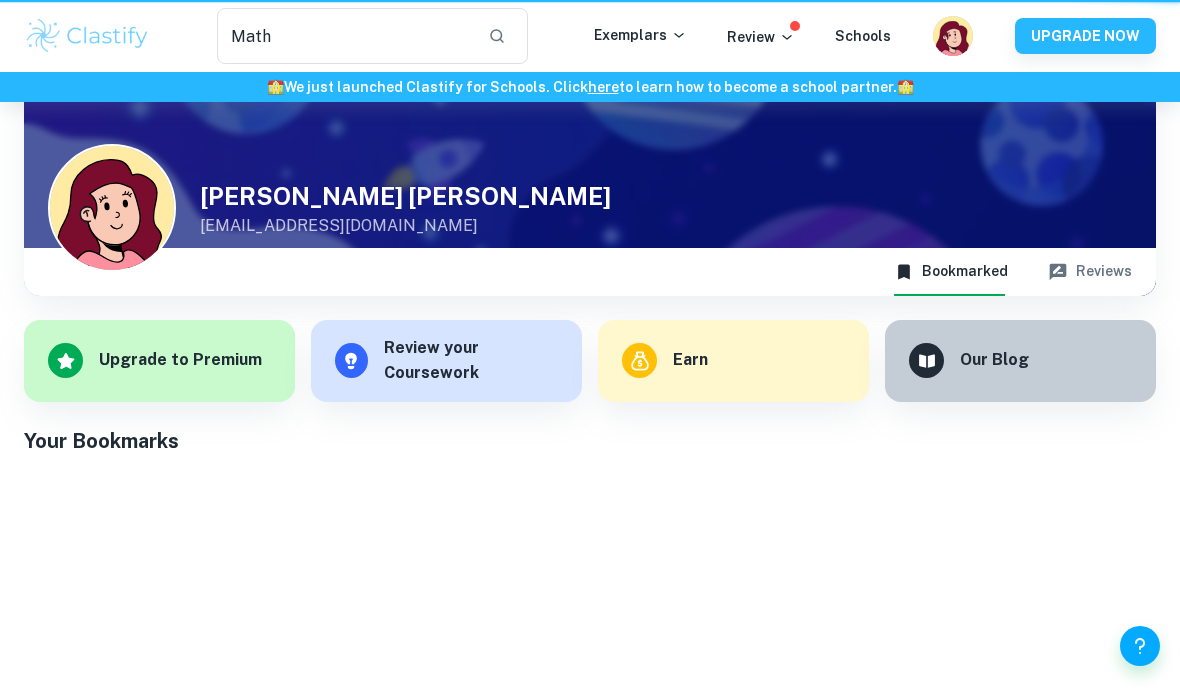 type 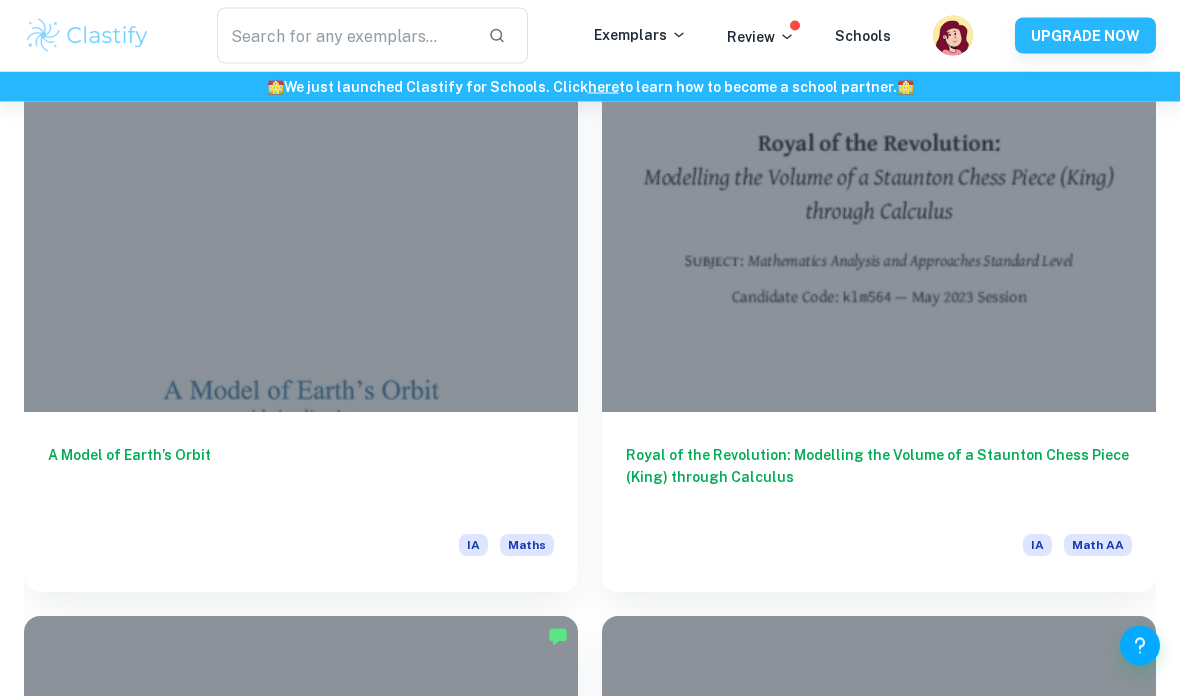 scroll, scrollTop: 577, scrollLeft: 0, axis: vertical 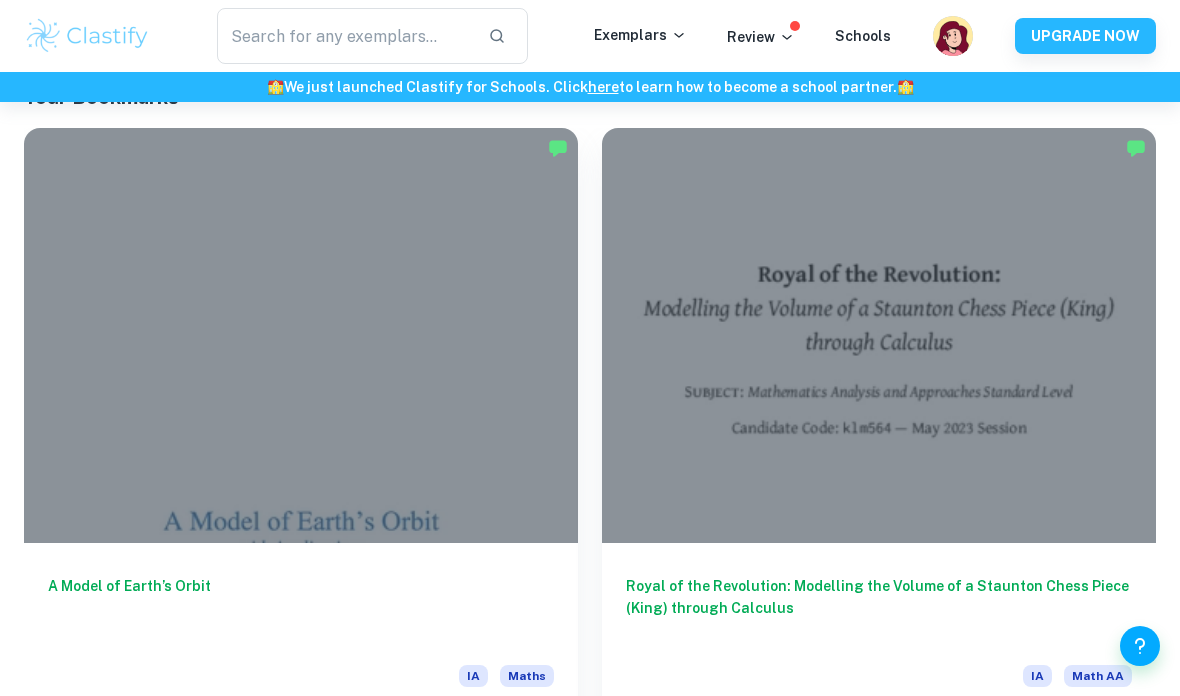 click at bounding box center [301, 336] 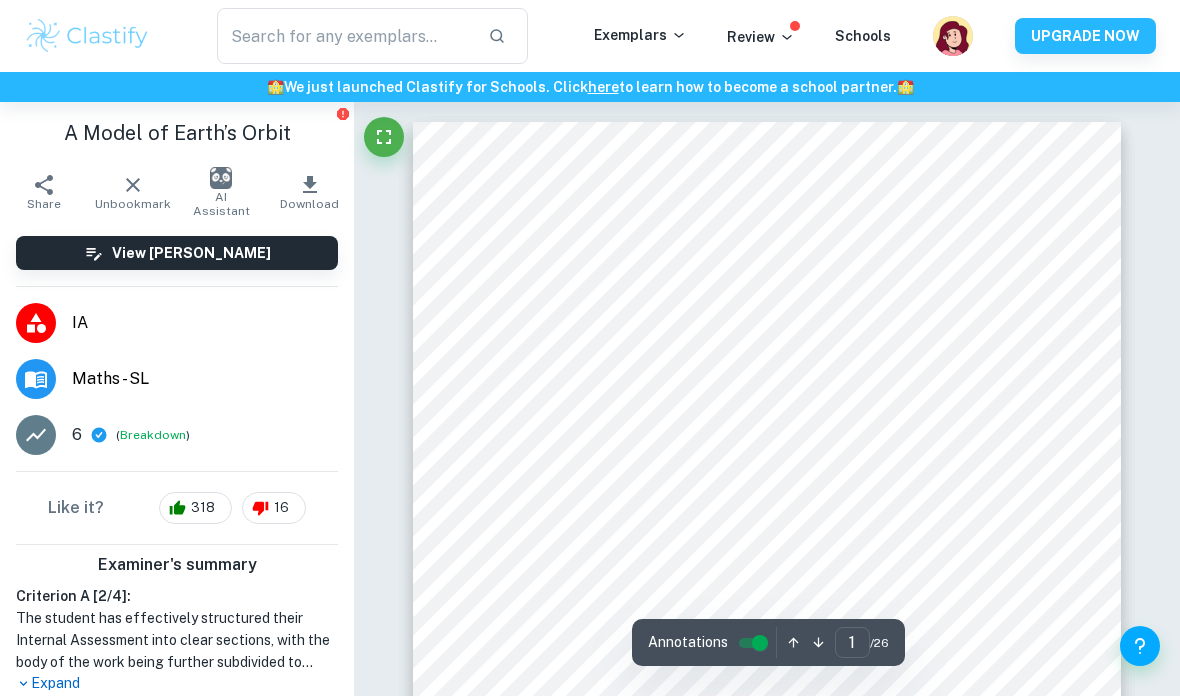 scroll, scrollTop: 135, scrollLeft: 0, axis: vertical 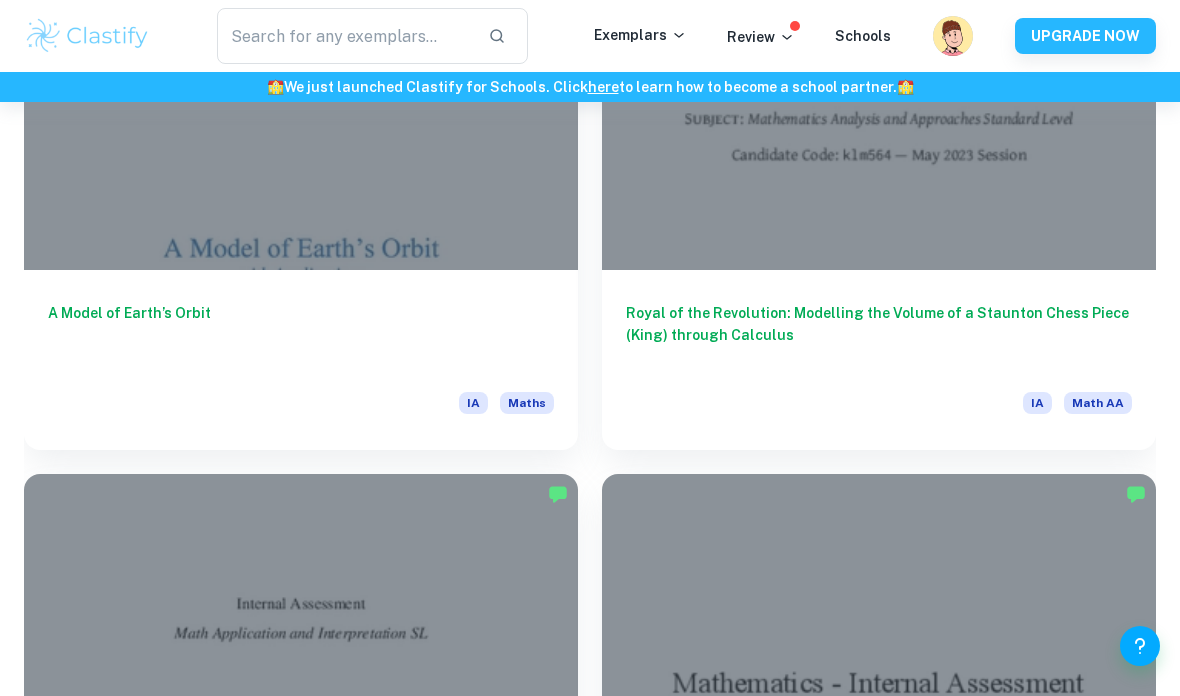 click at bounding box center [879, 63] 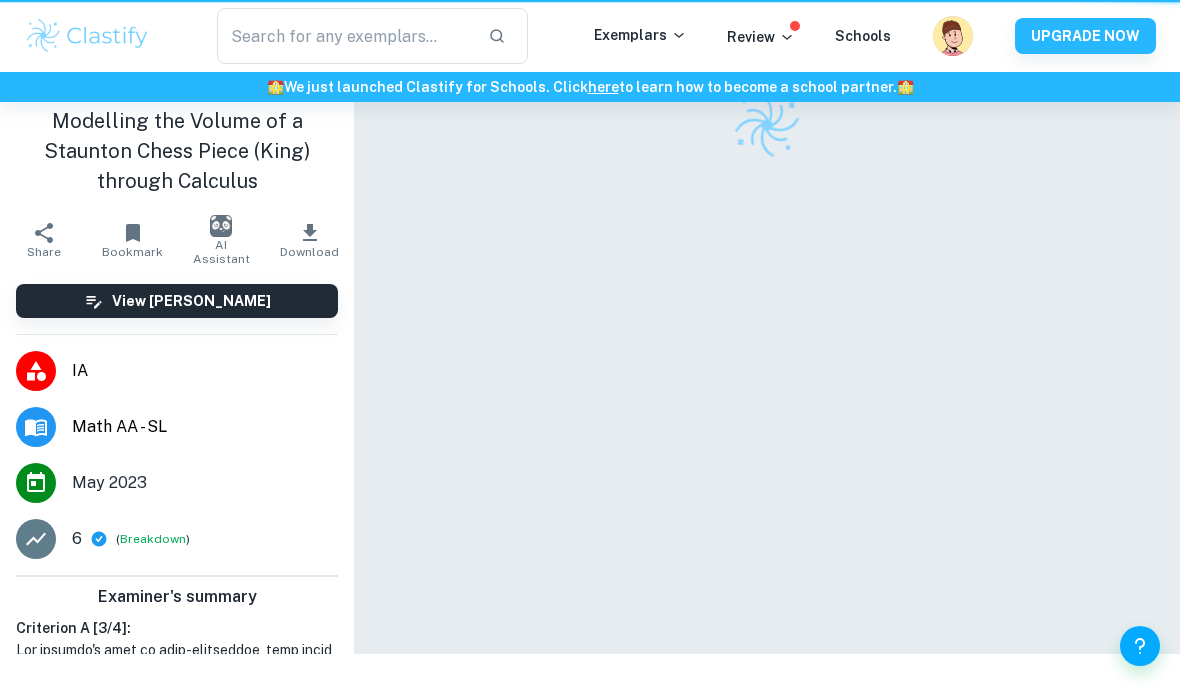scroll, scrollTop: 0, scrollLeft: 0, axis: both 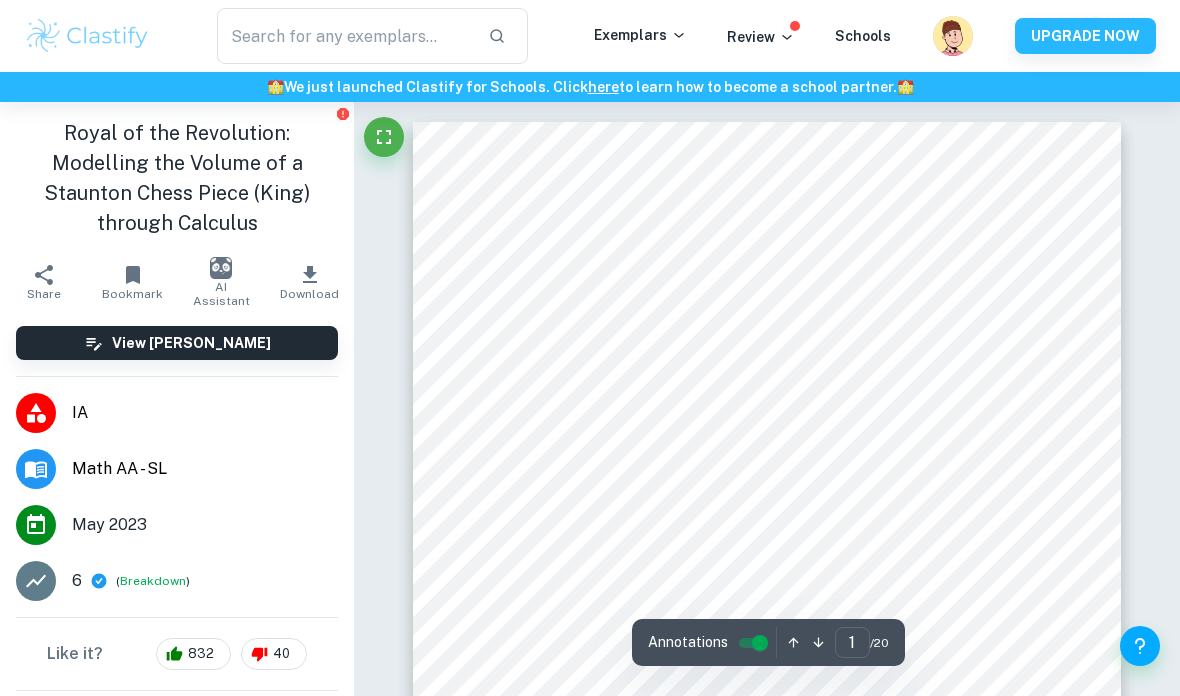 click on "Bookmark" at bounding box center [133, 282] 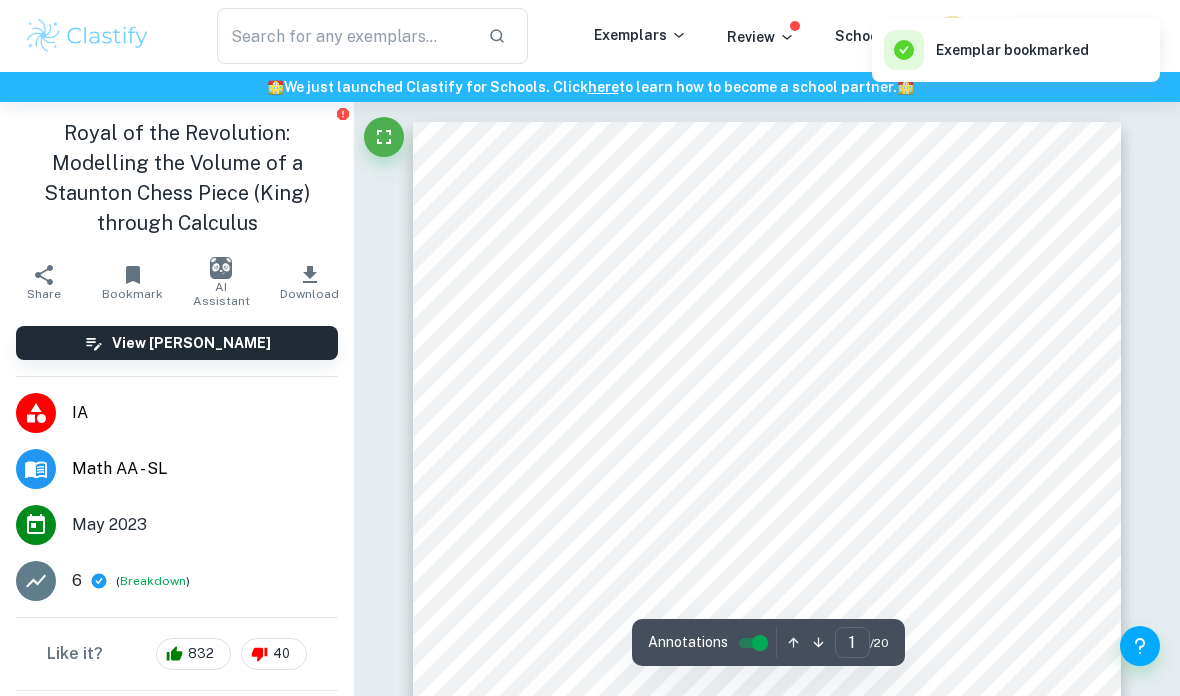 click 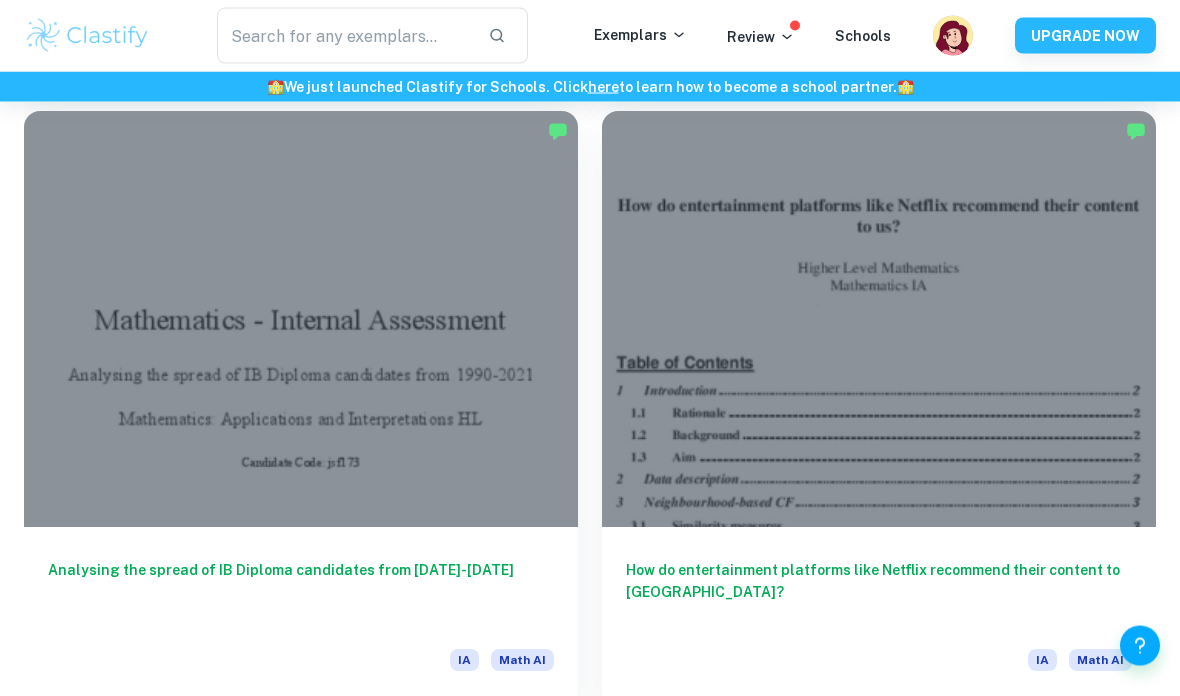 scroll, scrollTop: 1083, scrollLeft: 0, axis: vertical 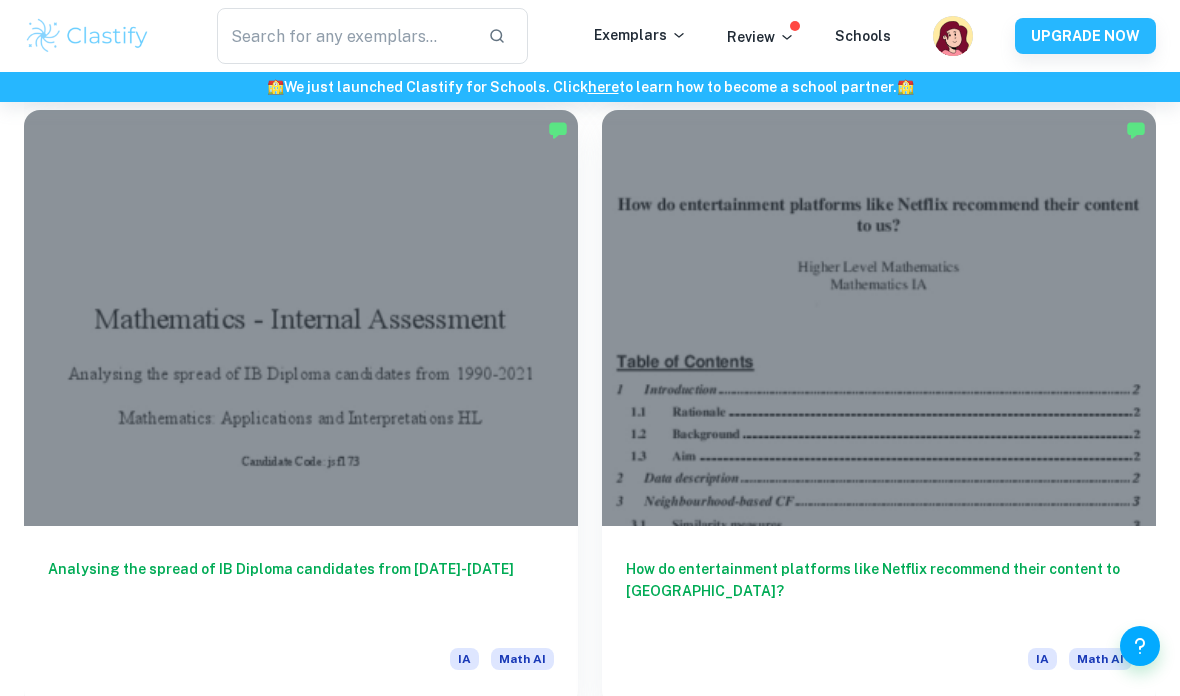 click at bounding box center (301, 318) 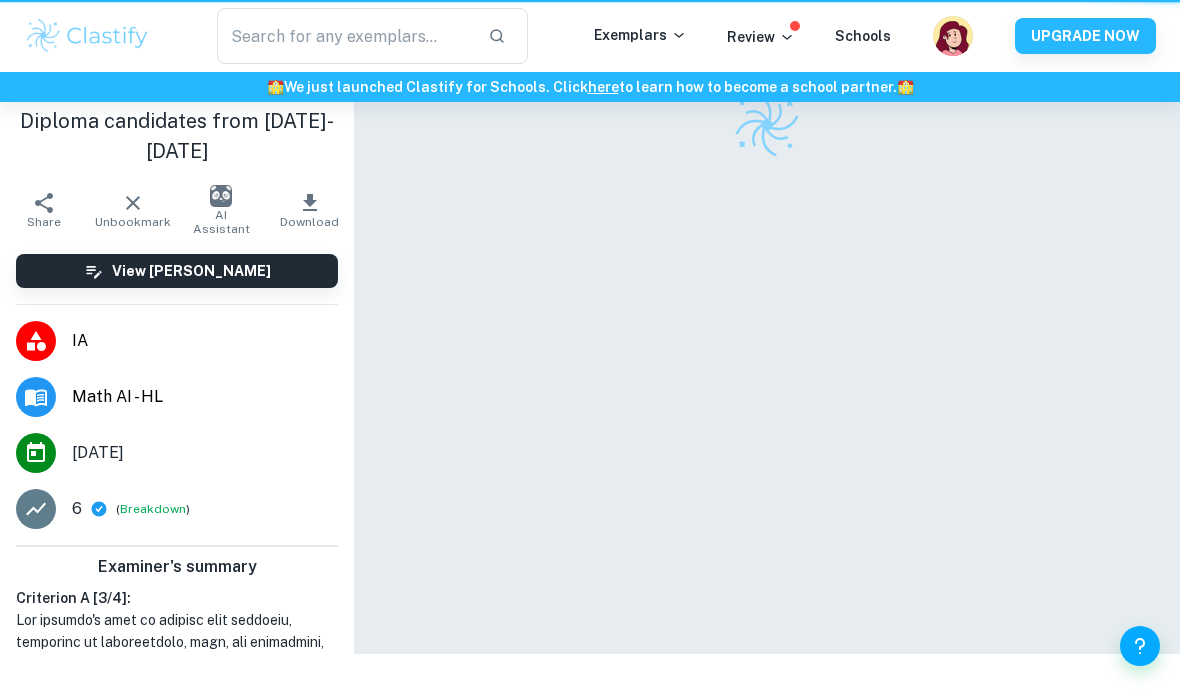 scroll, scrollTop: 0, scrollLeft: 0, axis: both 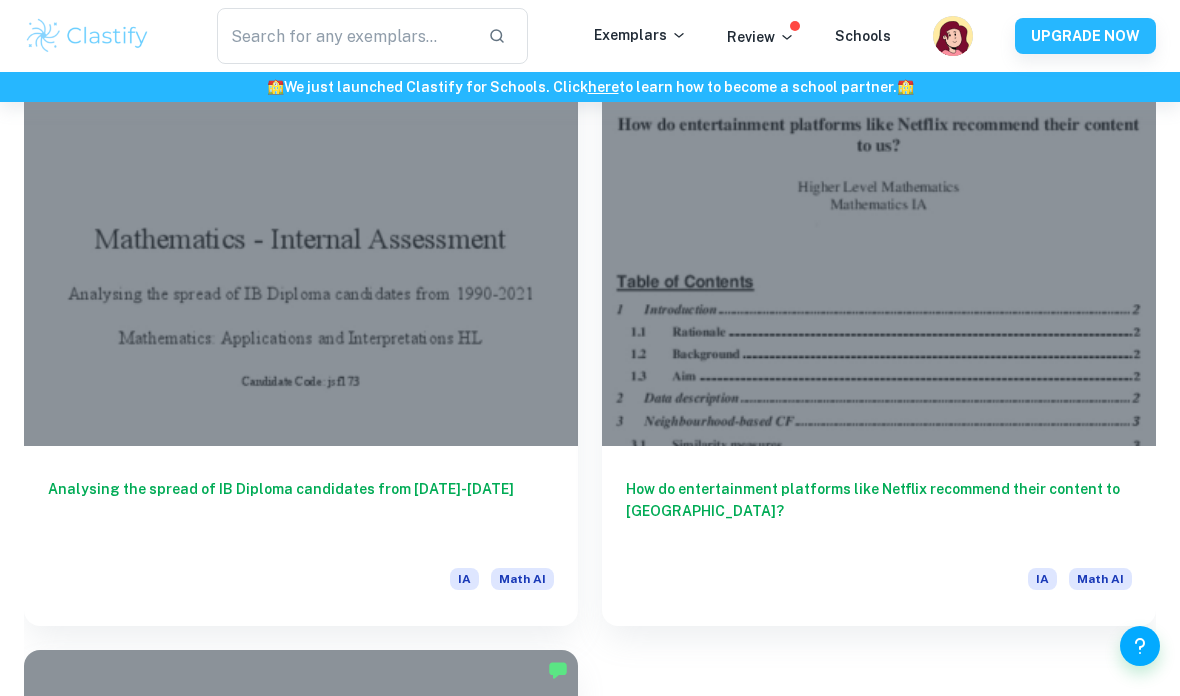 click at bounding box center [879, 238] 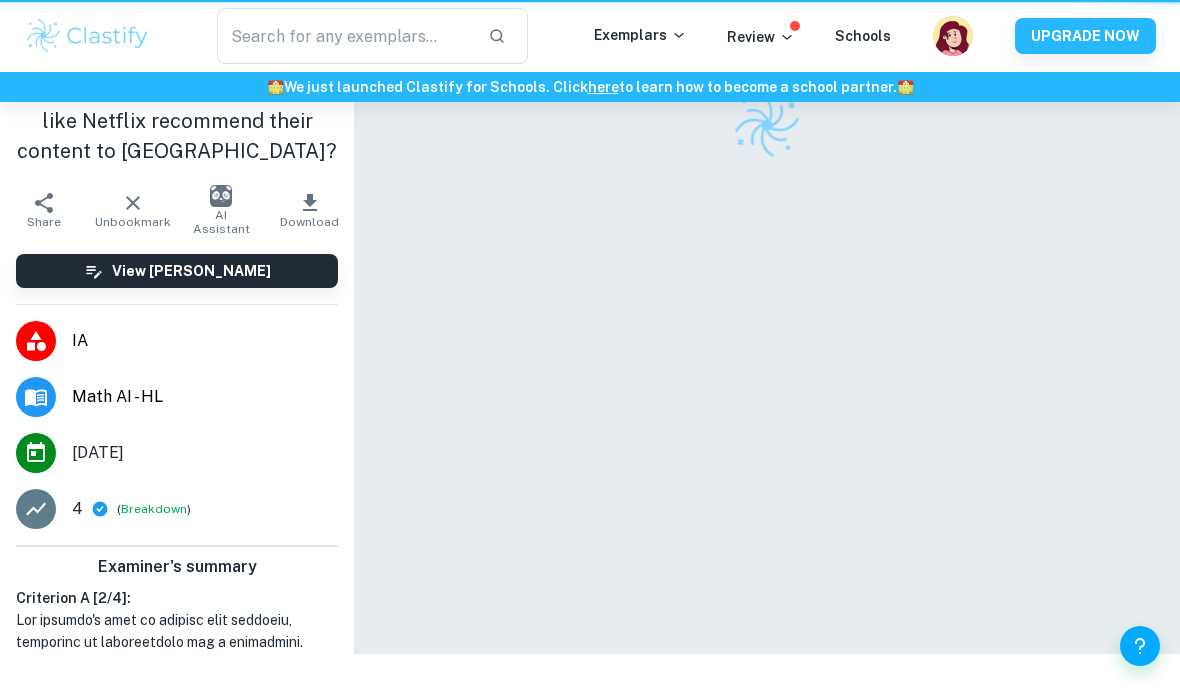 scroll, scrollTop: 0, scrollLeft: 0, axis: both 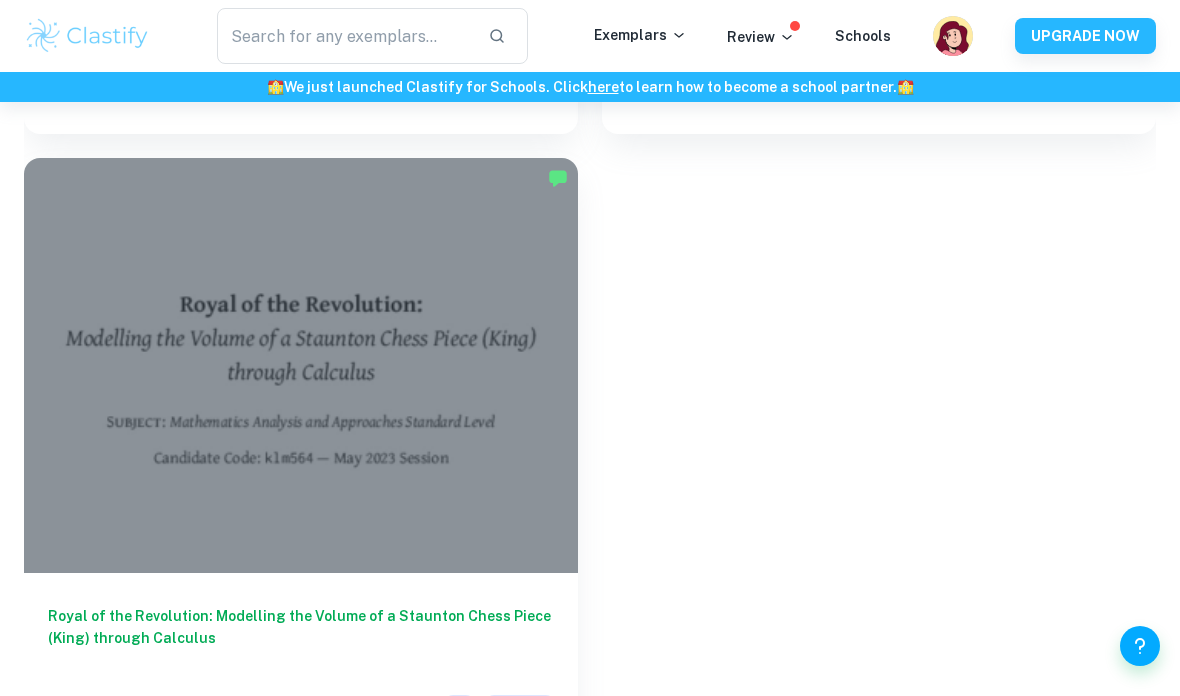 click at bounding box center (301, 366) 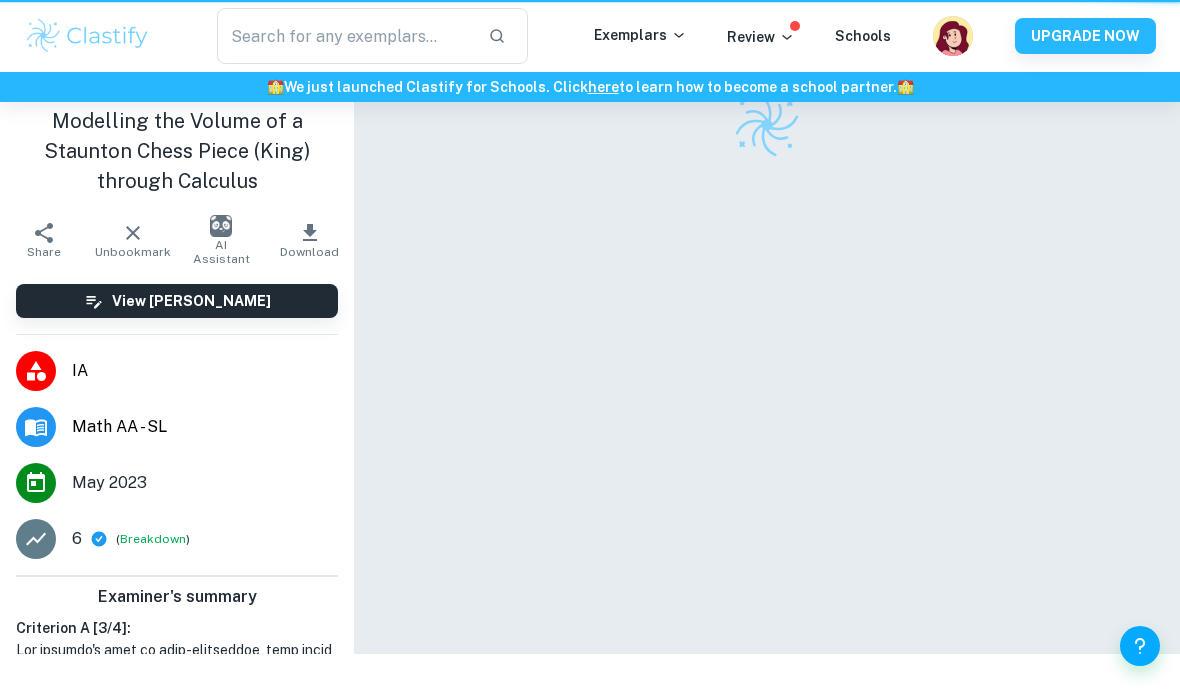 scroll, scrollTop: 0, scrollLeft: 0, axis: both 